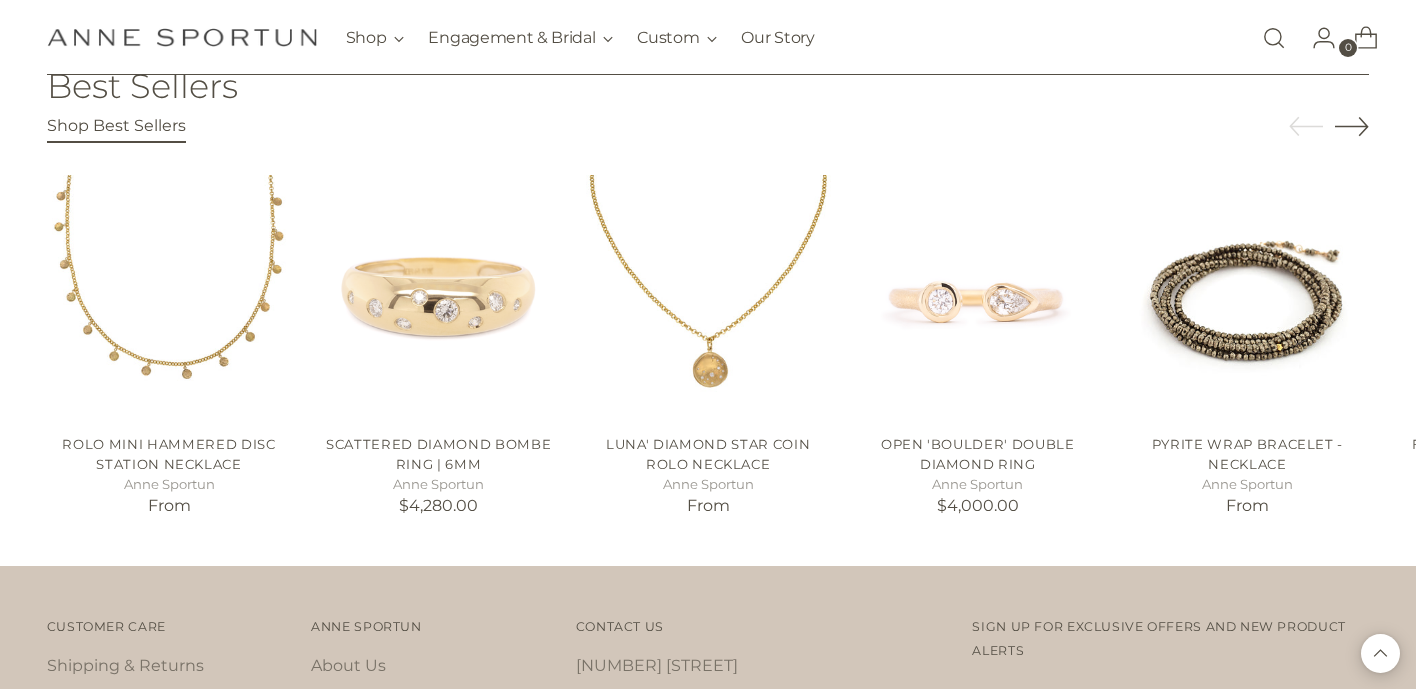 scroll, scrollTop: 3429, scrollLeft: 0, axis: vertical 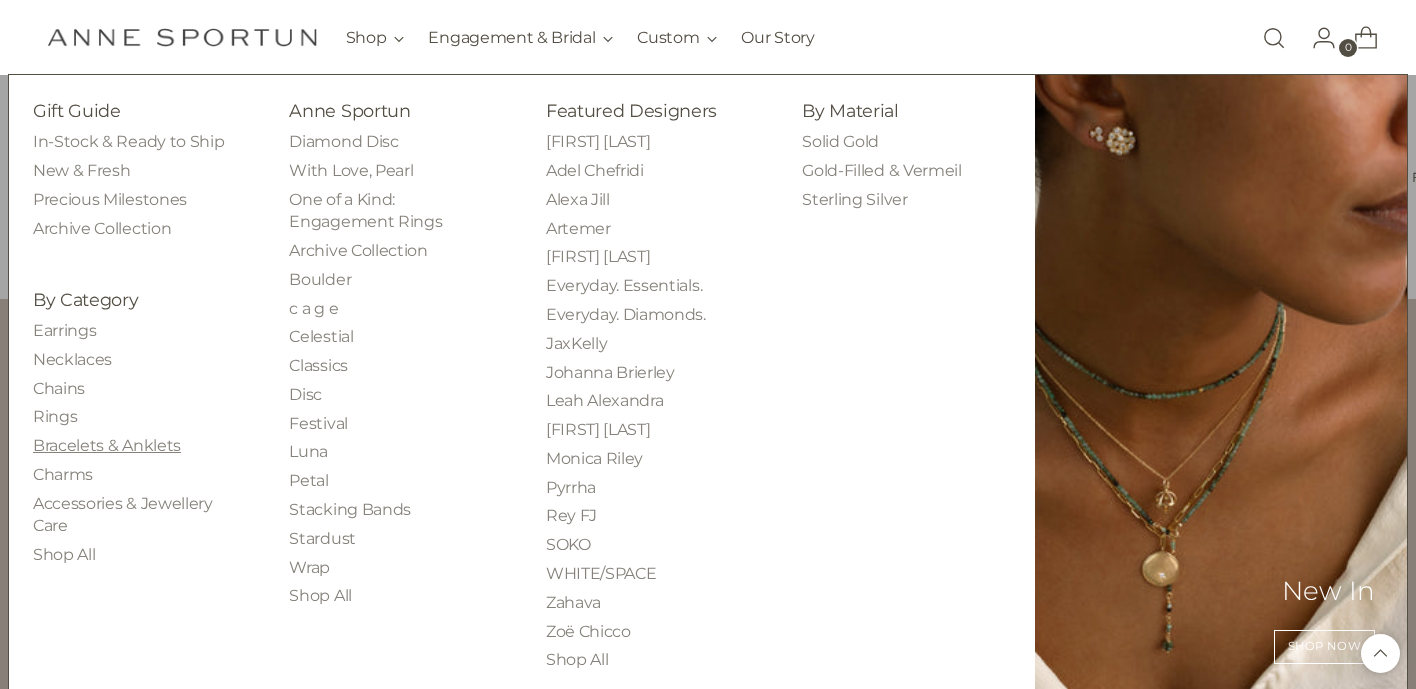 click on "Bracelets & Anklets" at bounding box center [107, 445] 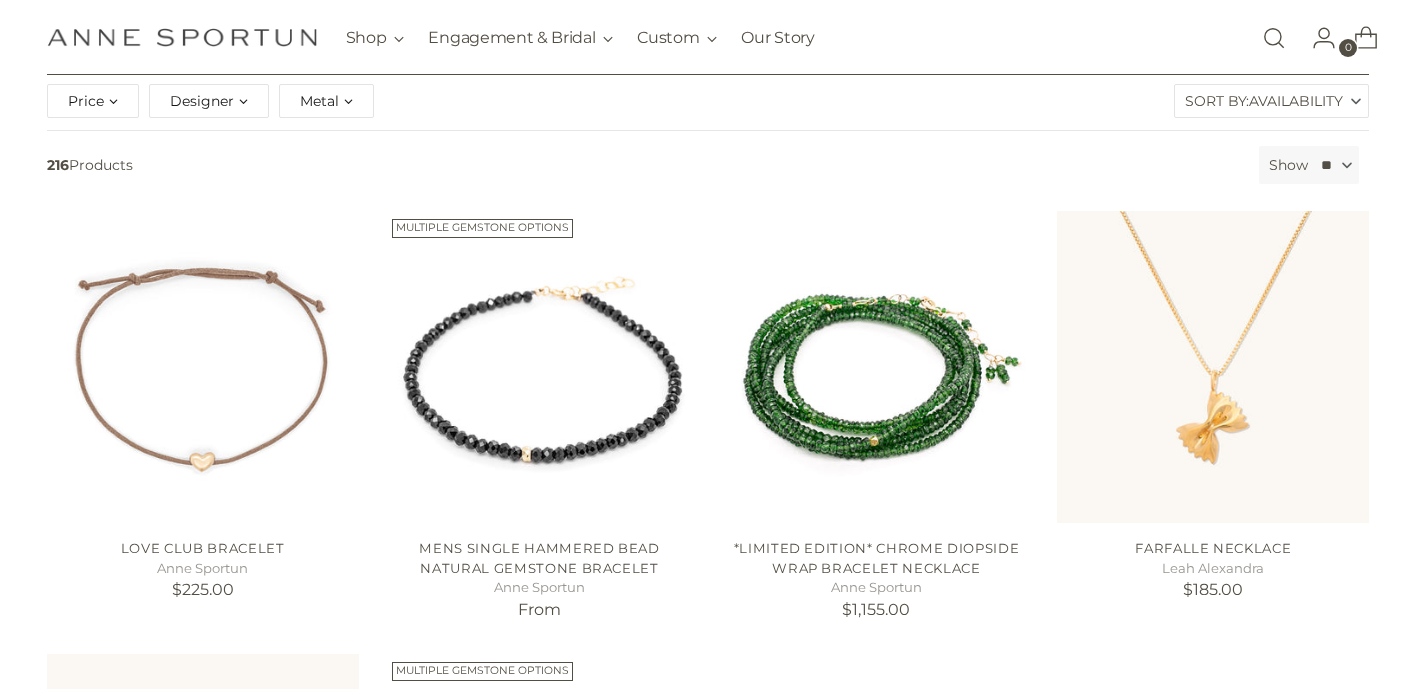 scroll, scrollTop: 273, scrollLeft: 0, axis: vertical 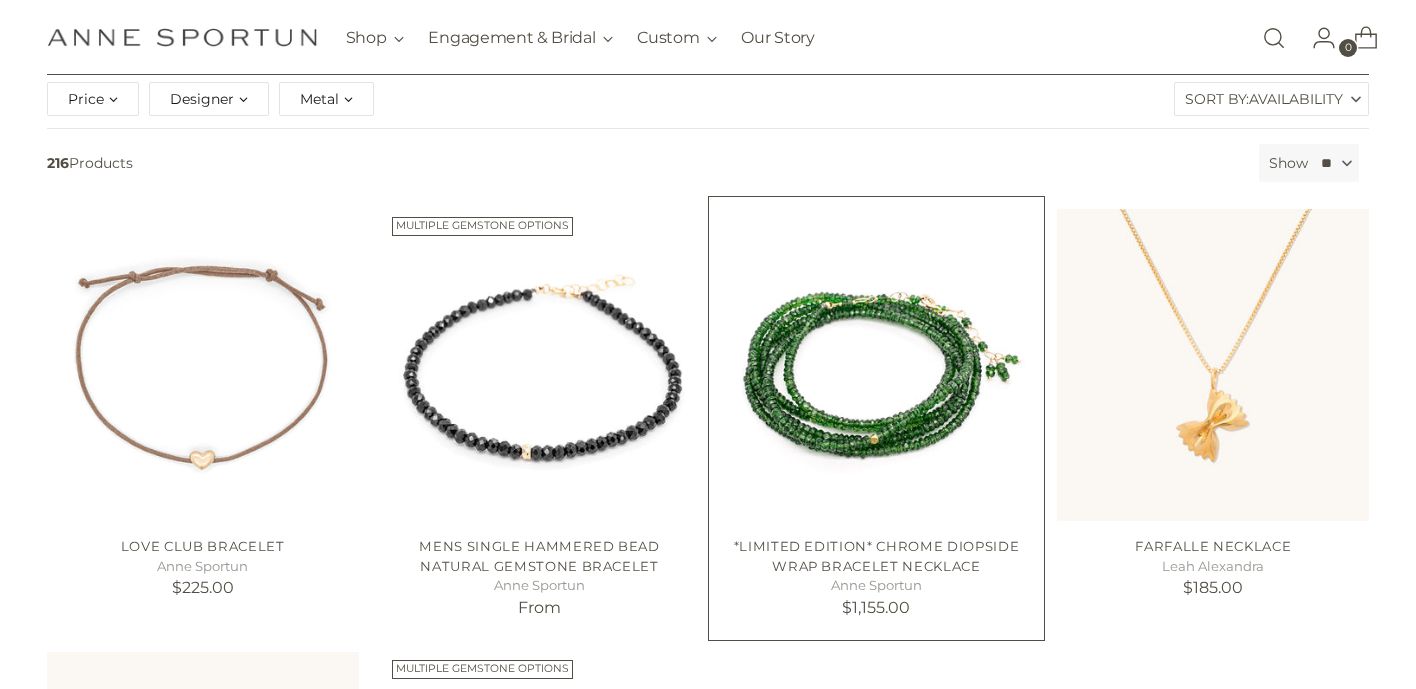click at bounding box center (0, 0) 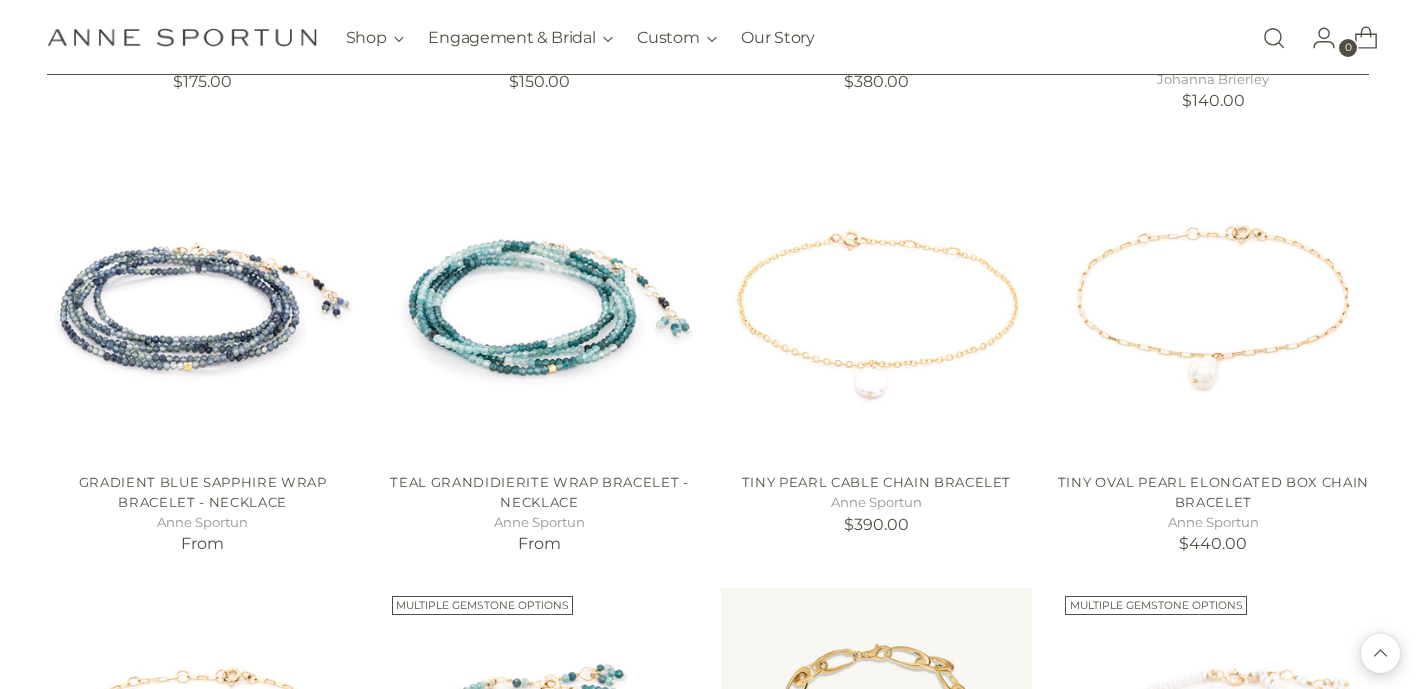 scroll, scrollTop: 1664, scrollLeft: 0, axis: vertical 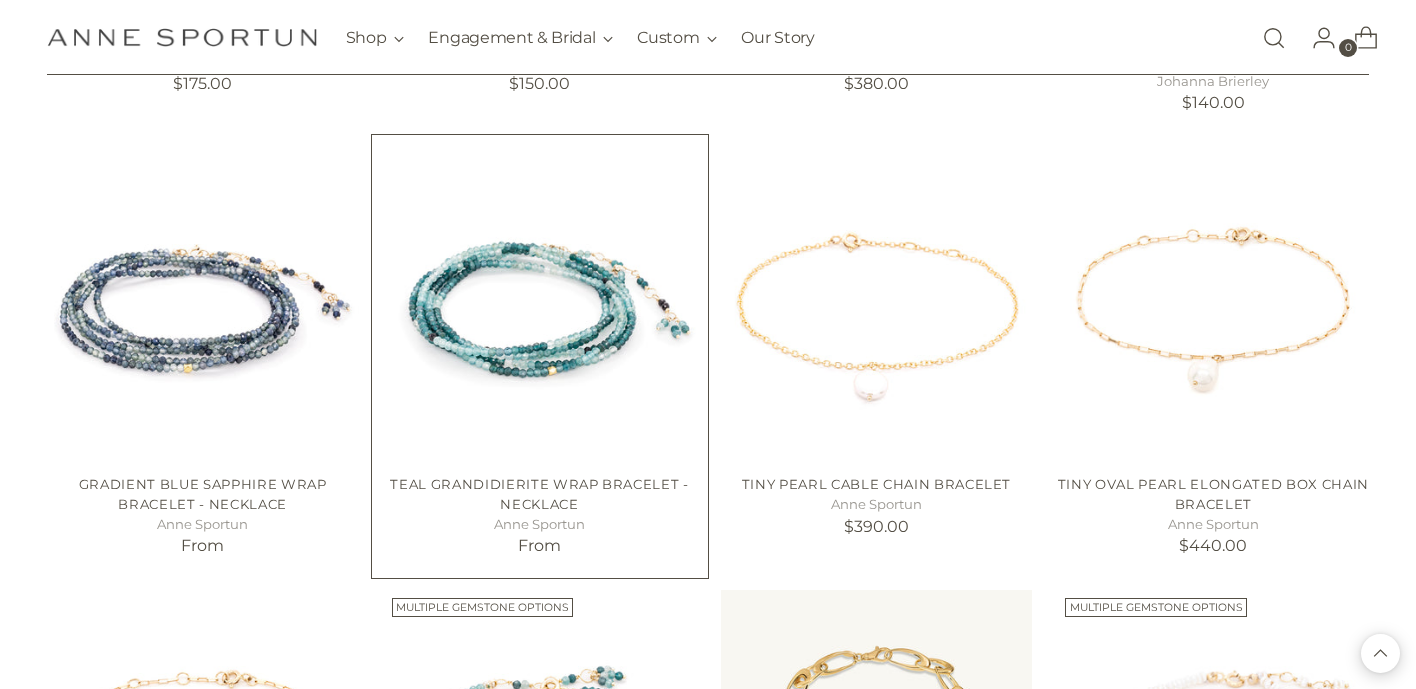 click at bounding box center (0, 0) 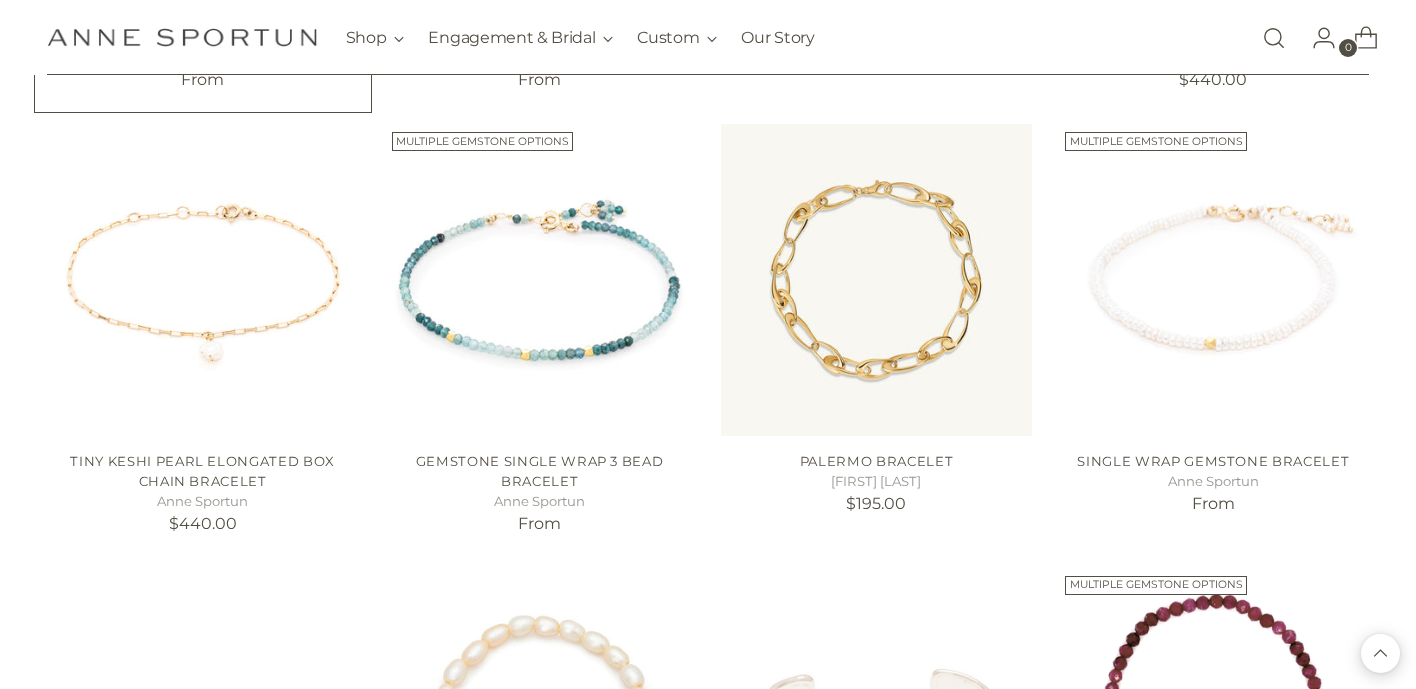 scroll, scrollTop: 2133, scrollLeft: 0, axis: vertical 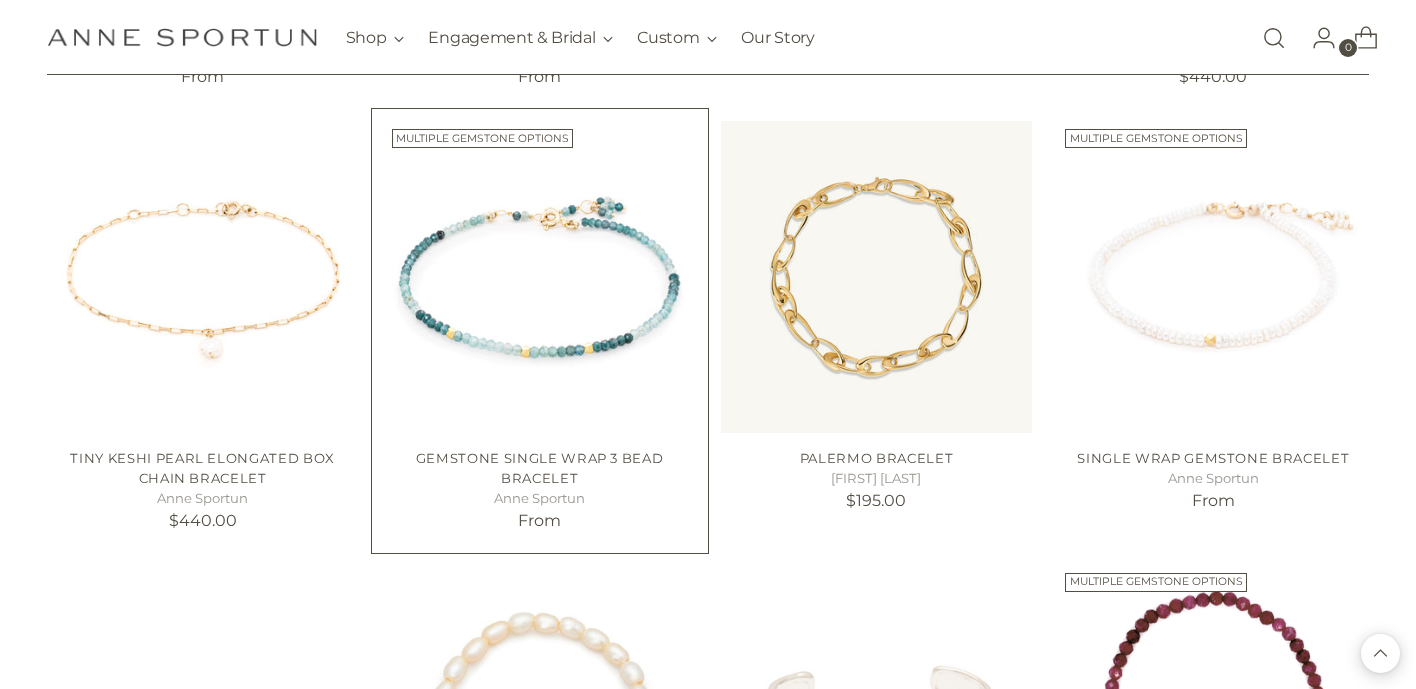 click on "Gemstone Single Wrap 3 Bead Bracelet" at bounding box center (540, 468) 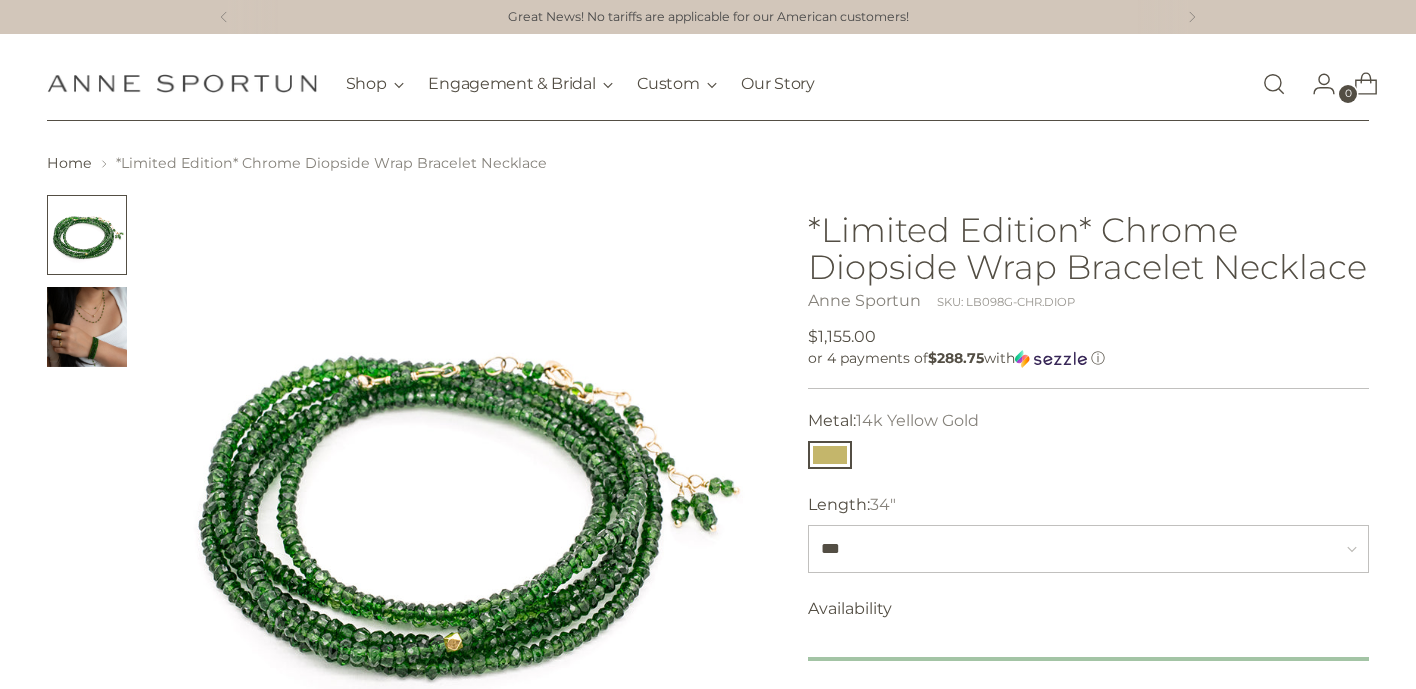 scroll, scrollTop: 0, scrollLeft: 0, axis: both 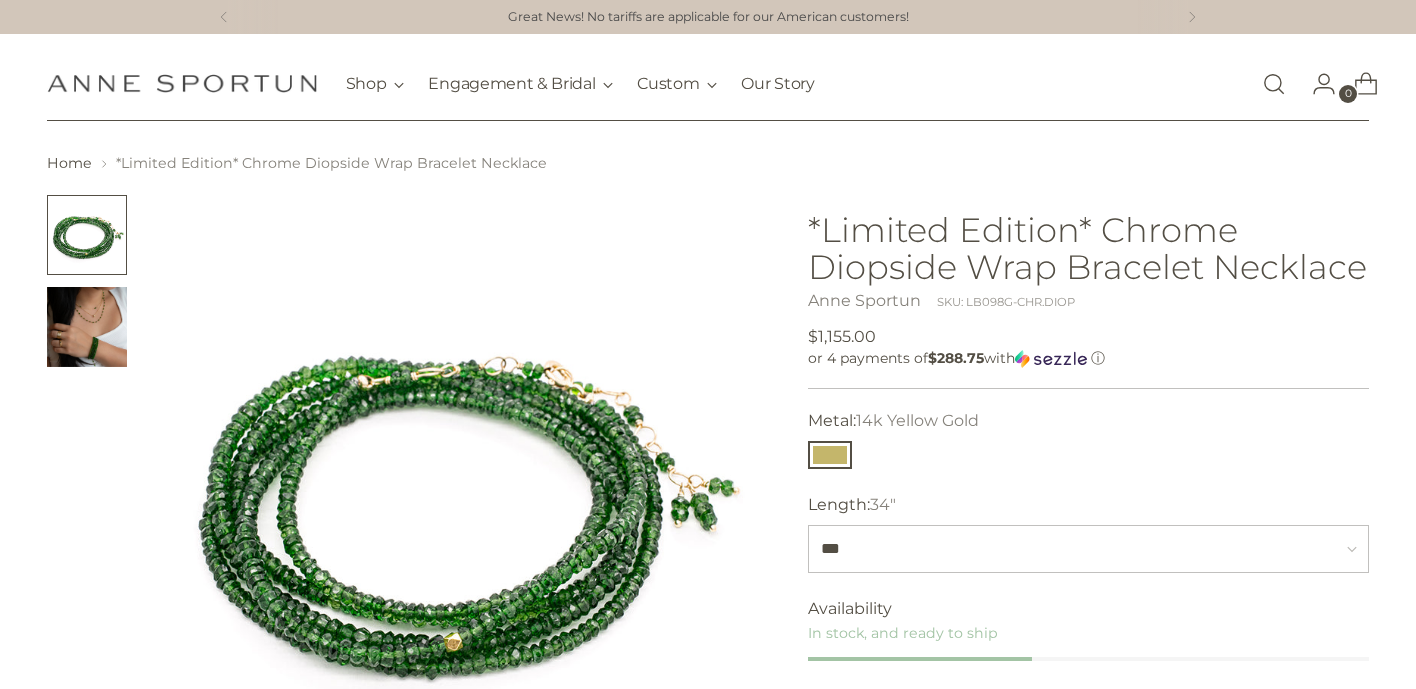 click at bounding box center [87, 327] 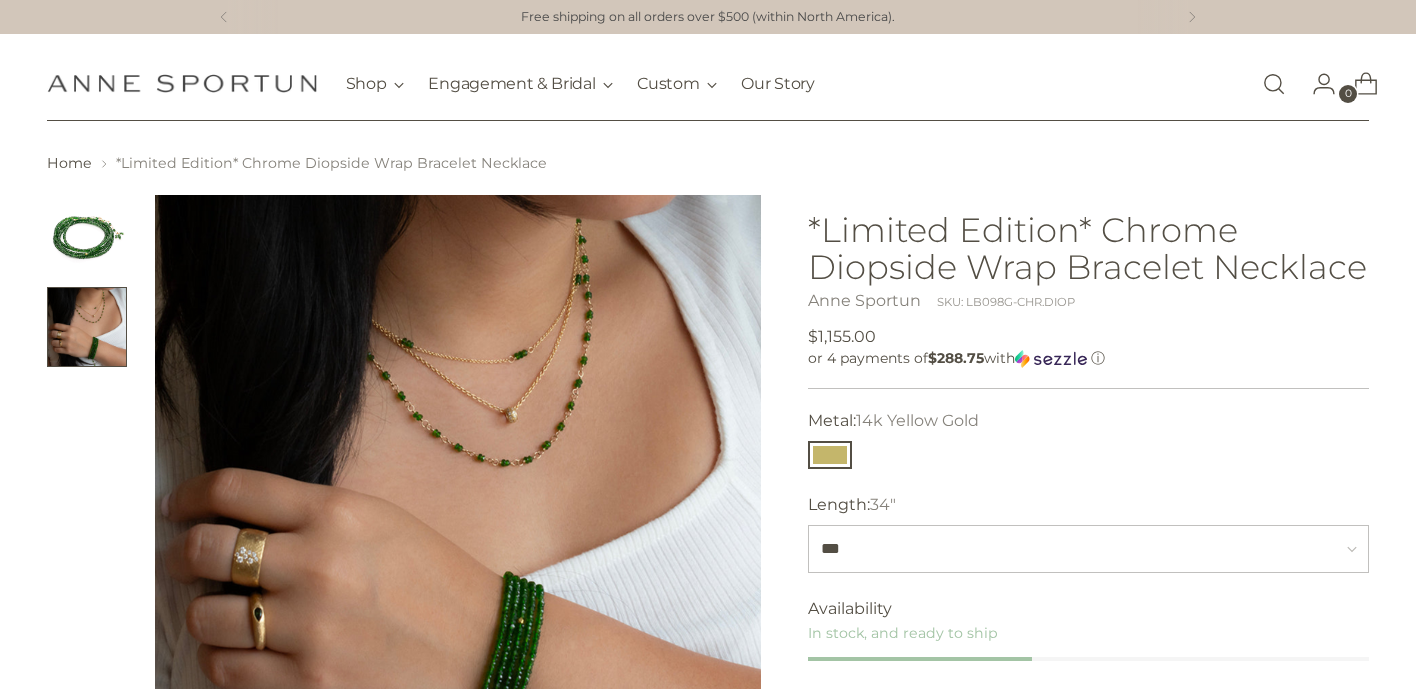 click at bounding box center (458, 498) 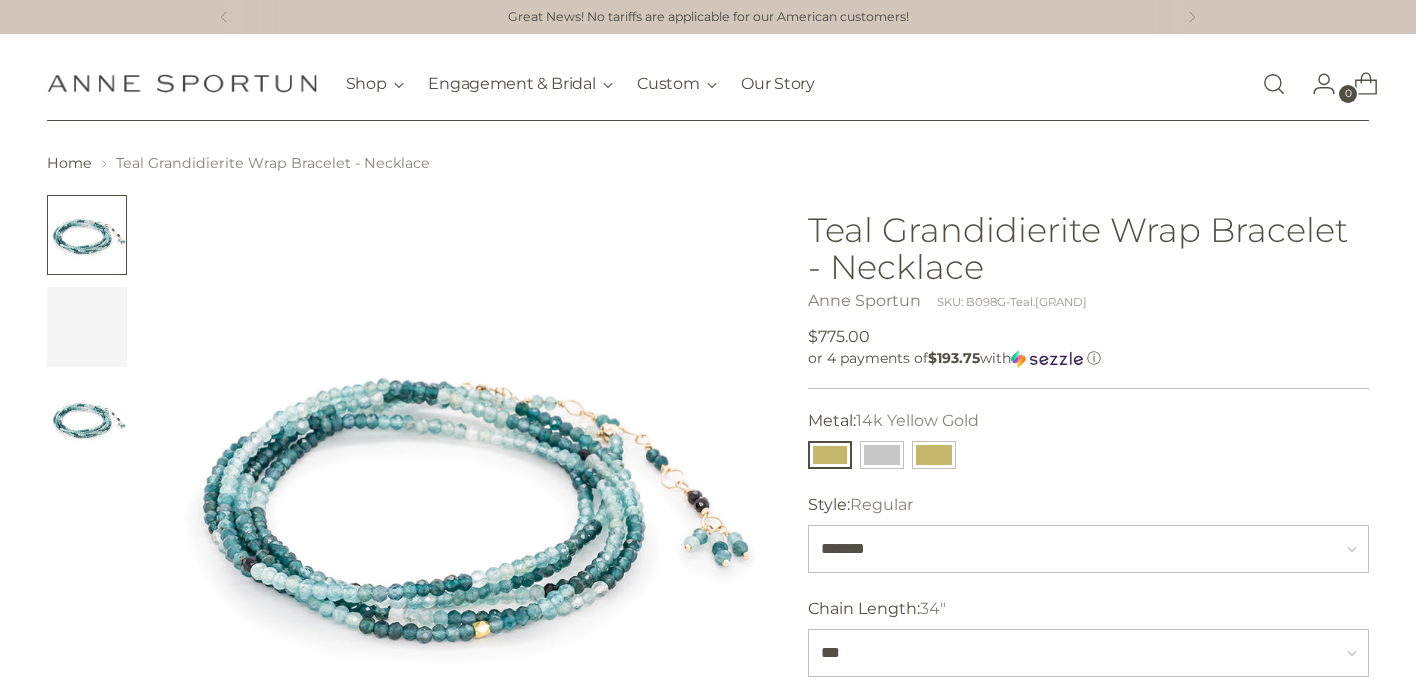 scroll, scrollTop: 0, scrollLeft: 0, axis: both 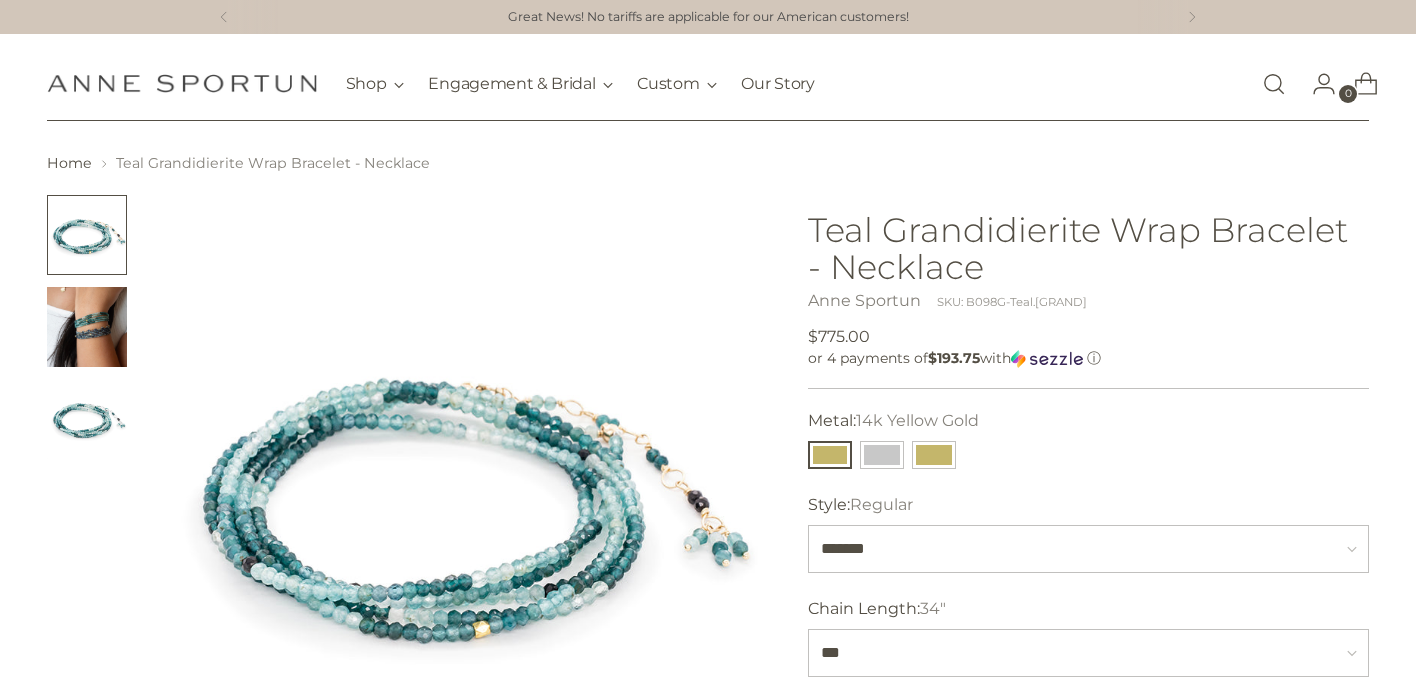 click at bounding box center [87, 327] 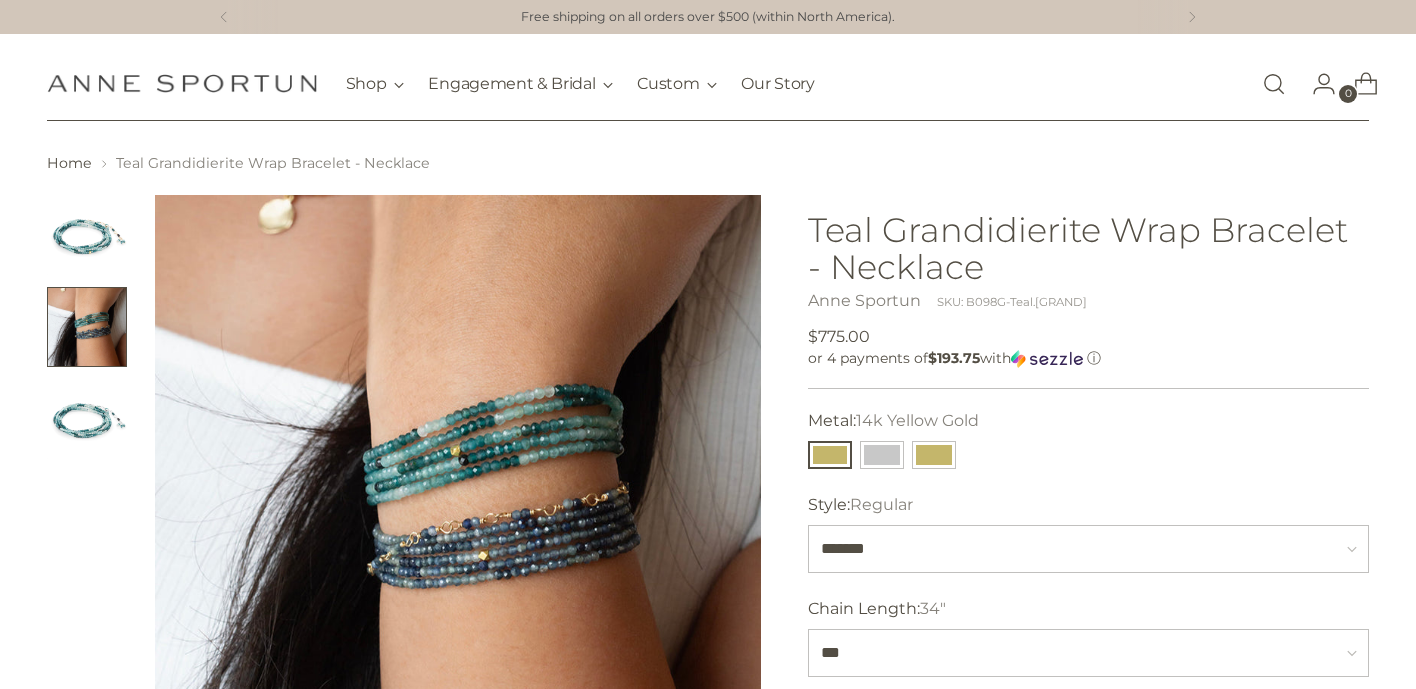 click at bounding box center [458, 498] 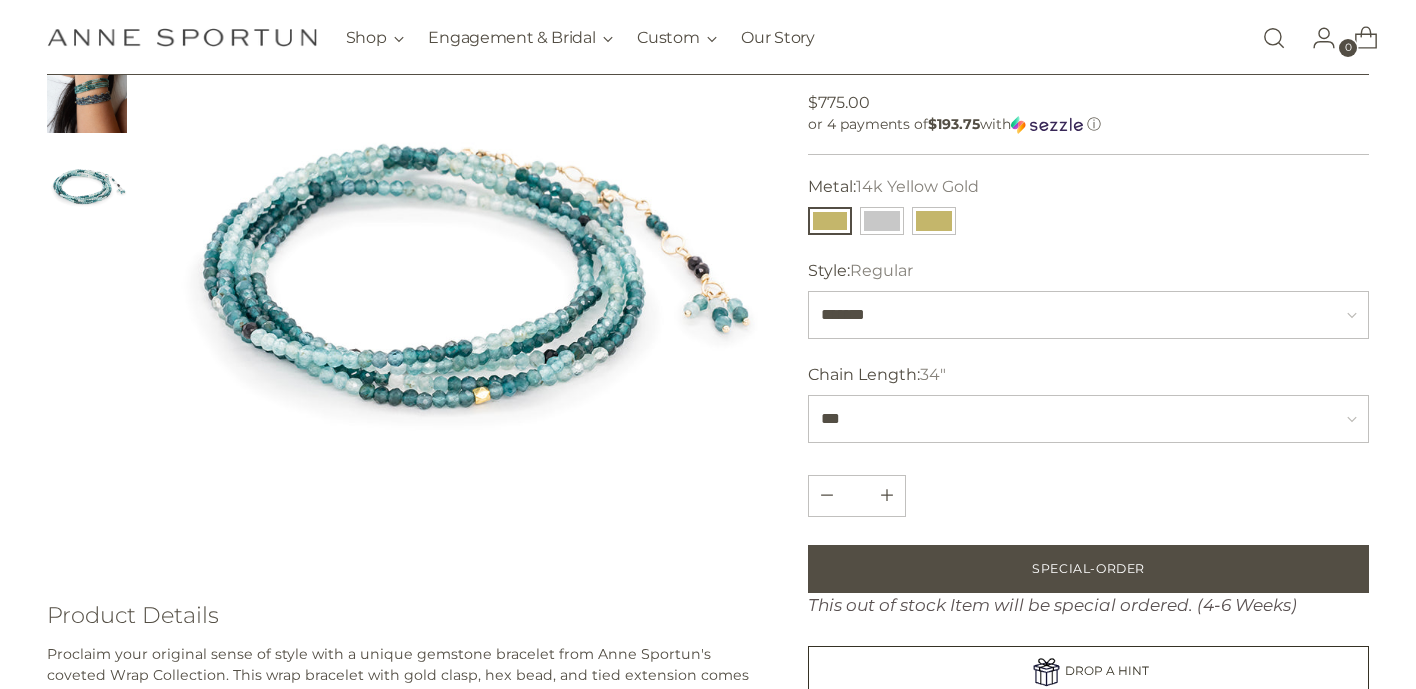 scroll, scrollTop: 241, scrollLeft: 0, axis: vertical 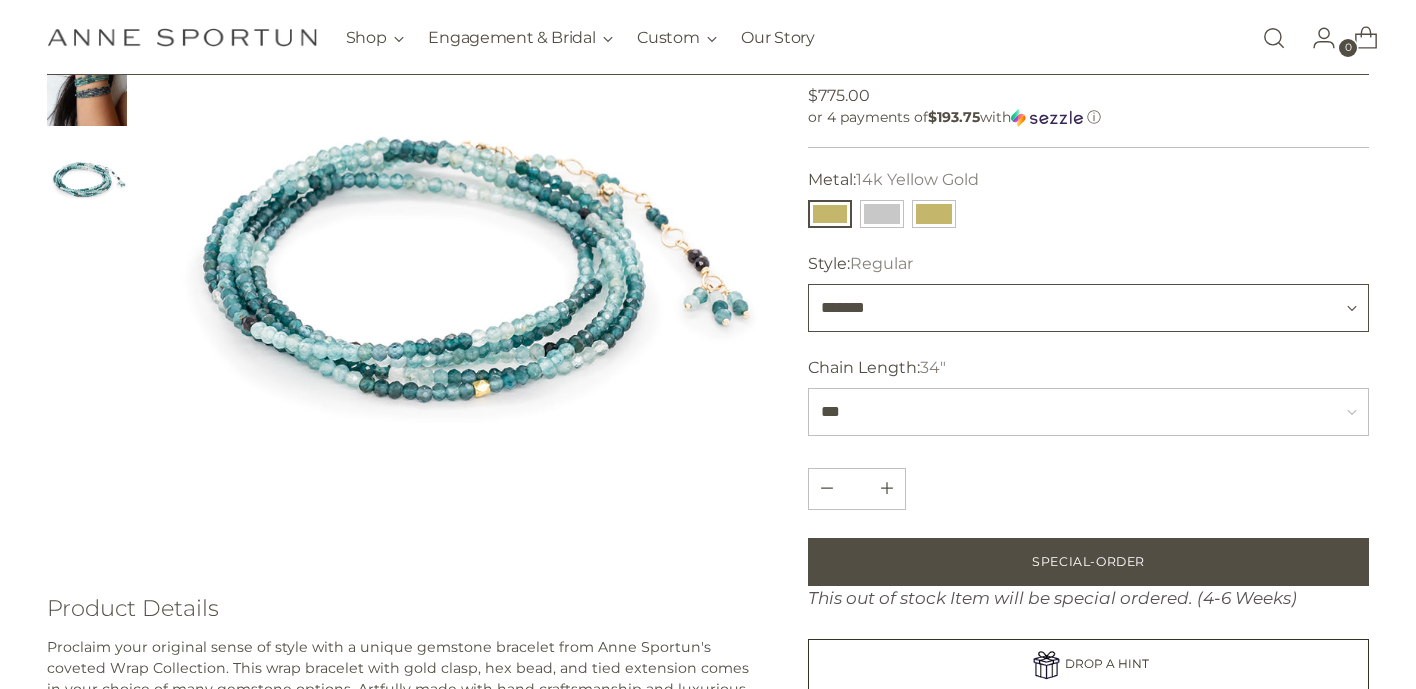 click on "******* ********" at bounding box center [1088, 308] 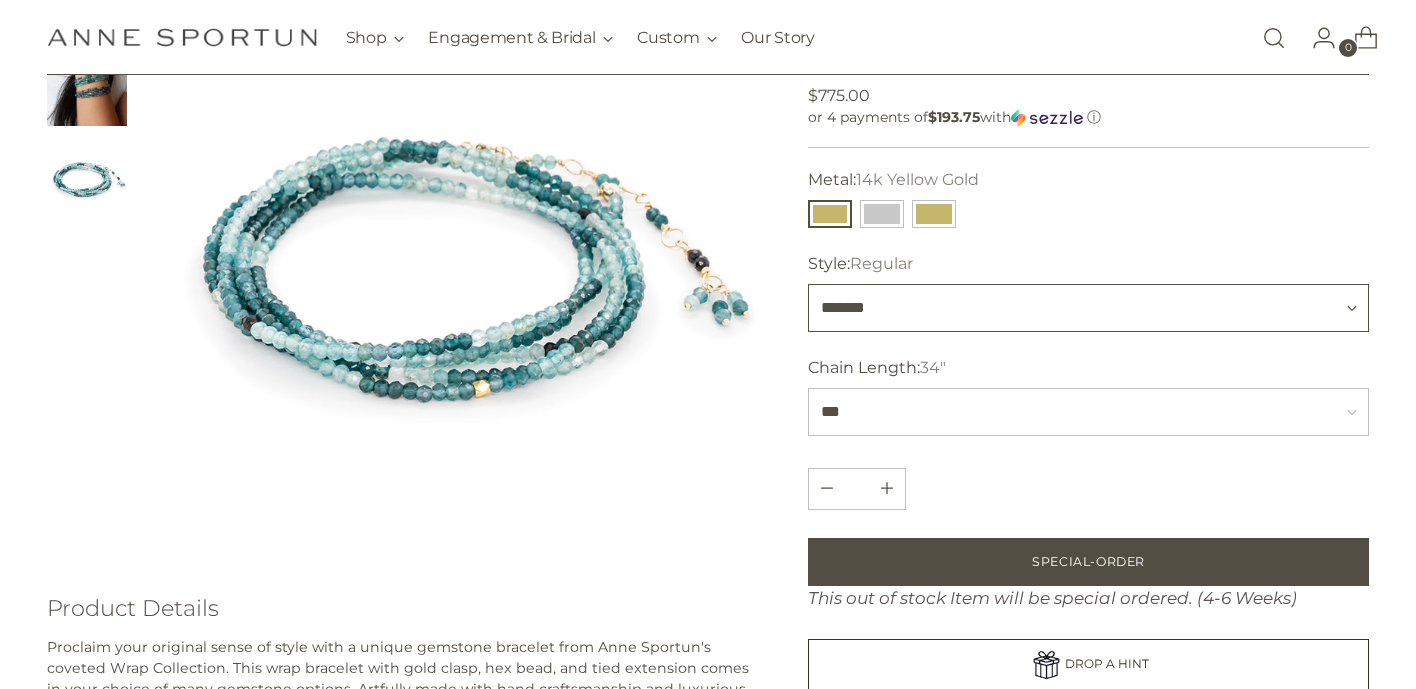 select on "********" 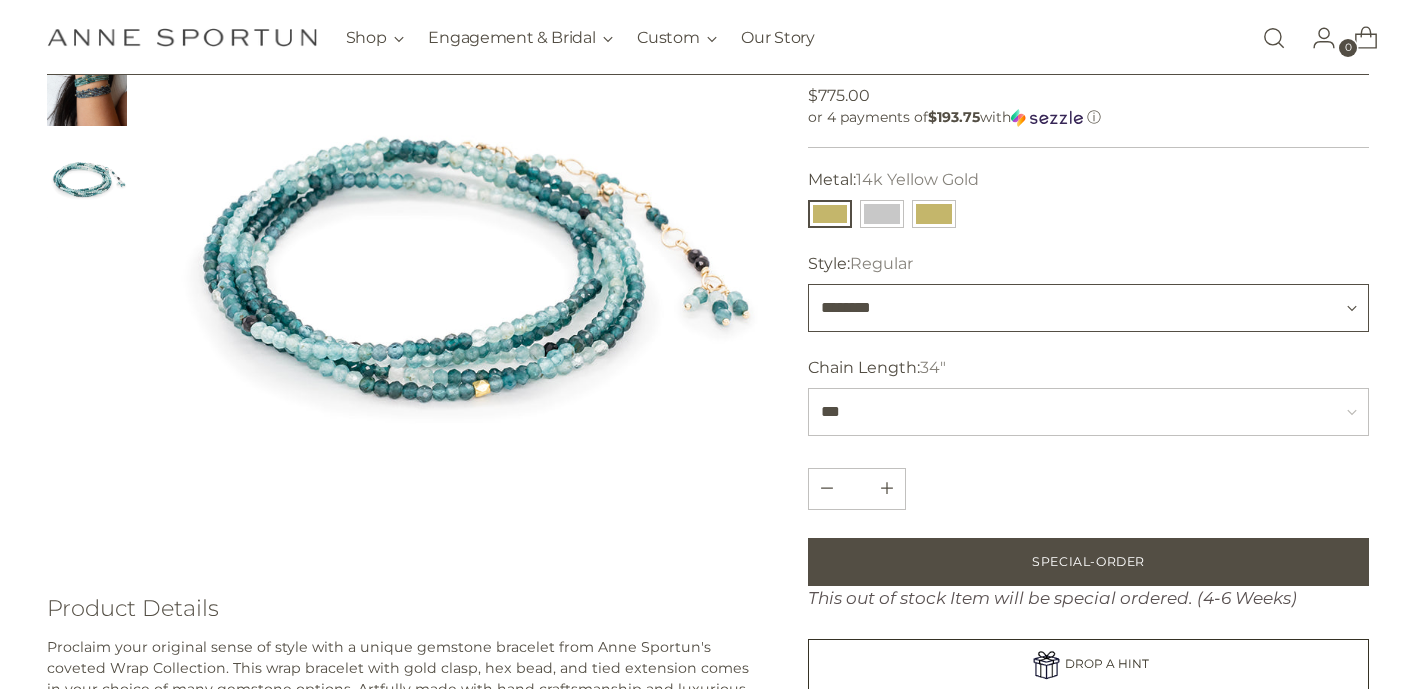 type 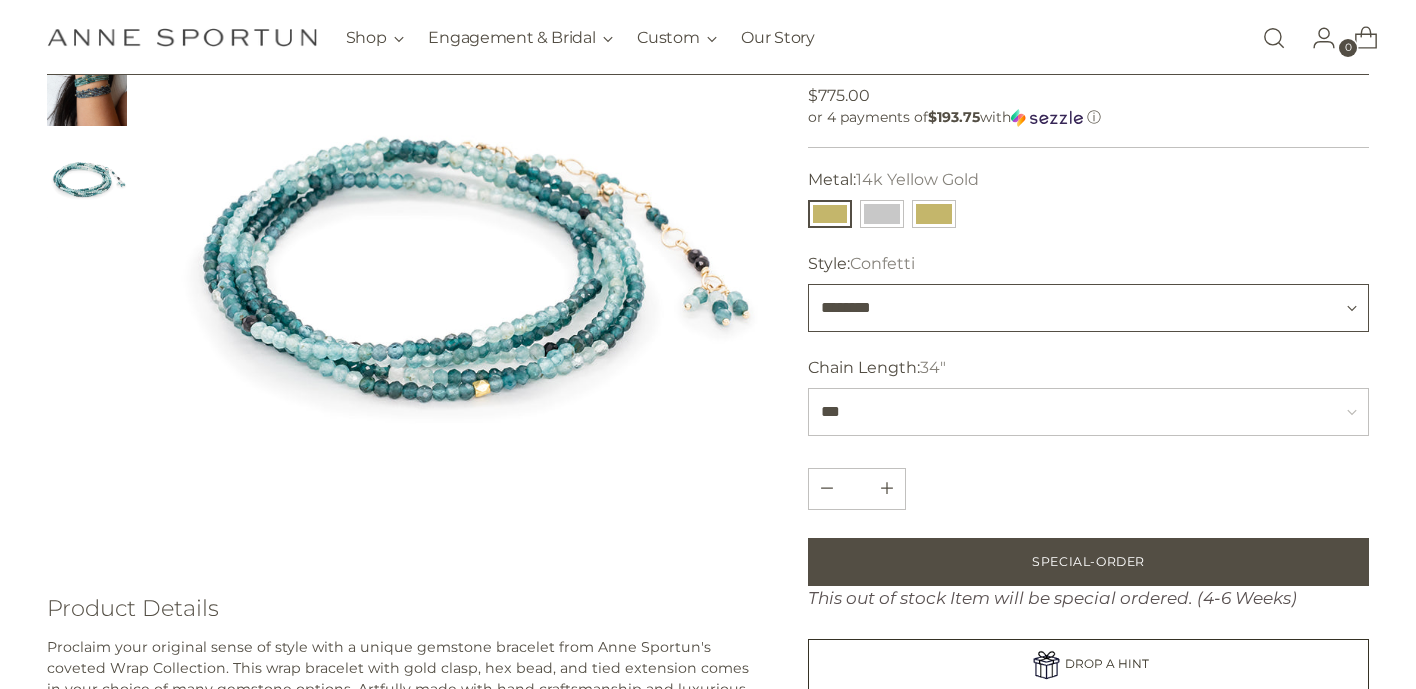 click on "******* ********" at bounding box center (1088, 308) 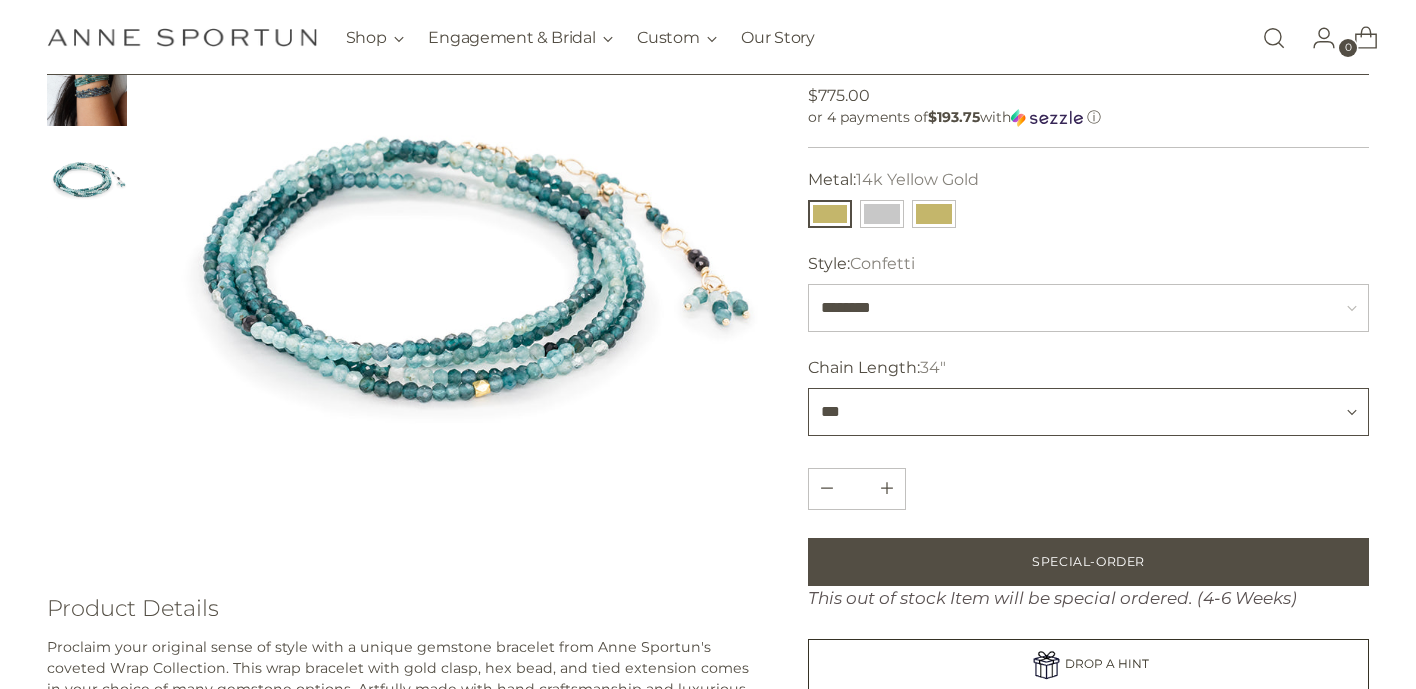 click on "*** *** ***" at bounding box center [1088, 412] 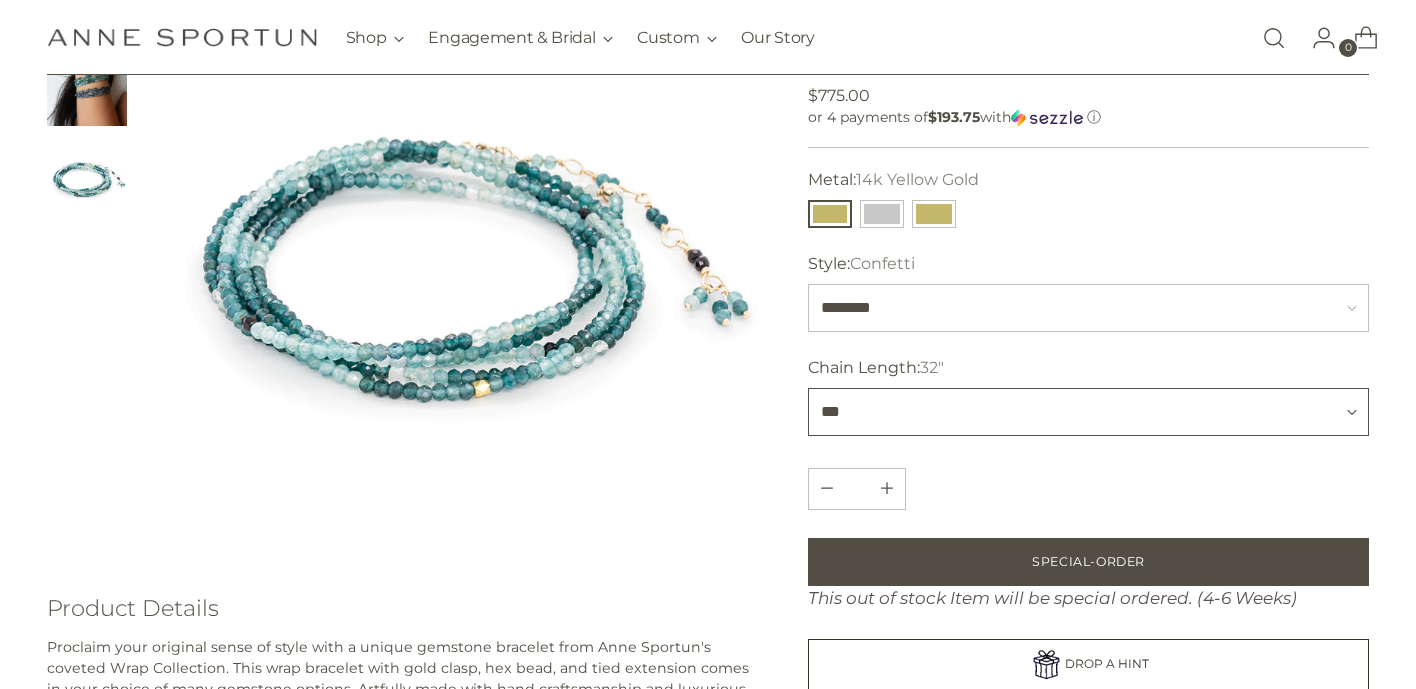 click on "*** *** ***" at bounding box center [1088, 412] 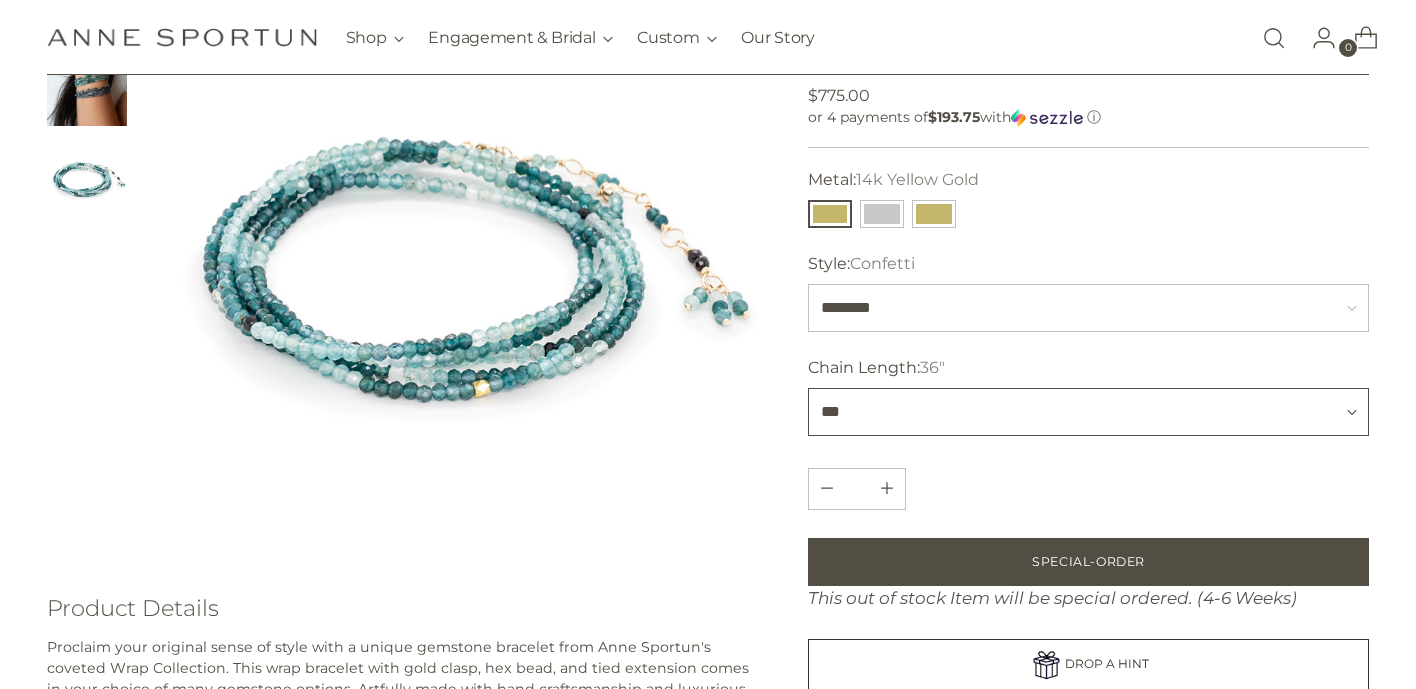 click on "*** *** ***" at bounding box center [1088, 412] 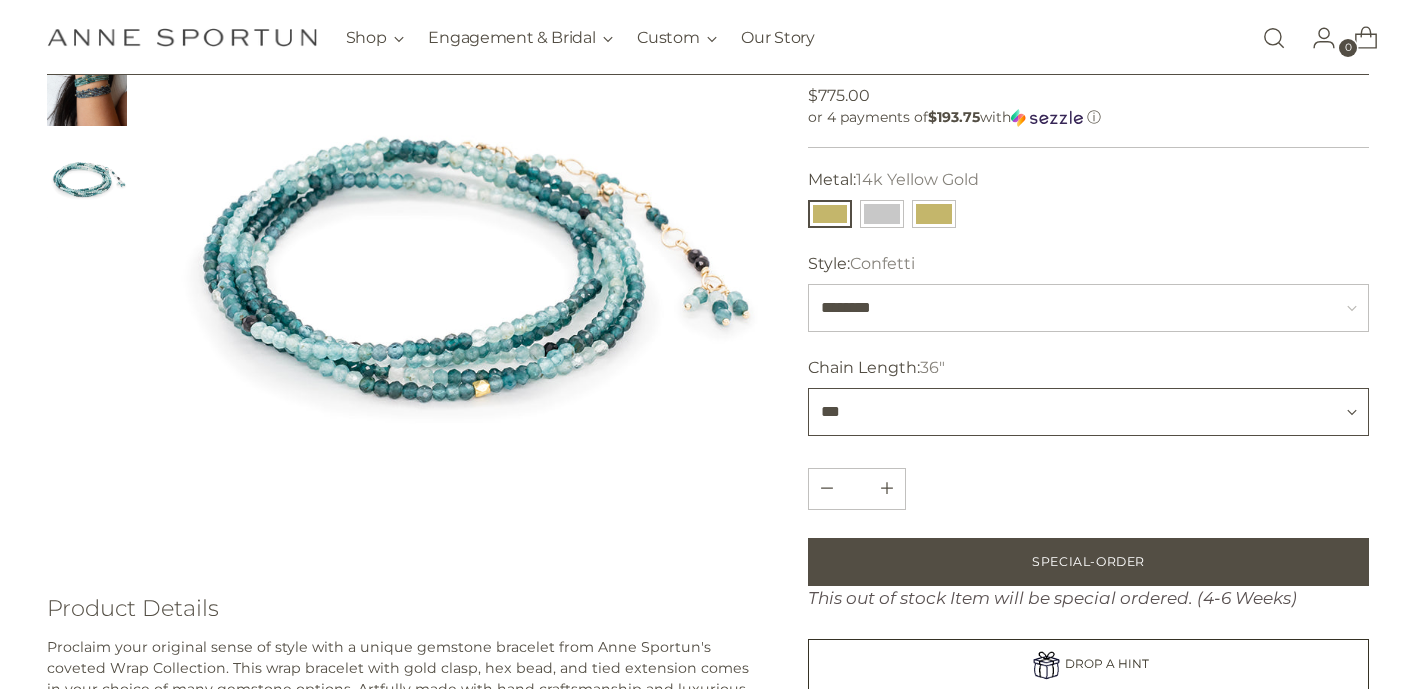 select on "***" 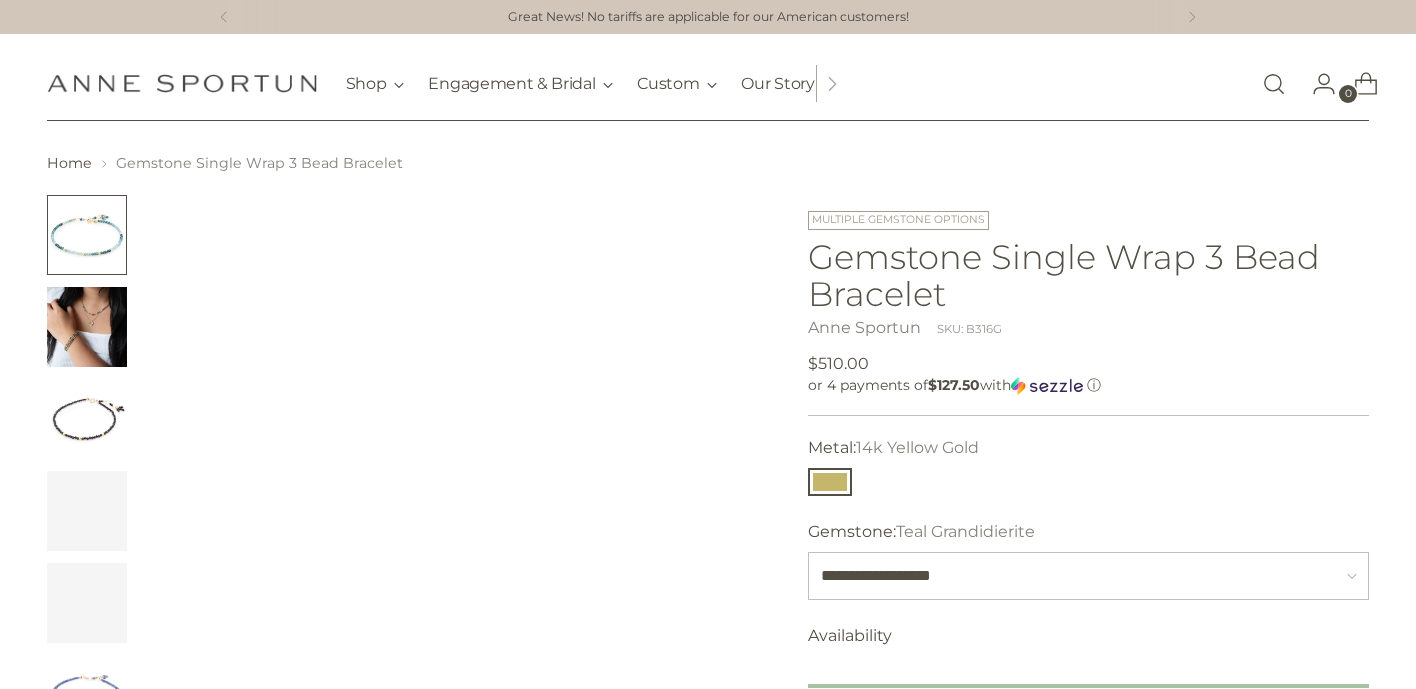 scroll, scrollTop: 0, scrollLeft: 0, axis: both 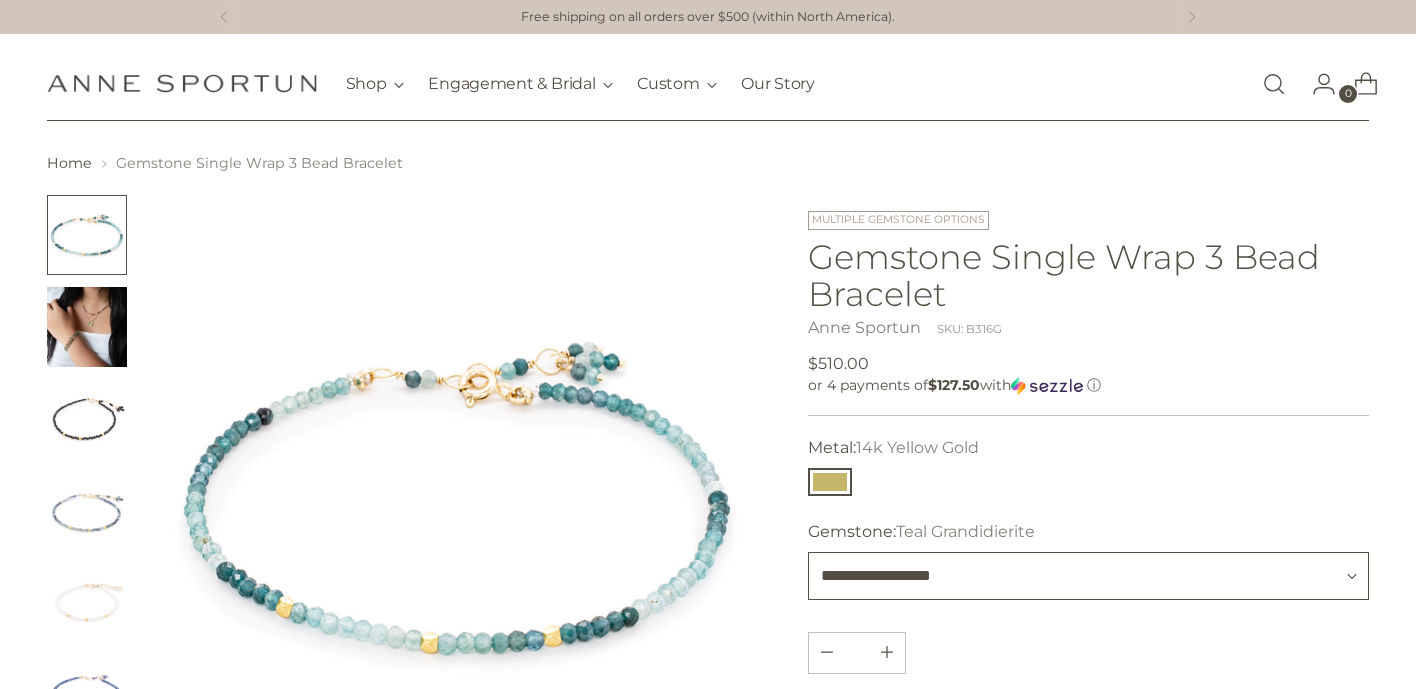 click on "**********" at bounding box center (1088, 576) 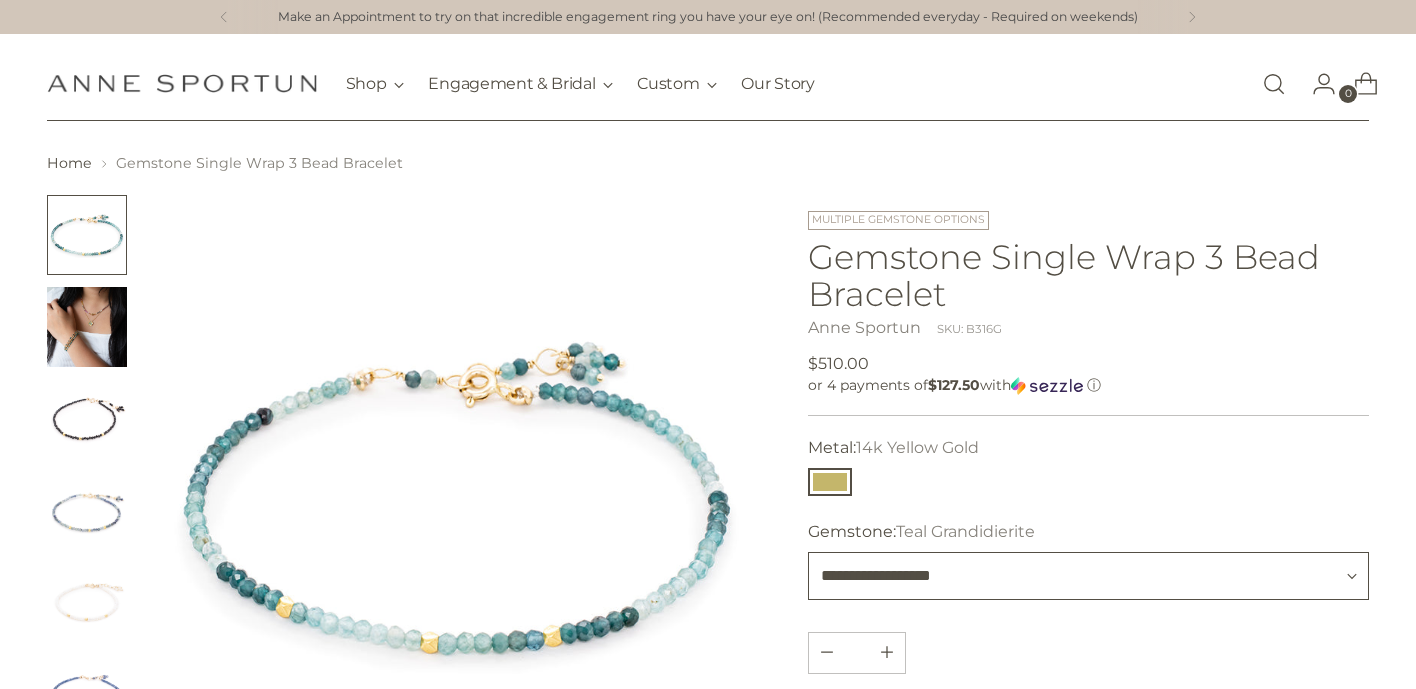 select on "********" 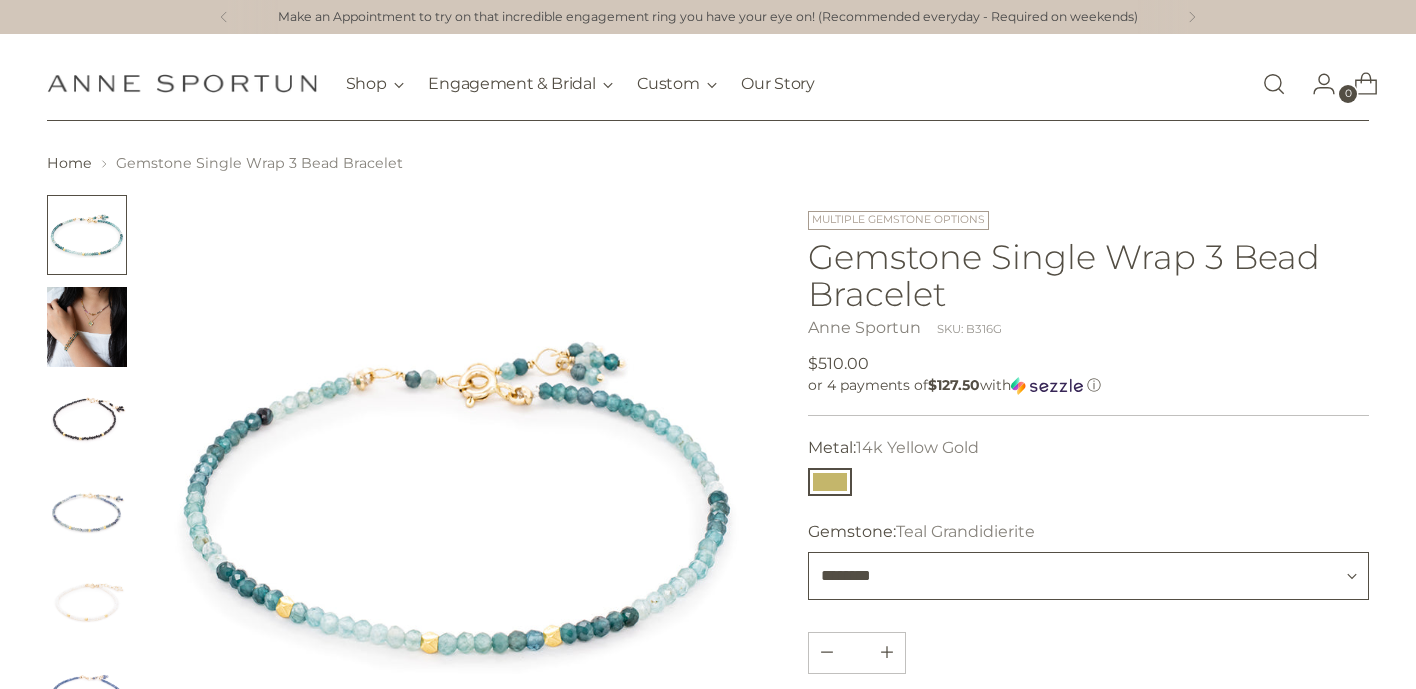 type 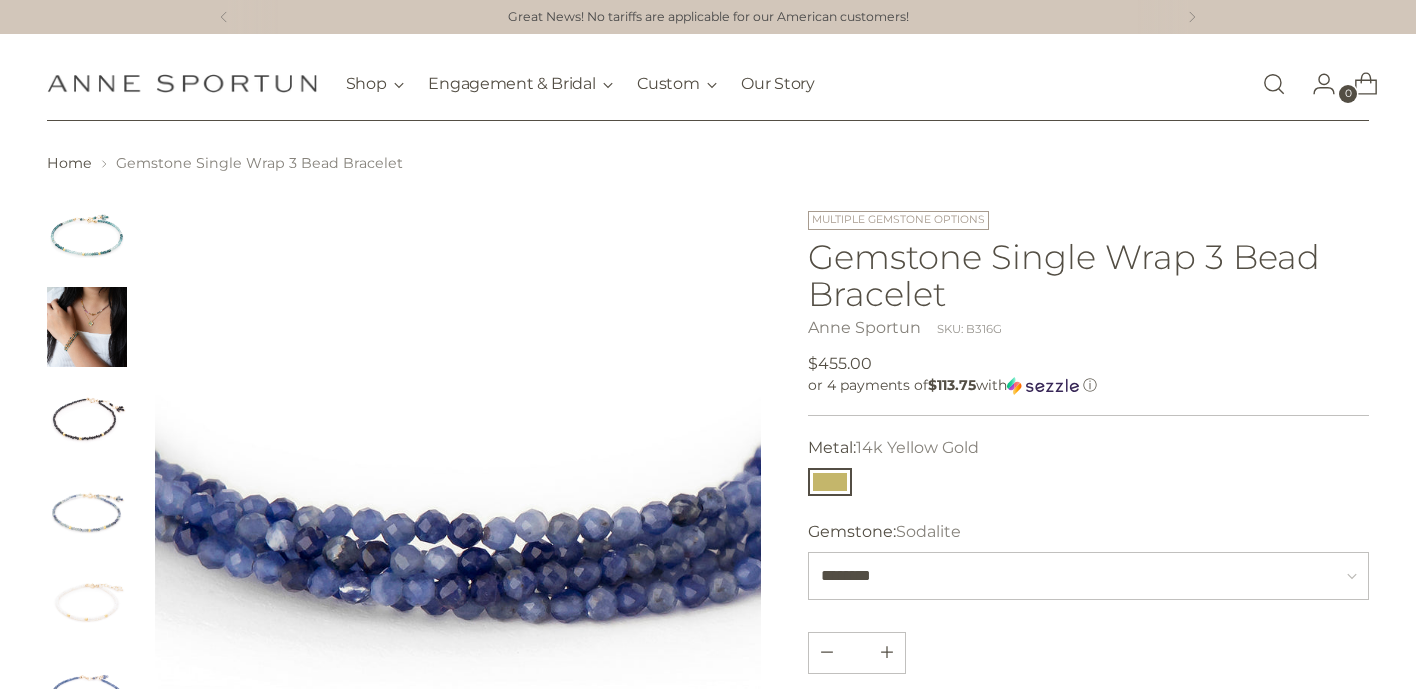 click at bounding box center [87, 327] 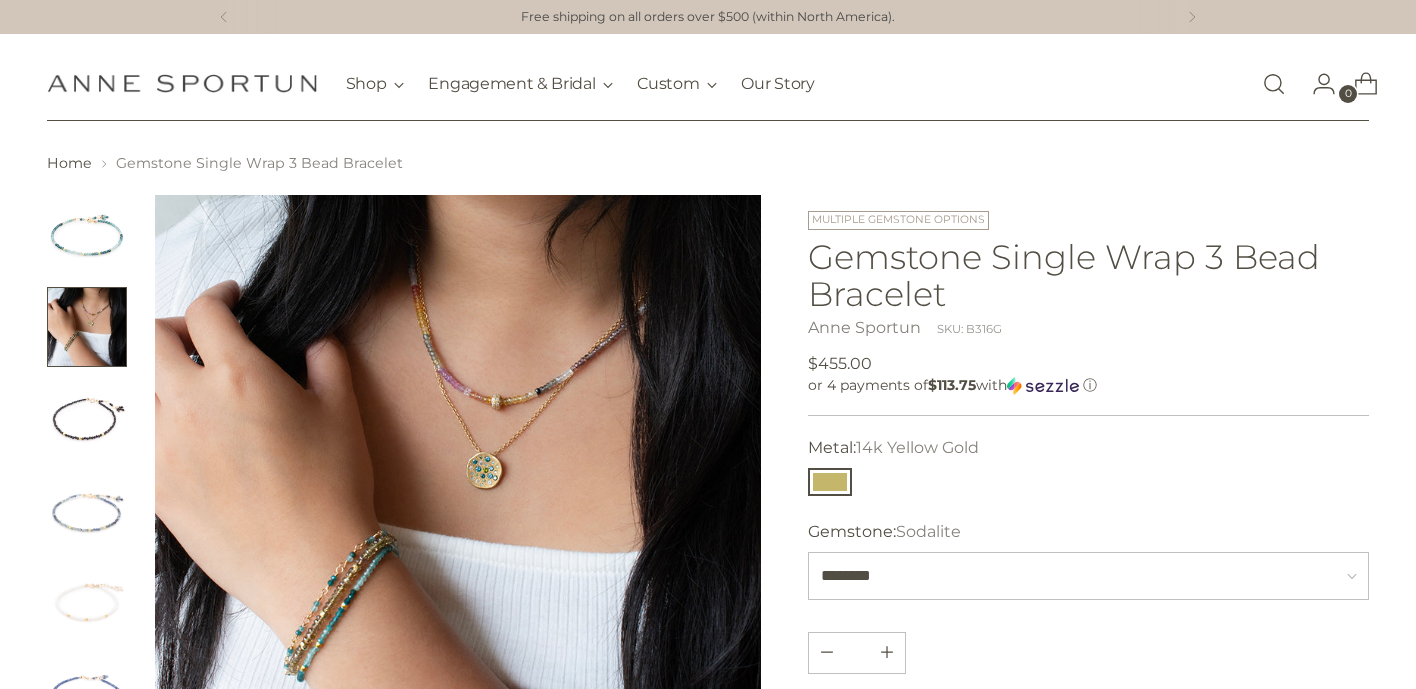 click at bounding box center (458, 498) 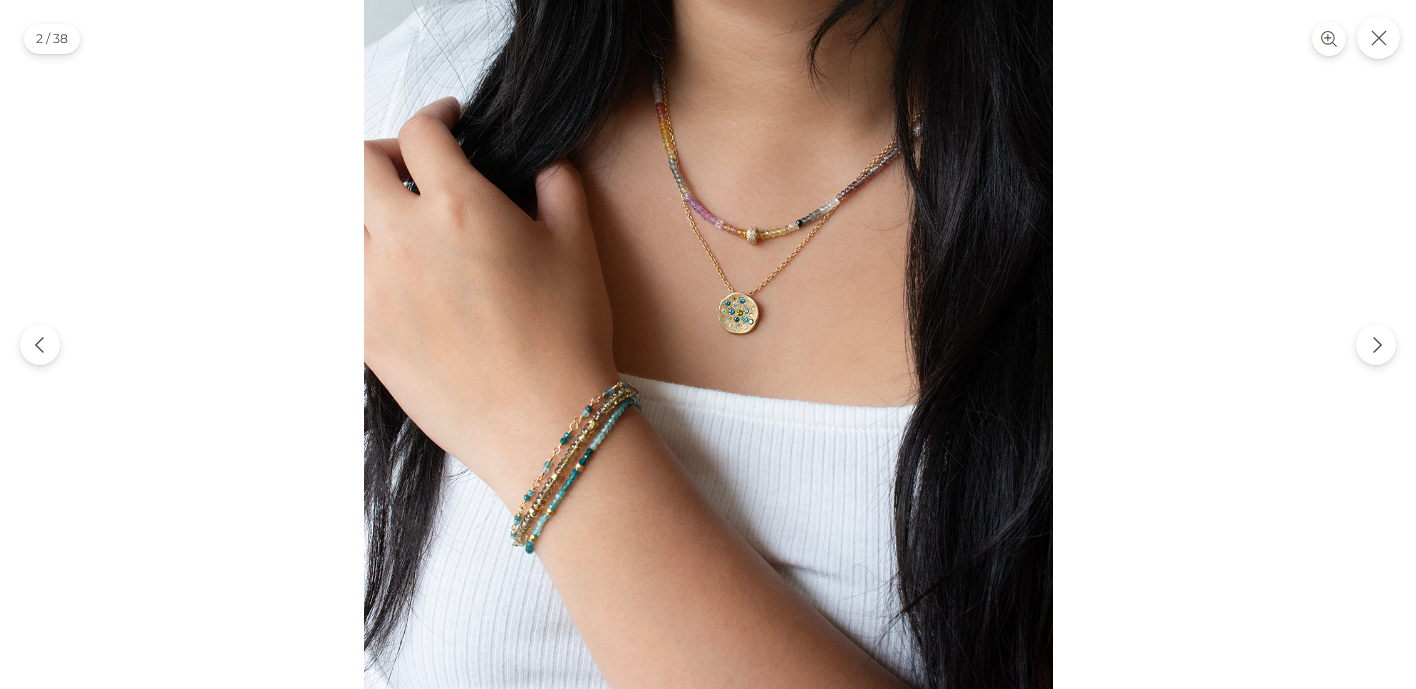 click at bounding box center (708, 344) 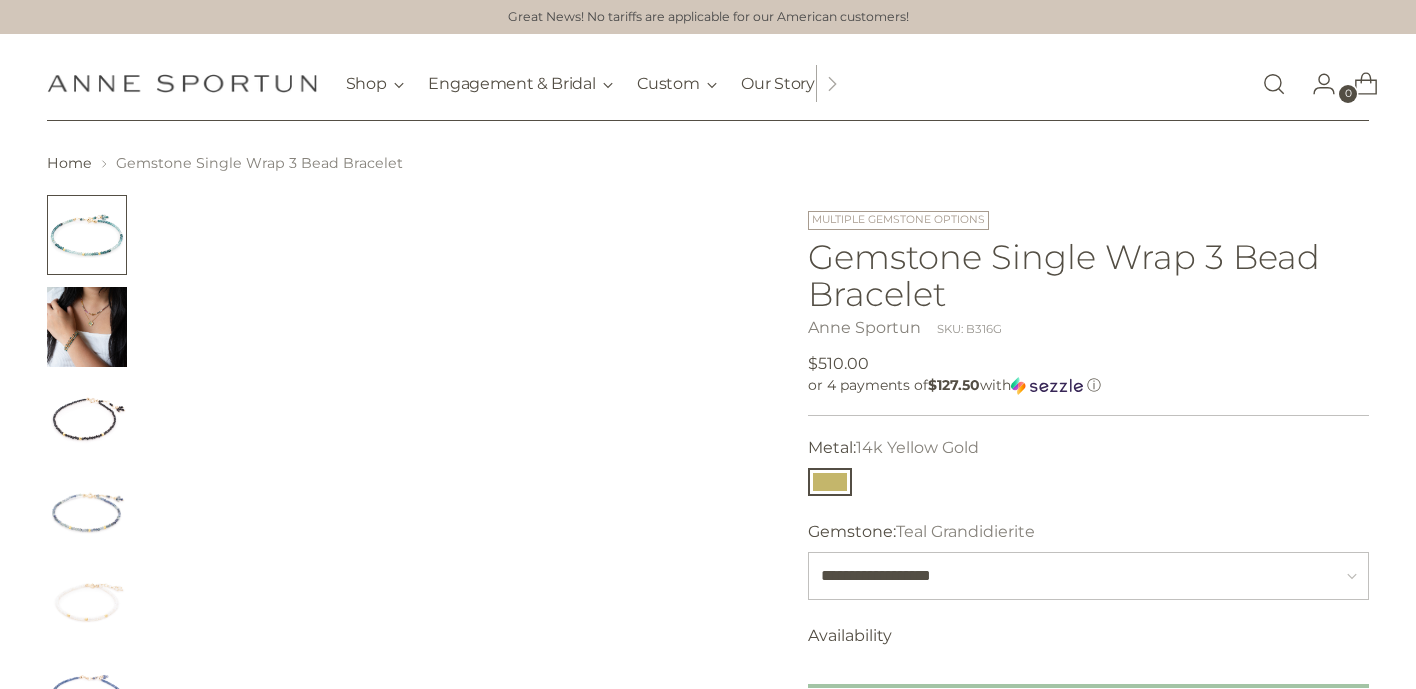 scroll, scrollTop: 0, scrollLeft: 0, axis: both 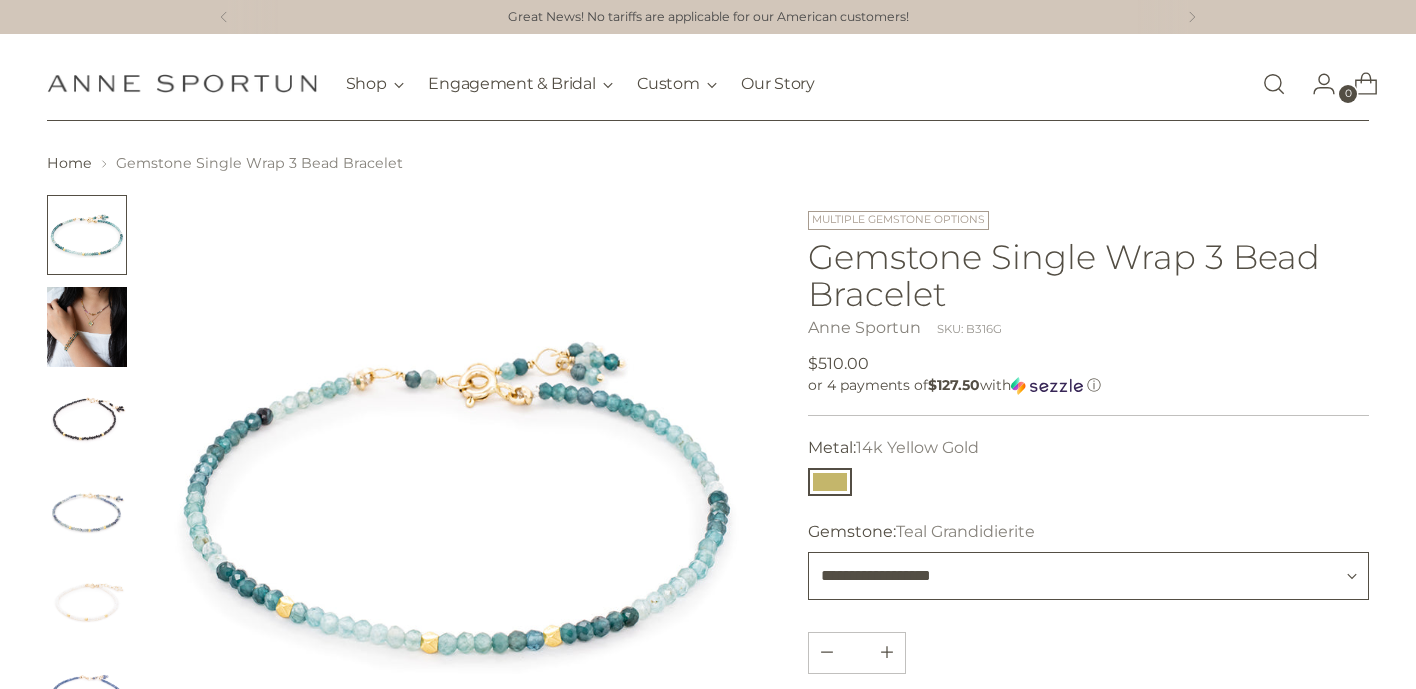 click on "**********" at bounding box center [1088, 576] 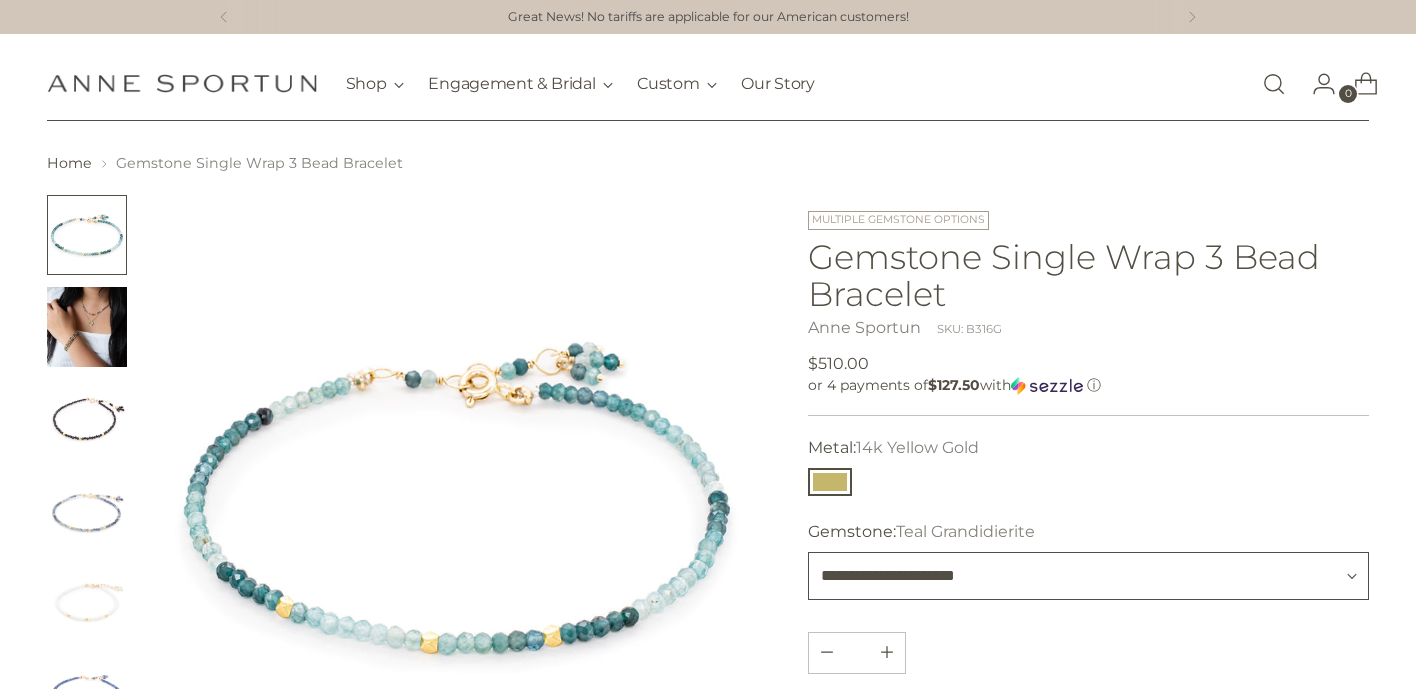 type 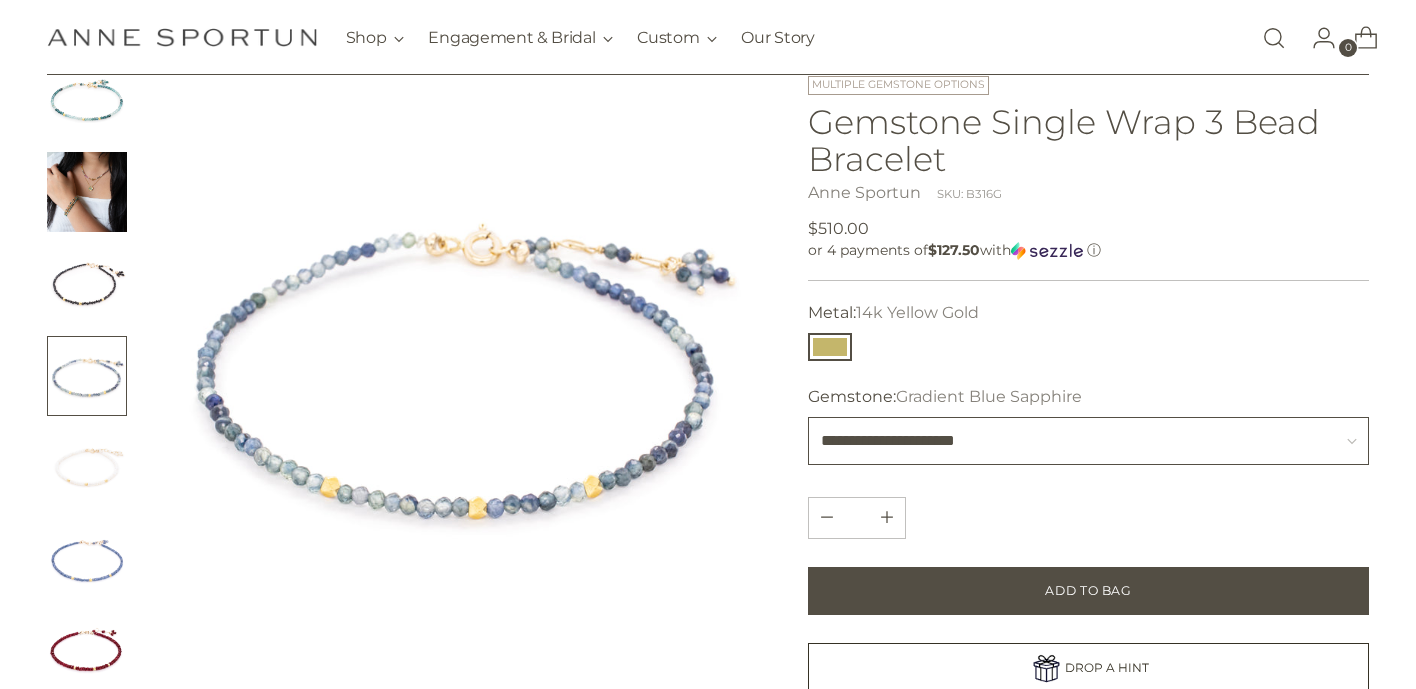 scroll, scrollTop: 170, scrollLeft: 0, axis: vertical 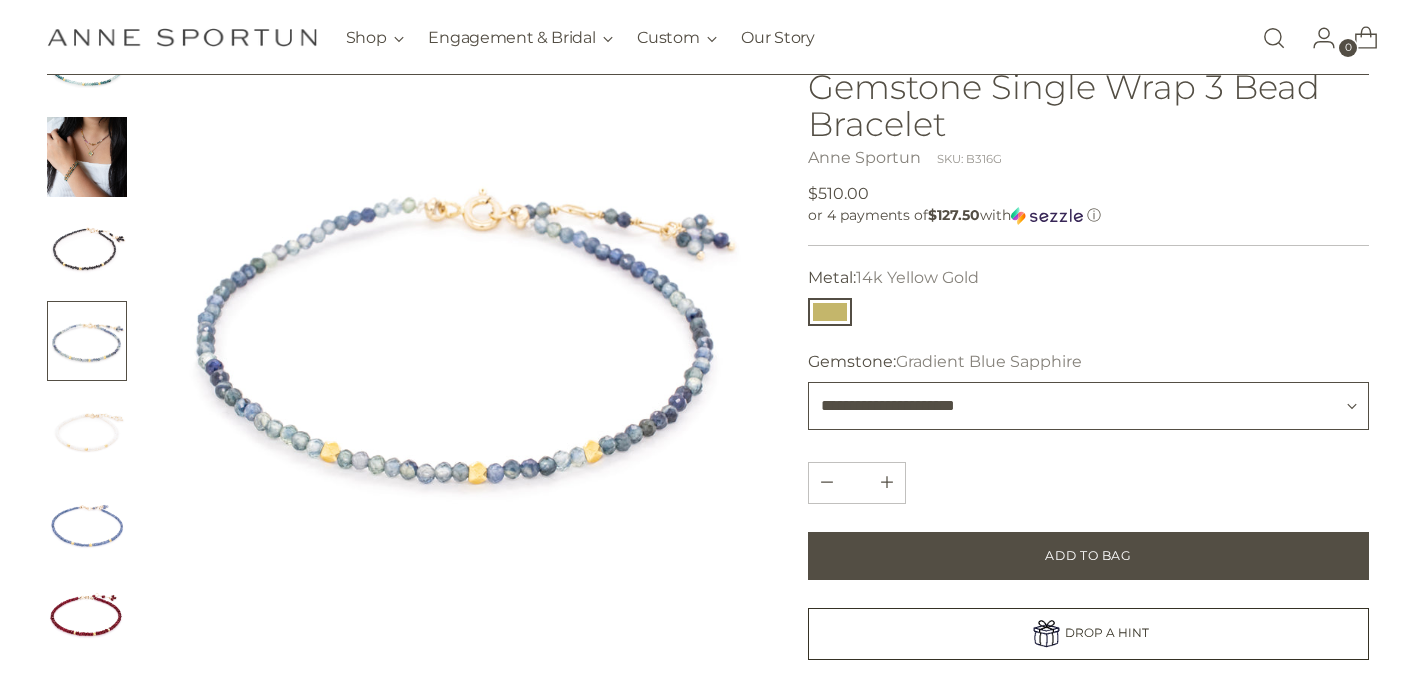 click on "**********" at bounding box center [1088, 406] 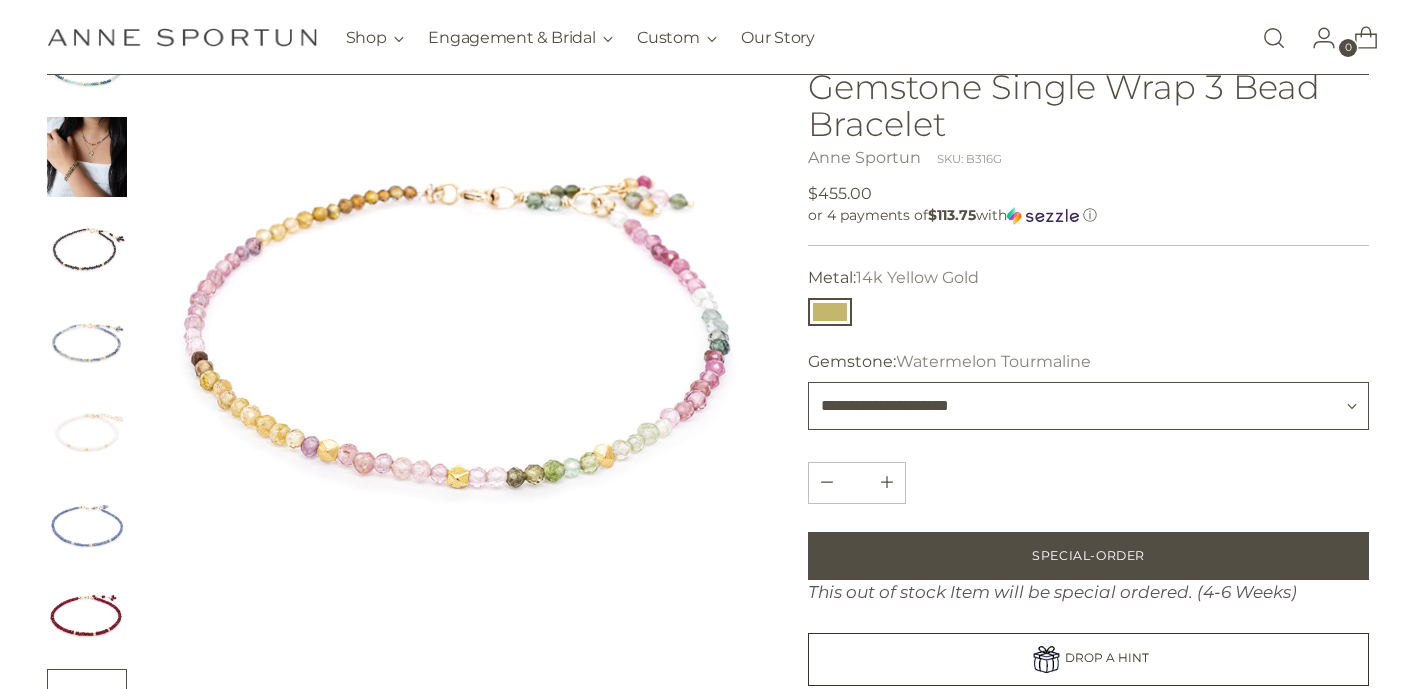 click on "**********" at bounding box center [1088, 406] 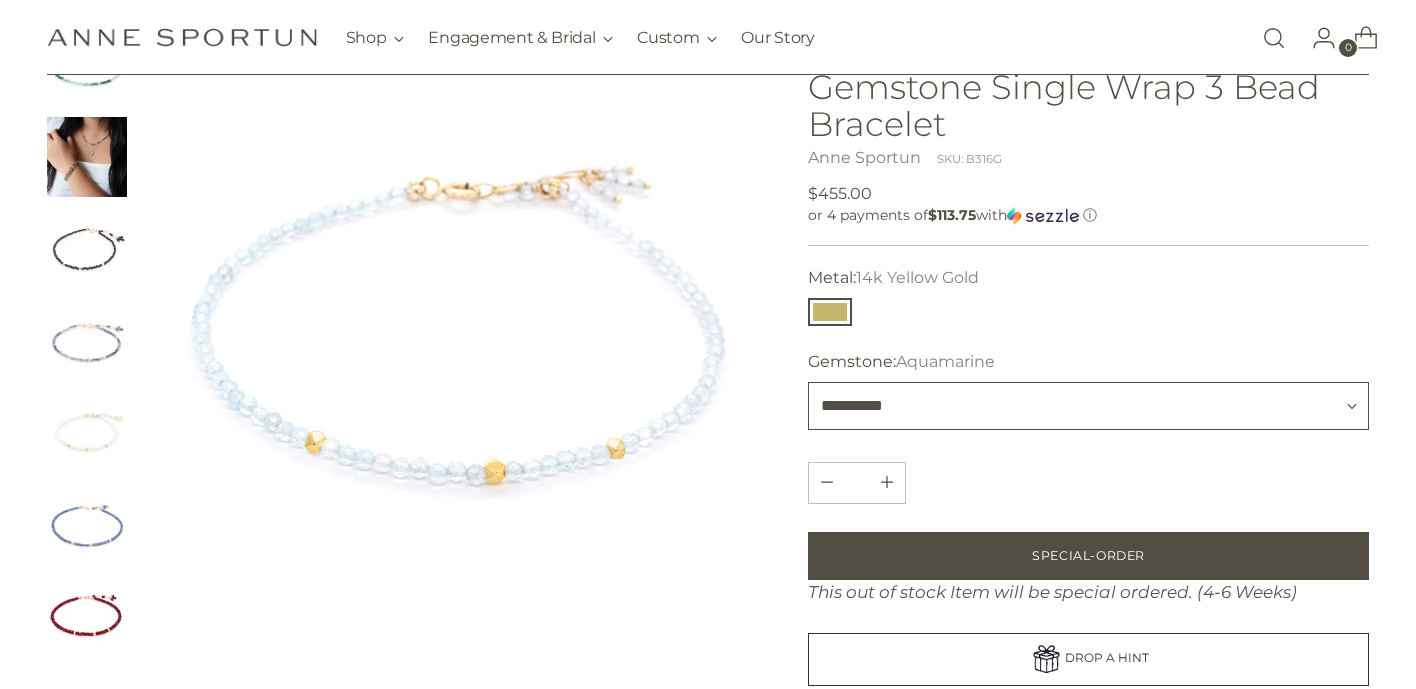 click on "**********" at bounding box center [1088, 406] 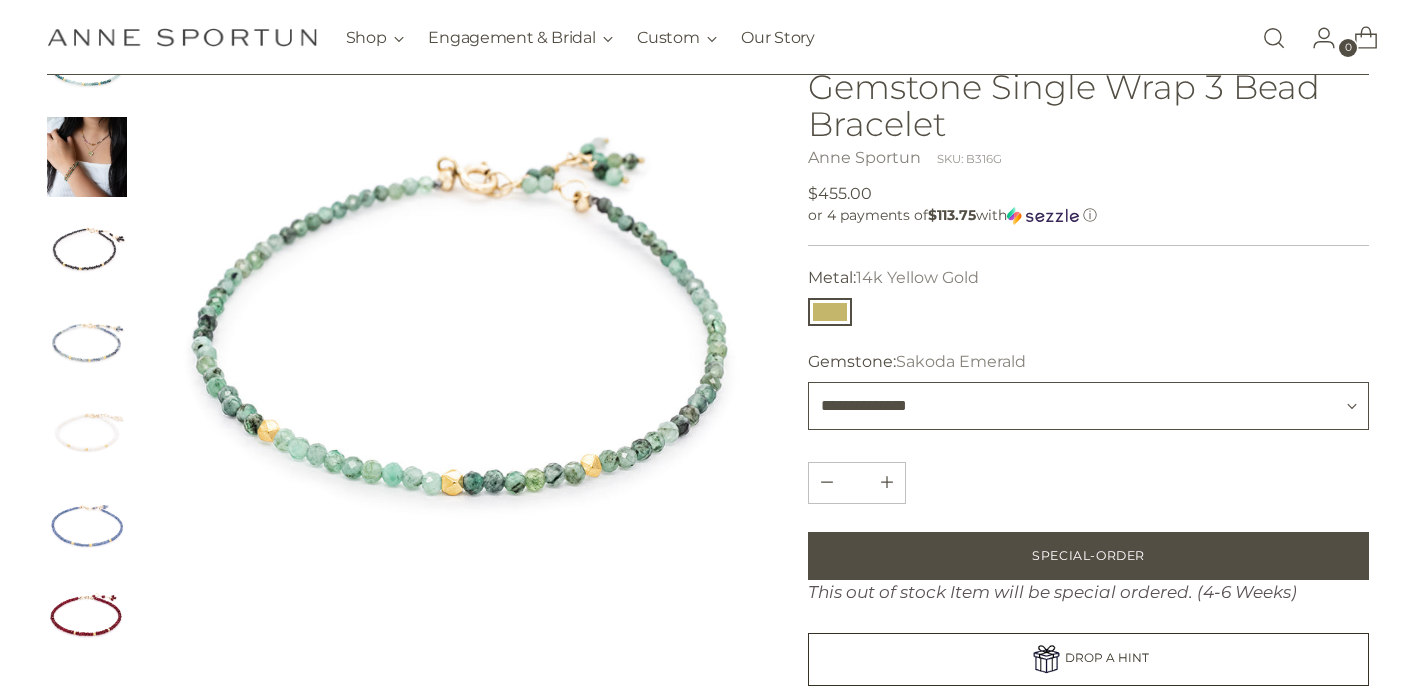click on "**********" at bounding box center (1088, 406) 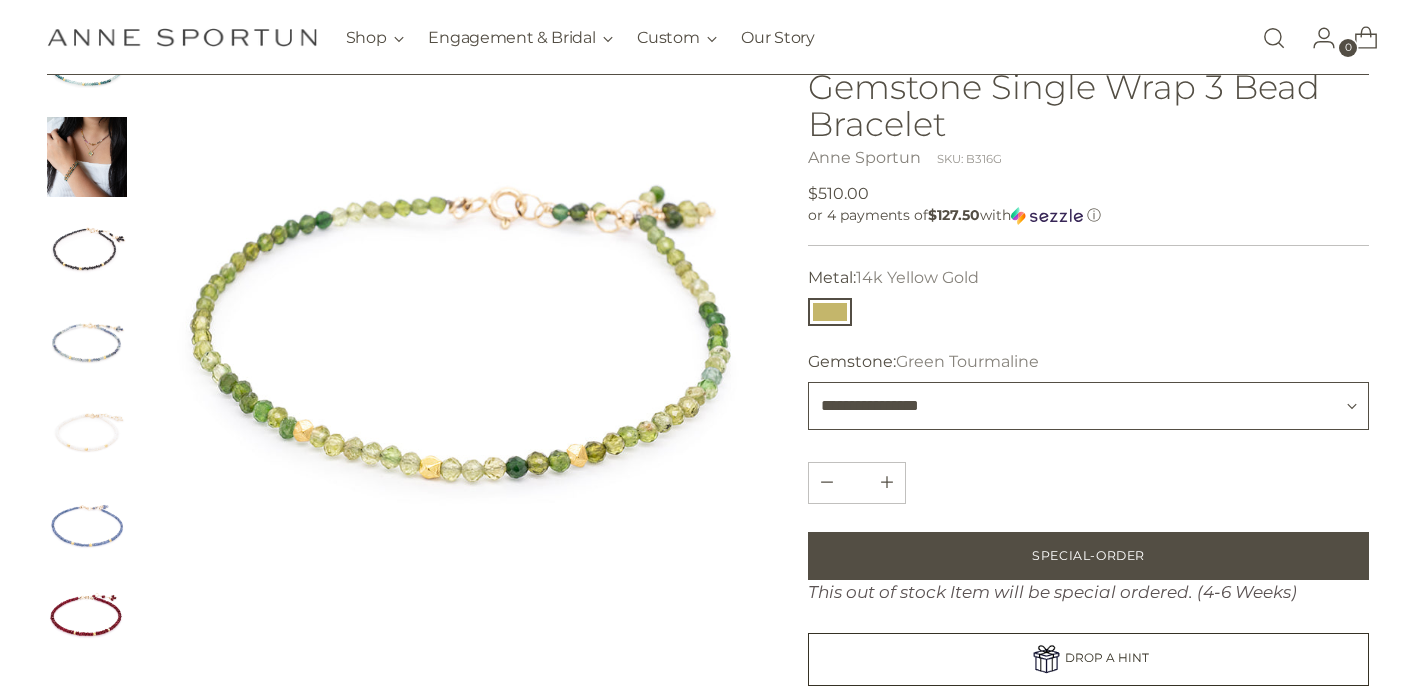 click on "**********" at bounding box center (1088, 406) 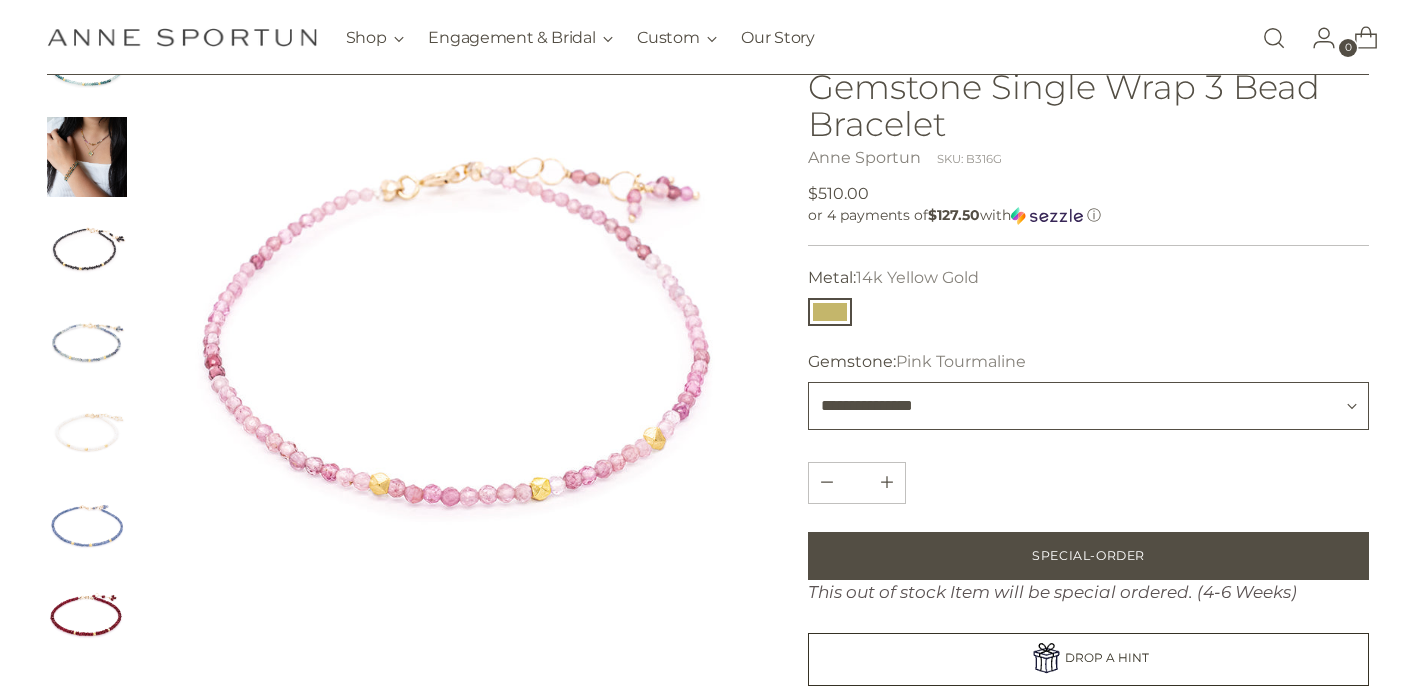 click on "**********" at bounding box center [1088, 406] 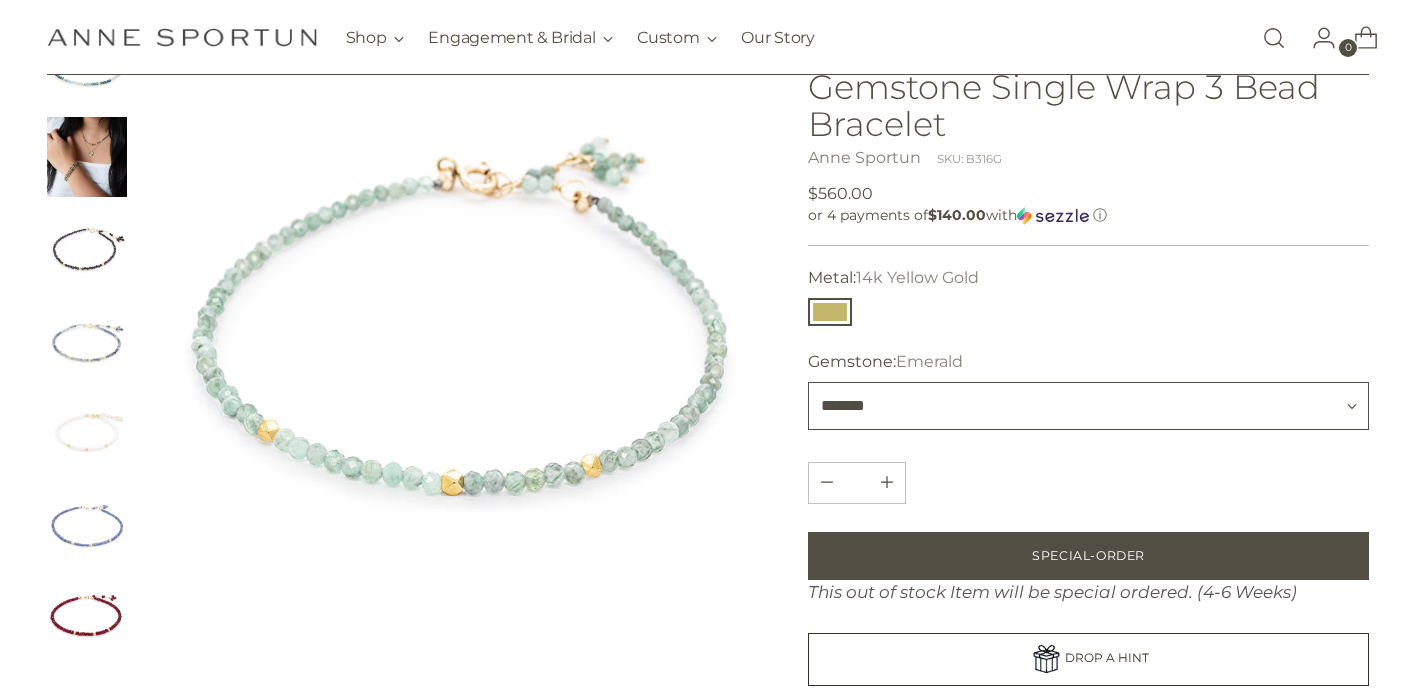 click on "**********" at bounding box center [1088, 406] 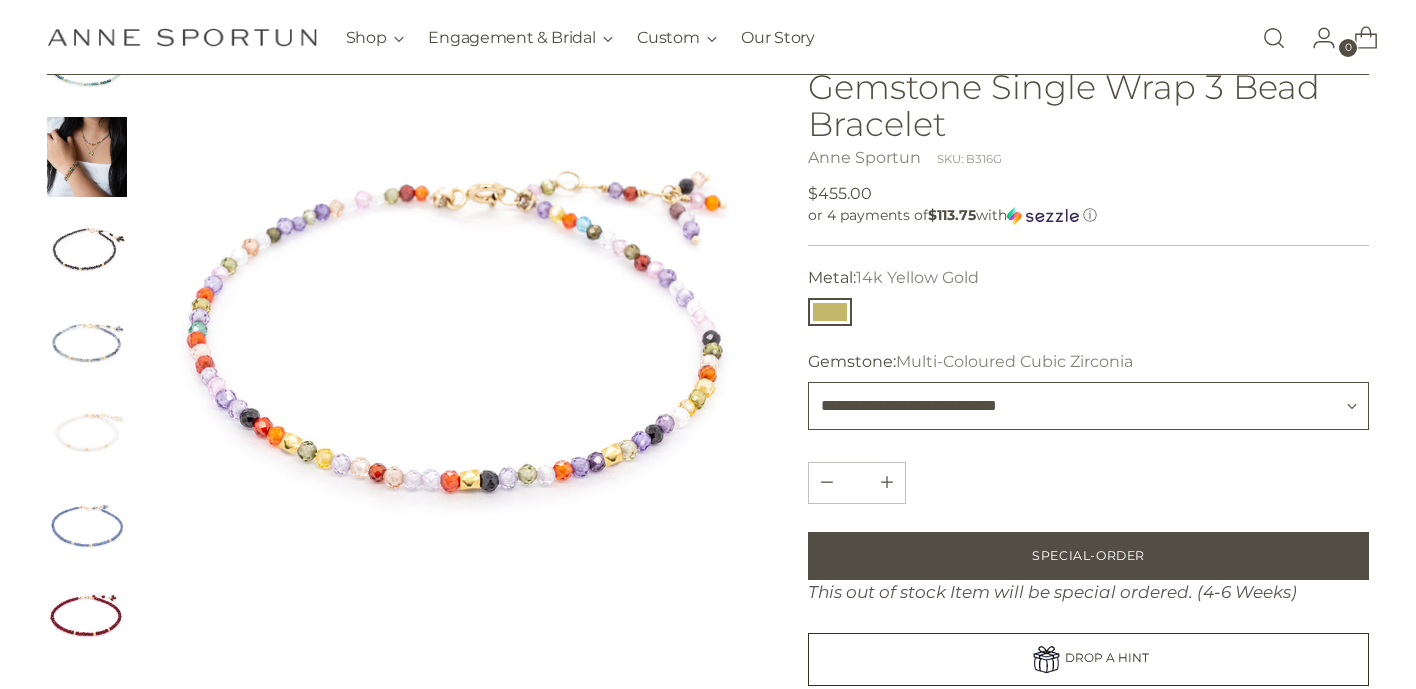 click on "**********" at bounding box center (1088, 406) 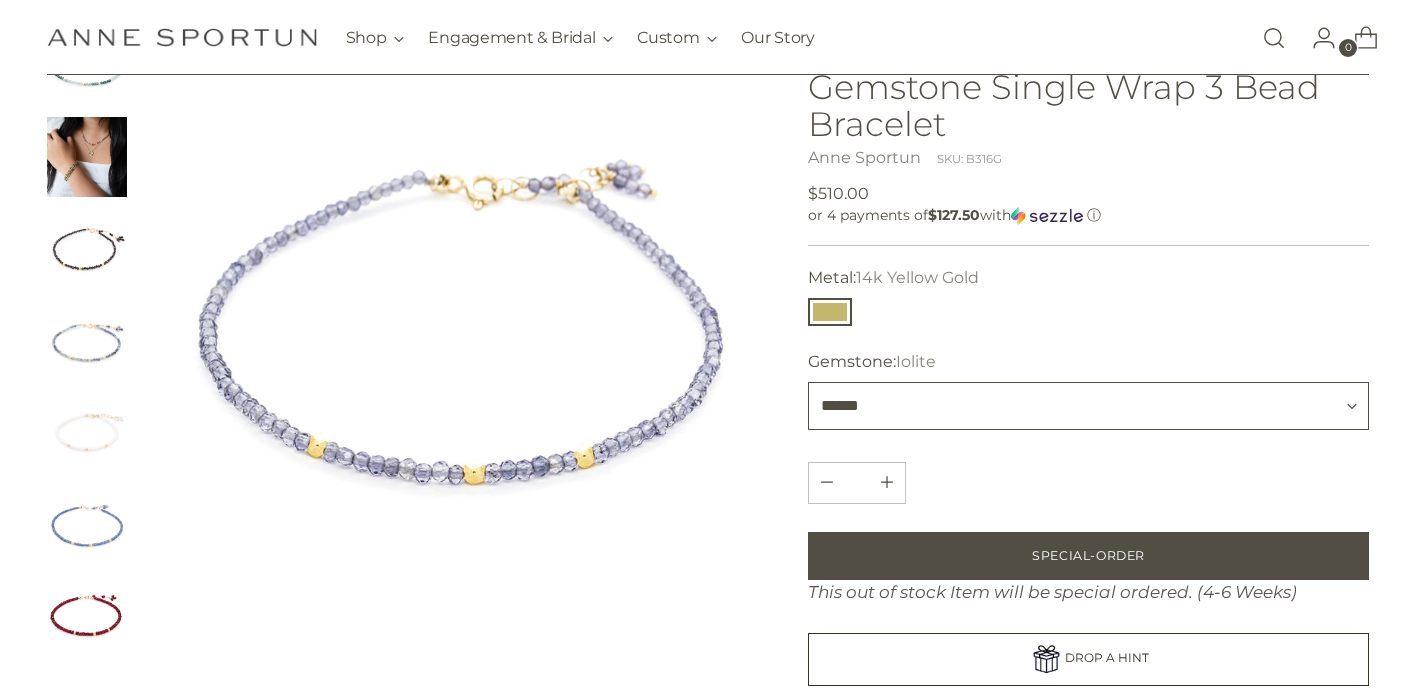 click on "**********" at bounding box center (1088, 406) 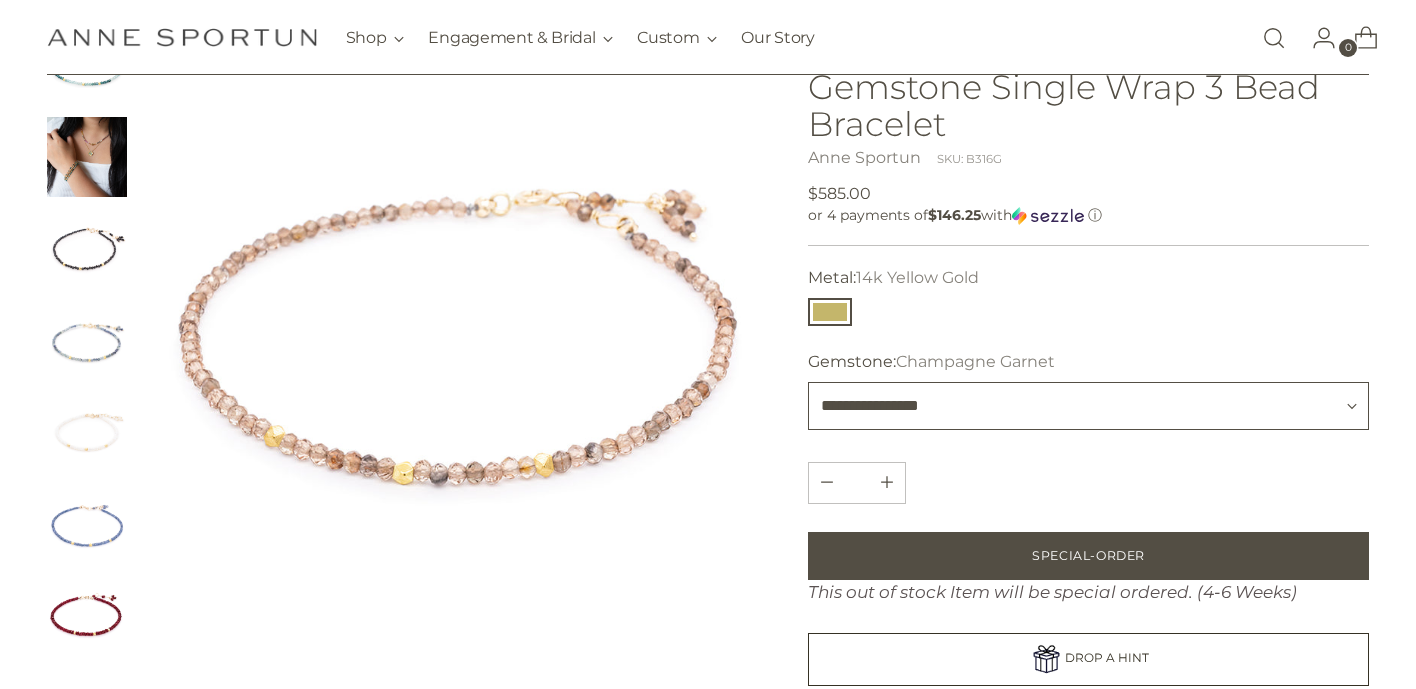 click on "**********" at bounding box center (1088, 406) 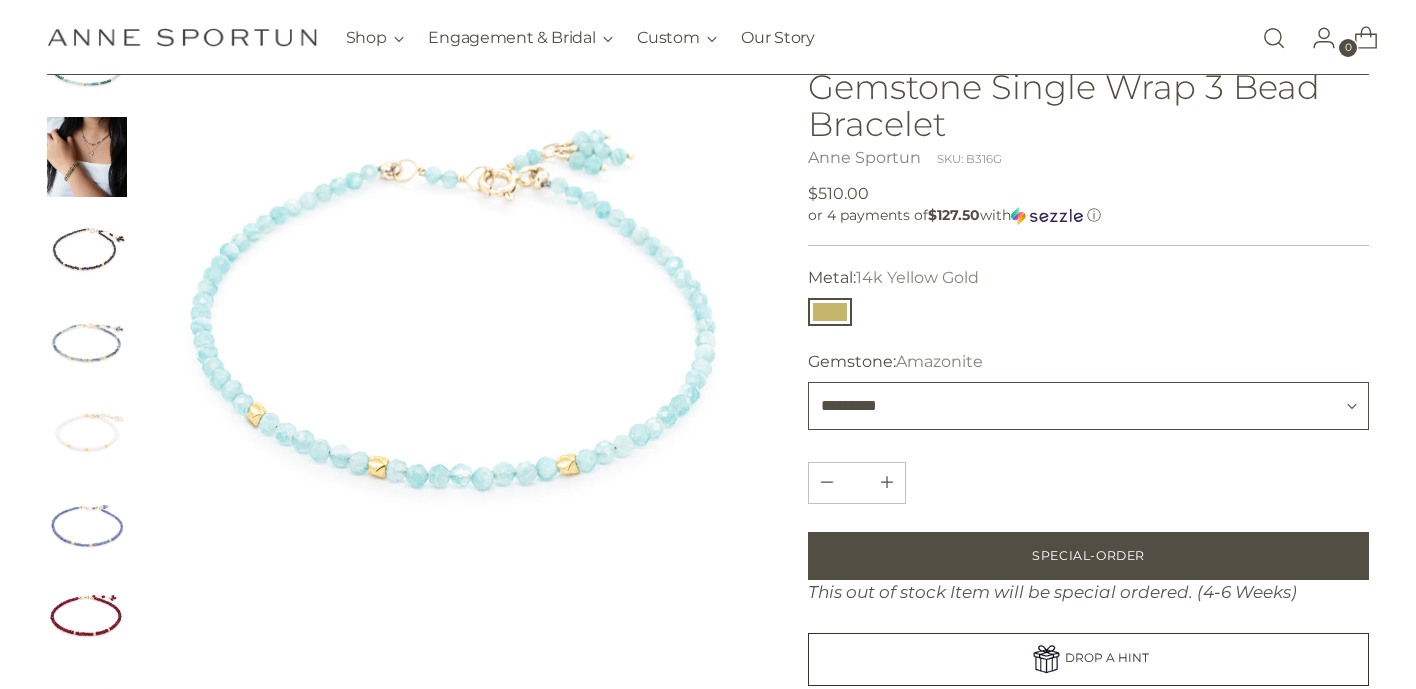 click on "**********" at bounding box center (1088, 406) 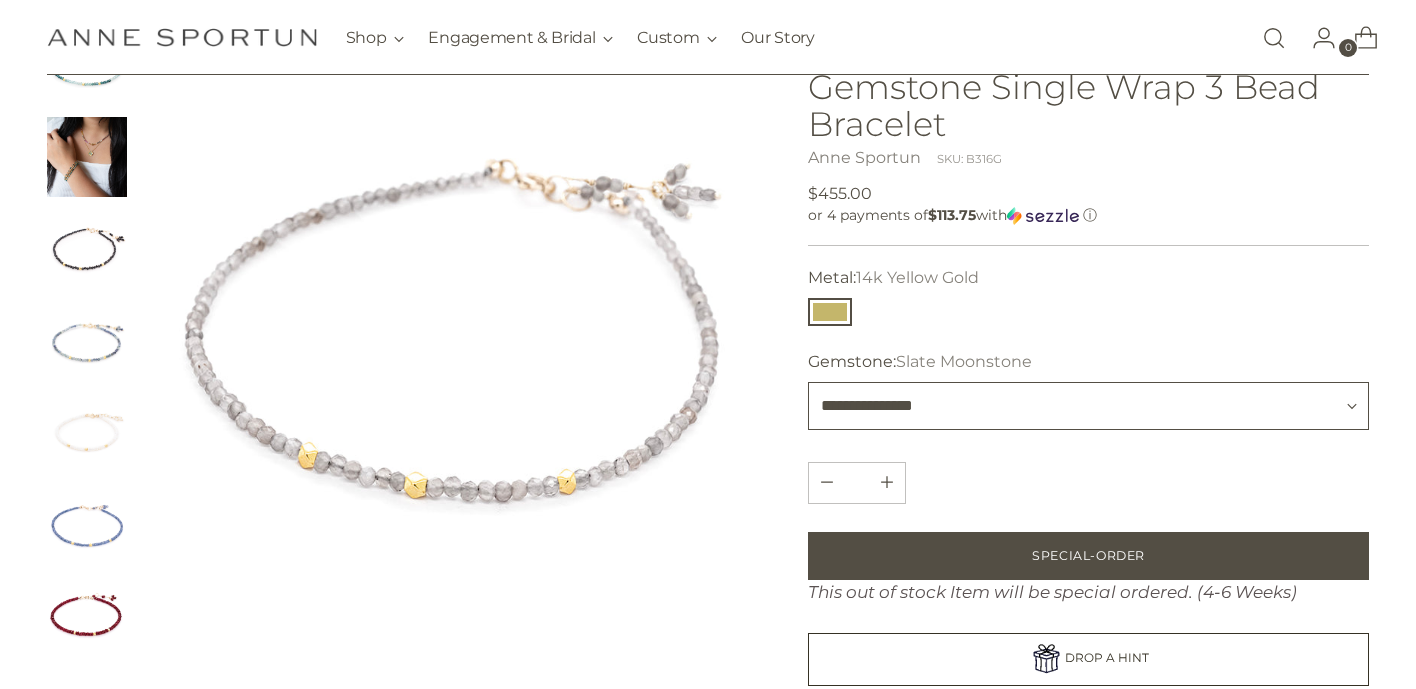 click on "**********" at bounding box center [1088, 406] 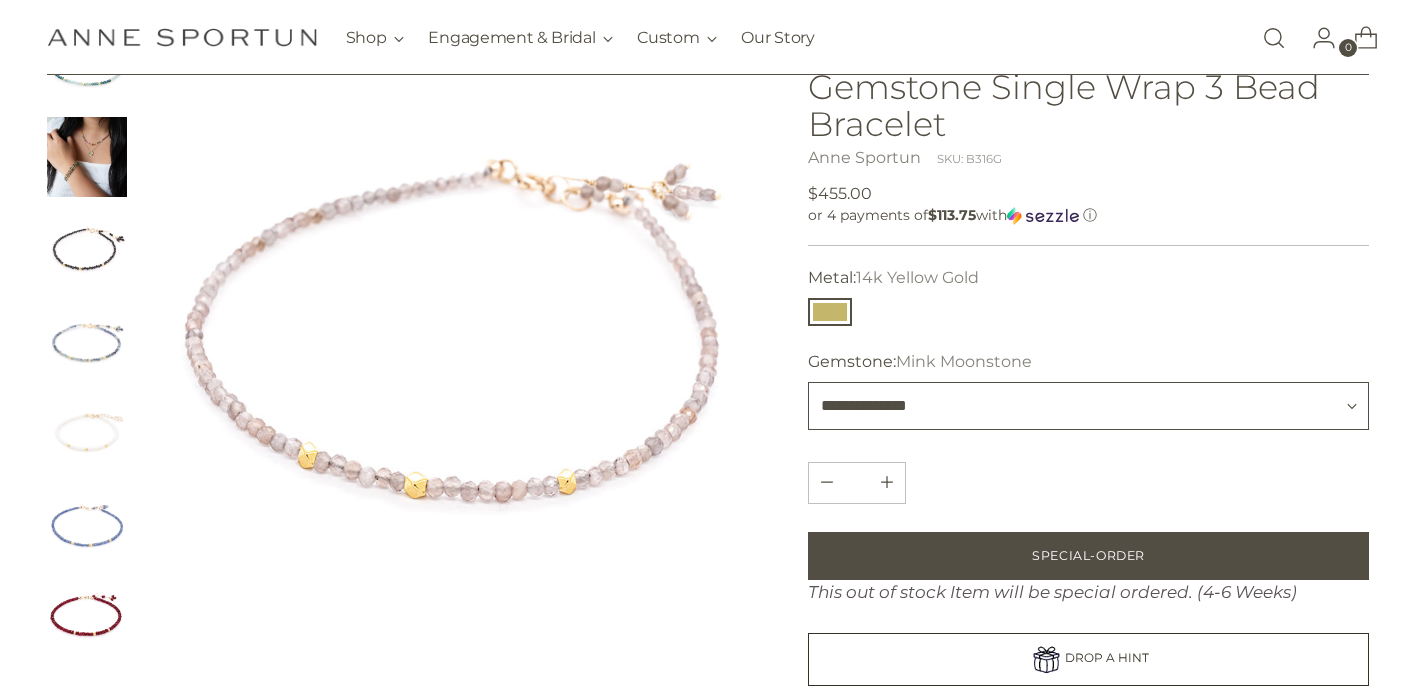 click on "**********" at bounding box center [1088, 406] 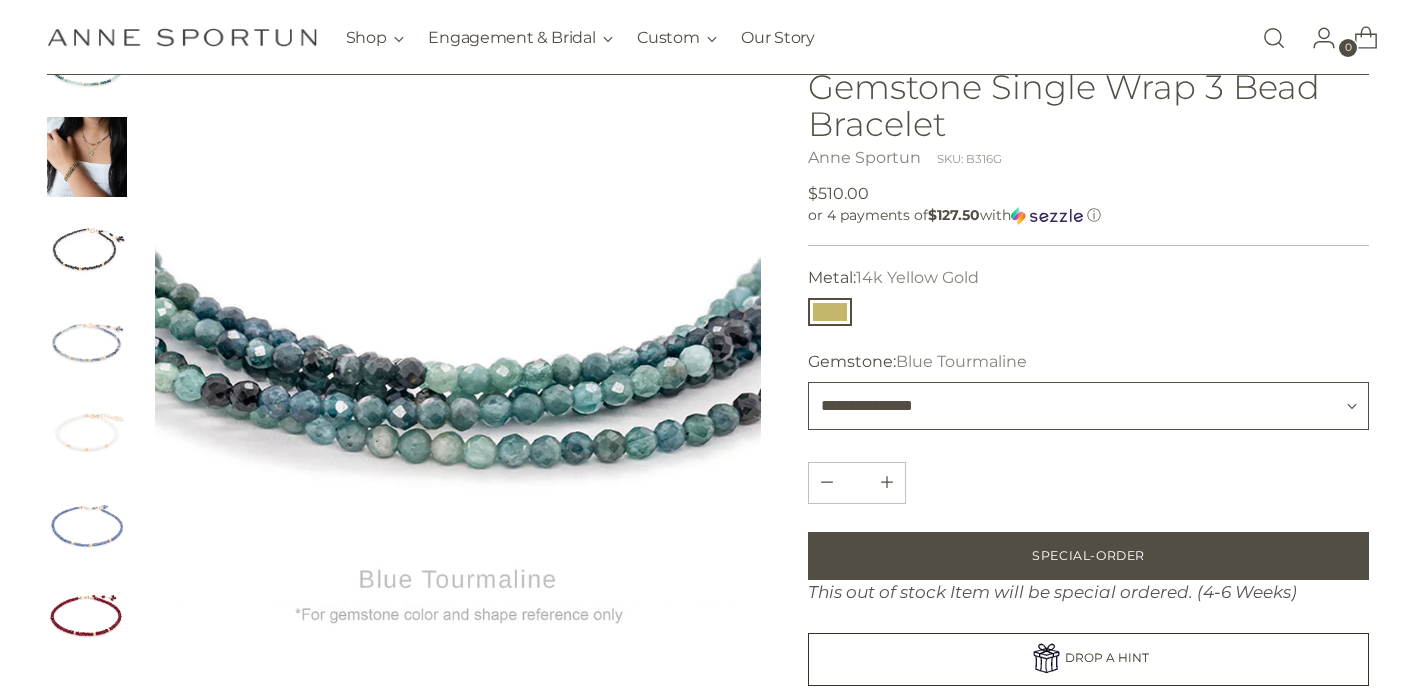 click on "**********" at bounding box center [1088, 406] 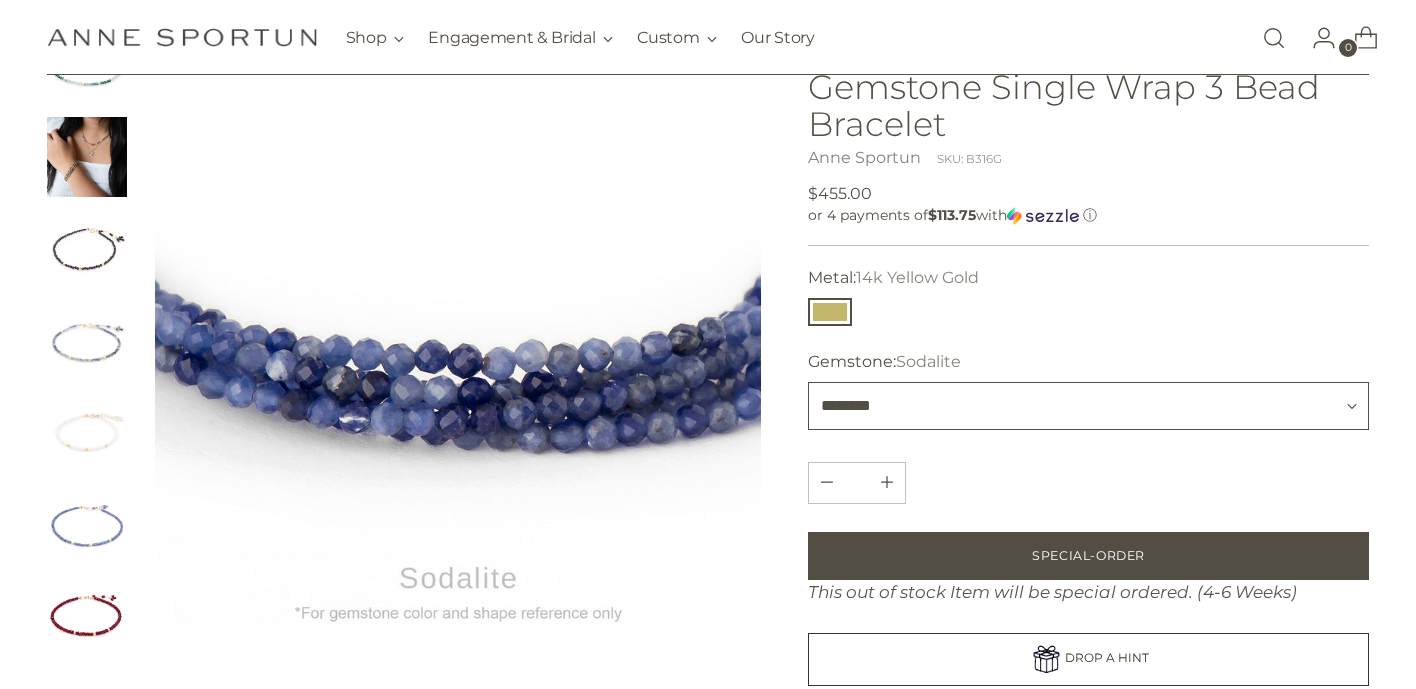 click on "**********" at bounding box center [1088, 406] 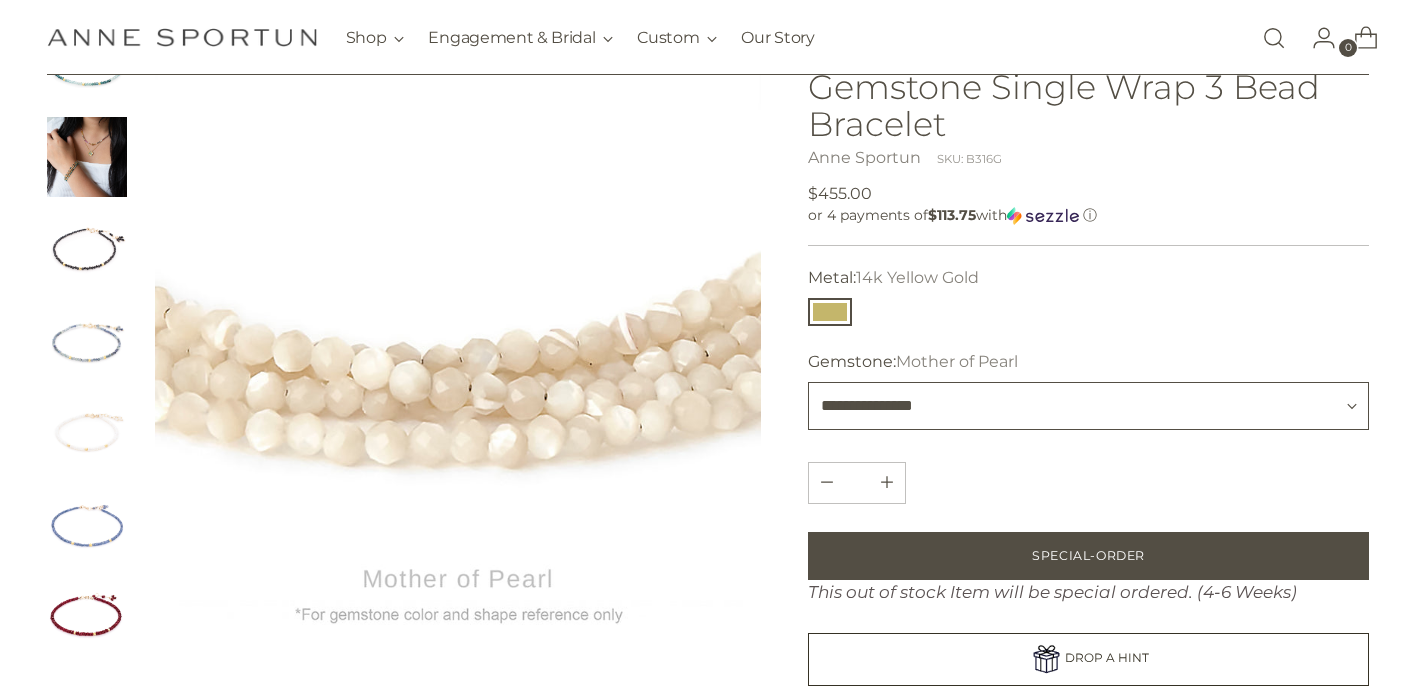 click on "**********" at bounding box center [1088, 406] 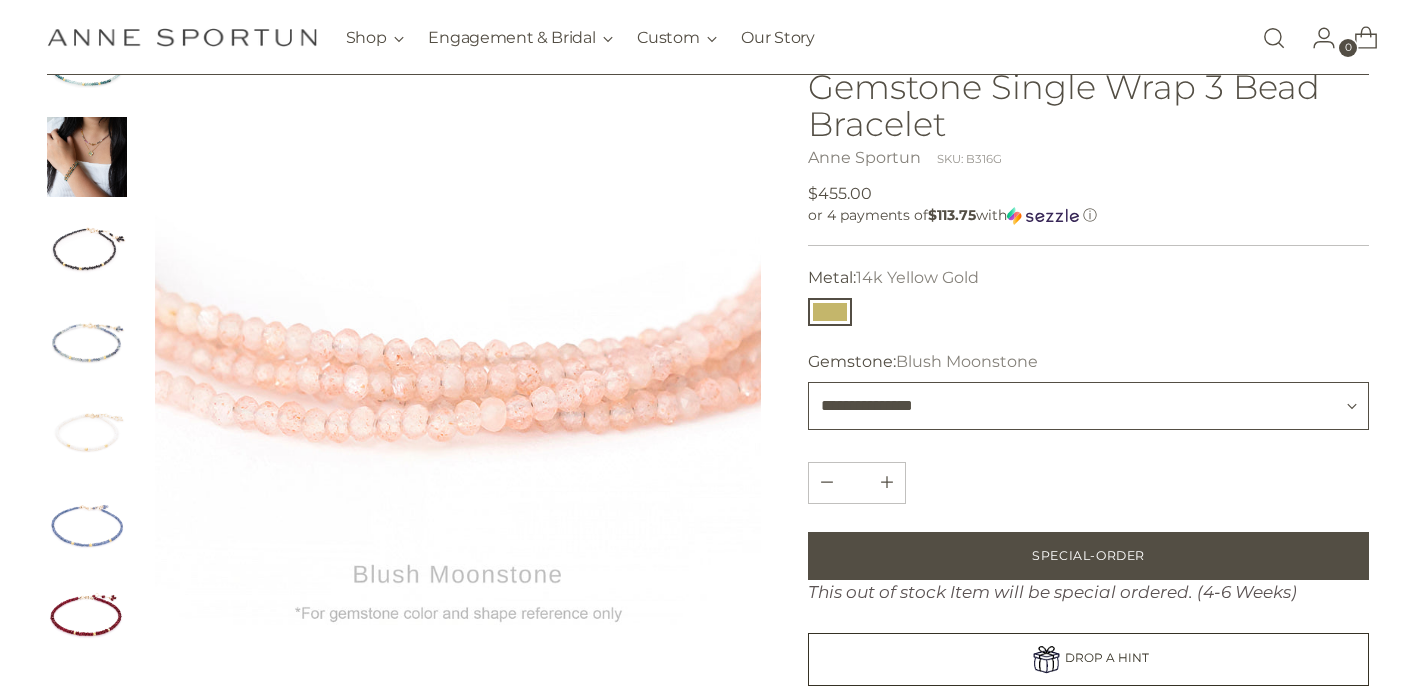 click on "**********" at bounding box center [1088, 406] 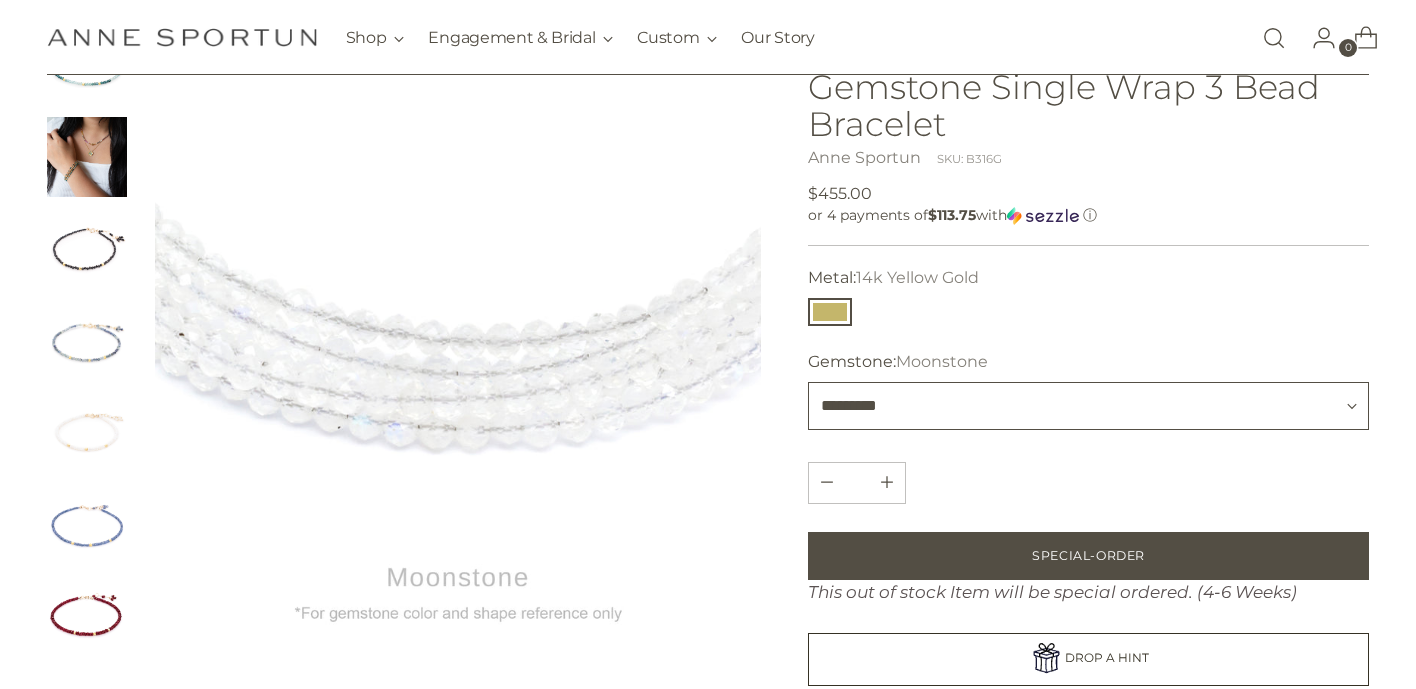 click on "**********" at bounding box center (1088, 406) 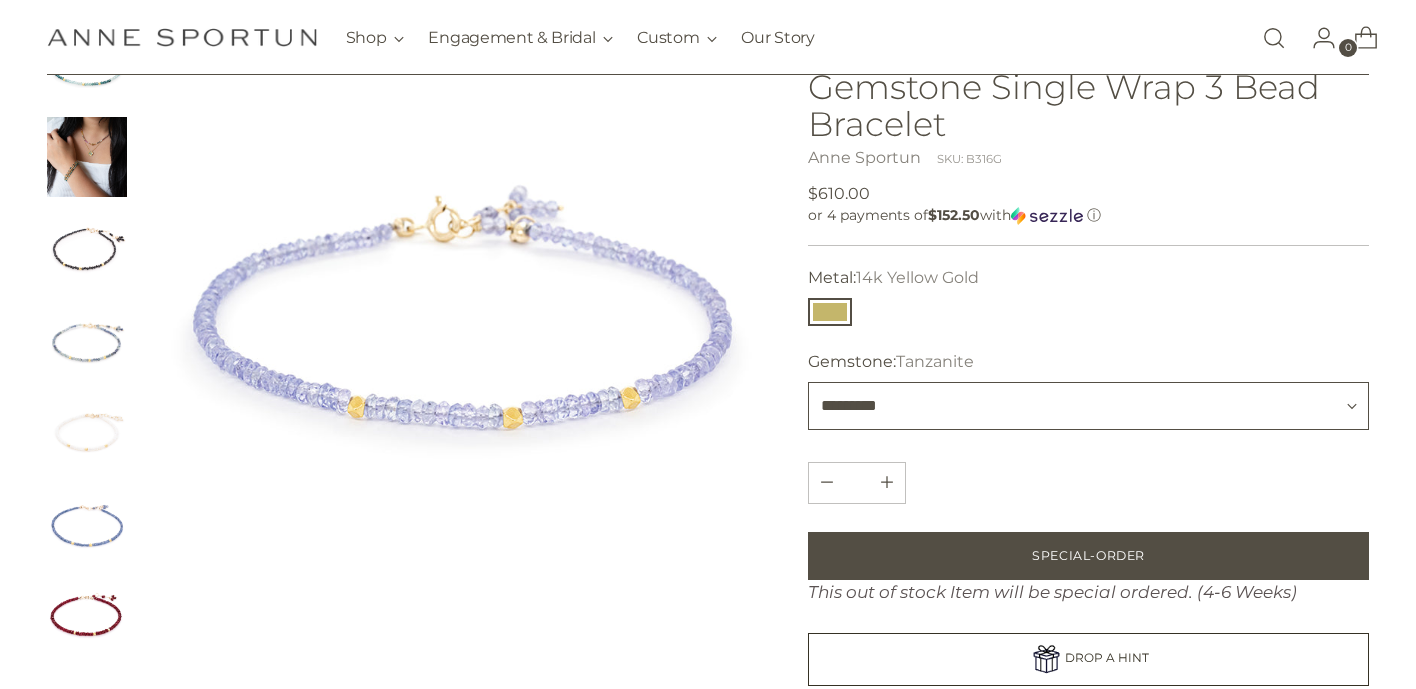 click on "**********" at bounding box center (1088, 406) 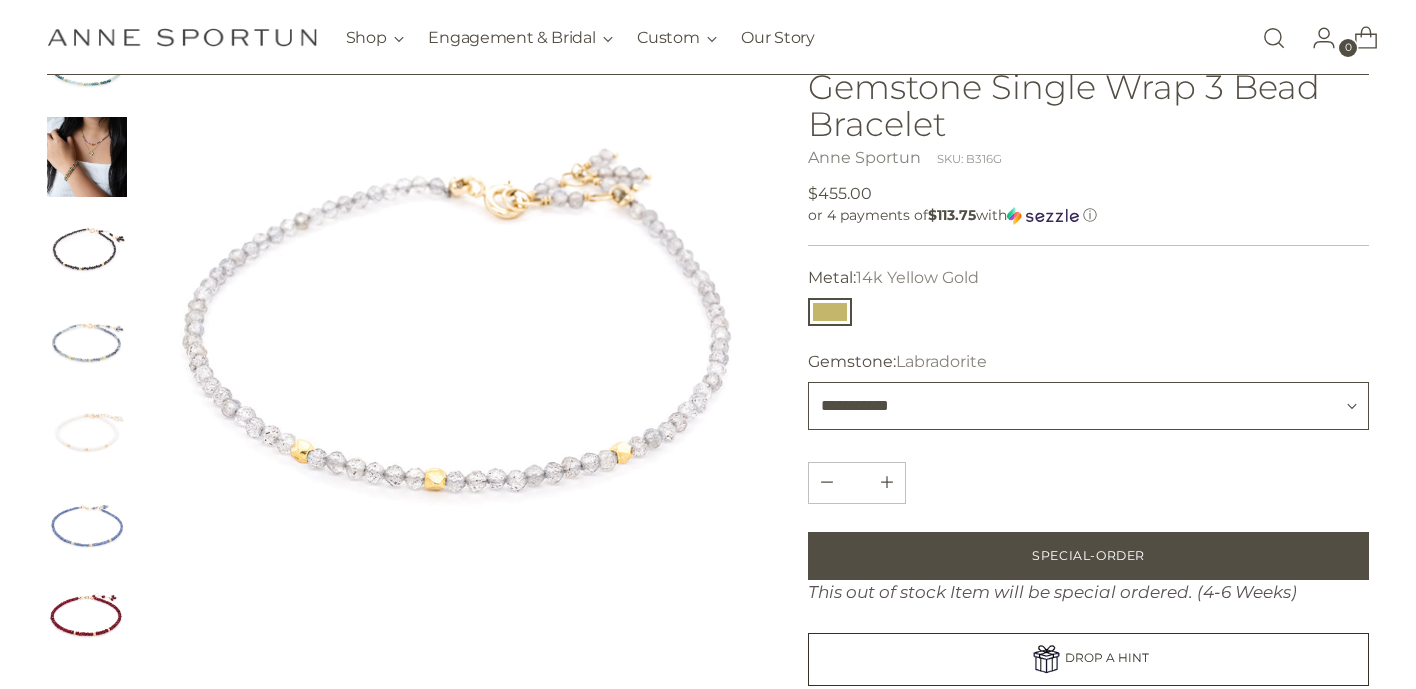 click on "**********" at bounding box center [1088, 406] 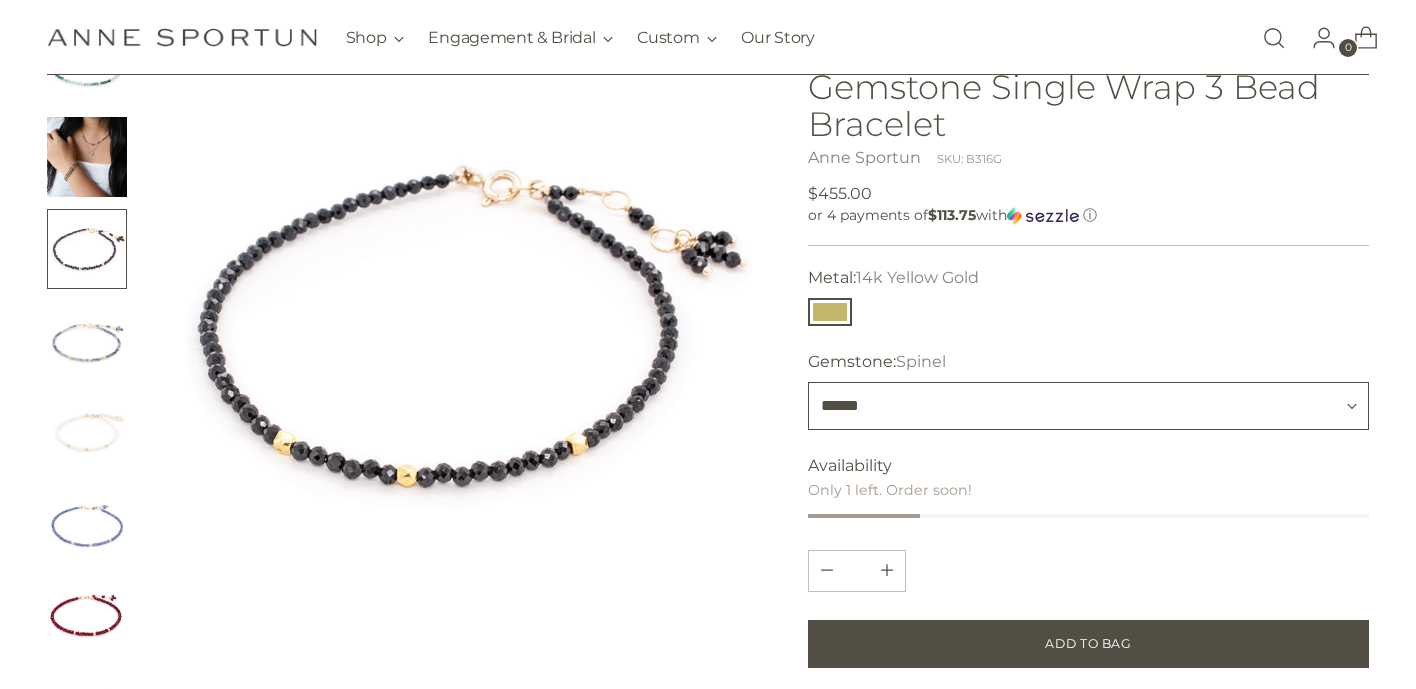 click on "**********" at bounding box center (1088, 406) 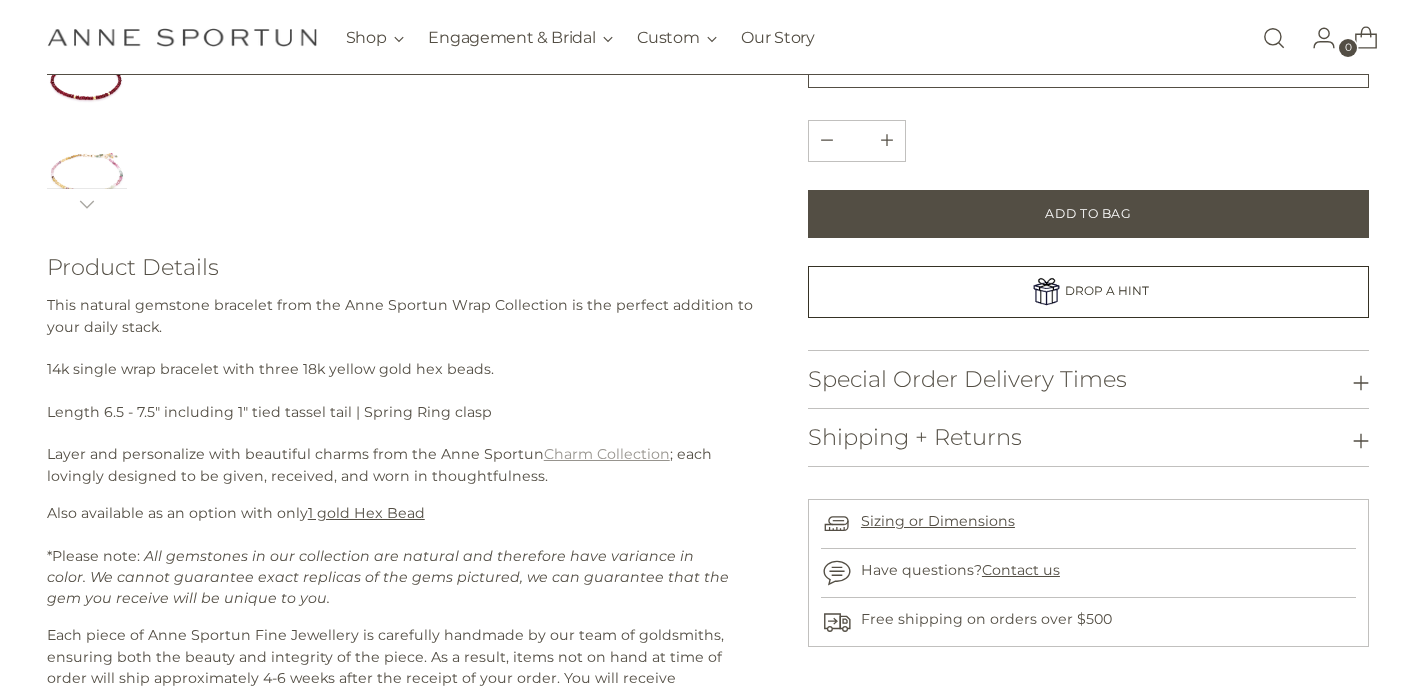 scroll, scrollTop: 707, scrollLeft: 0, axis: vertical 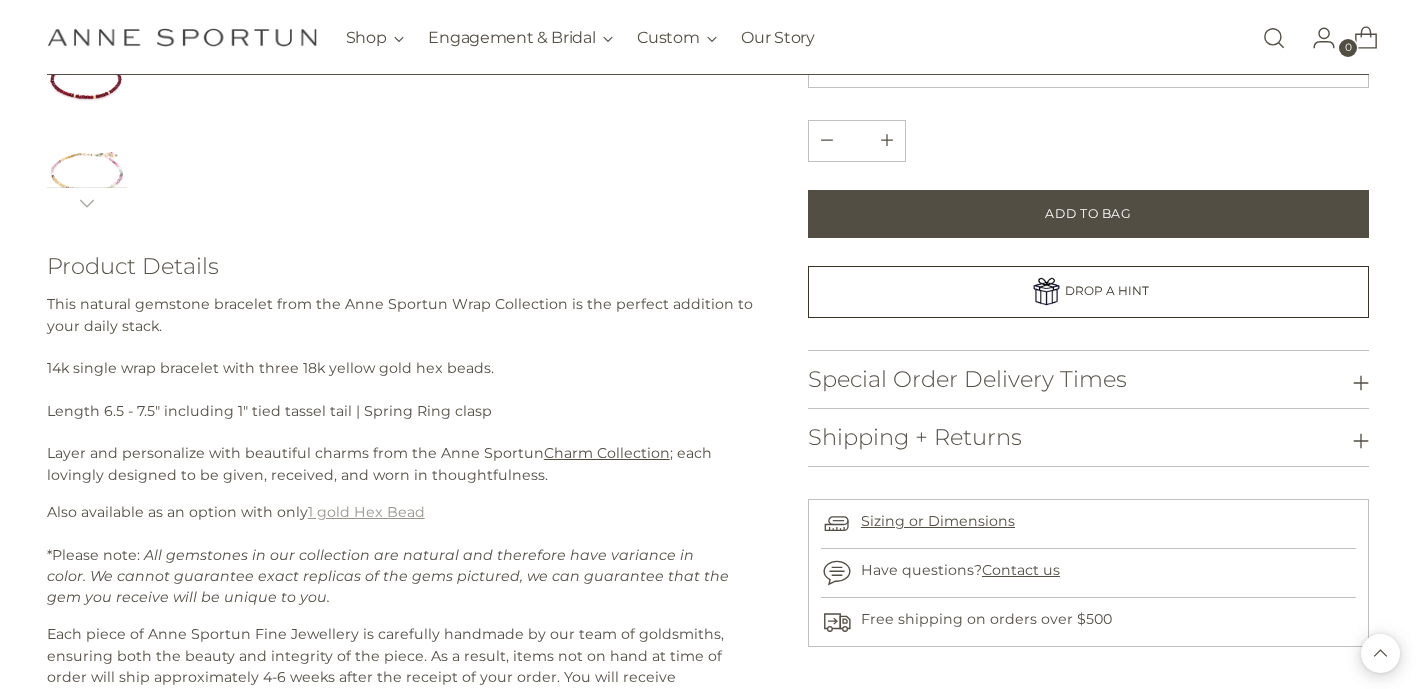 click on "1 gold Hex Bead" at bounding box center [366, 512] 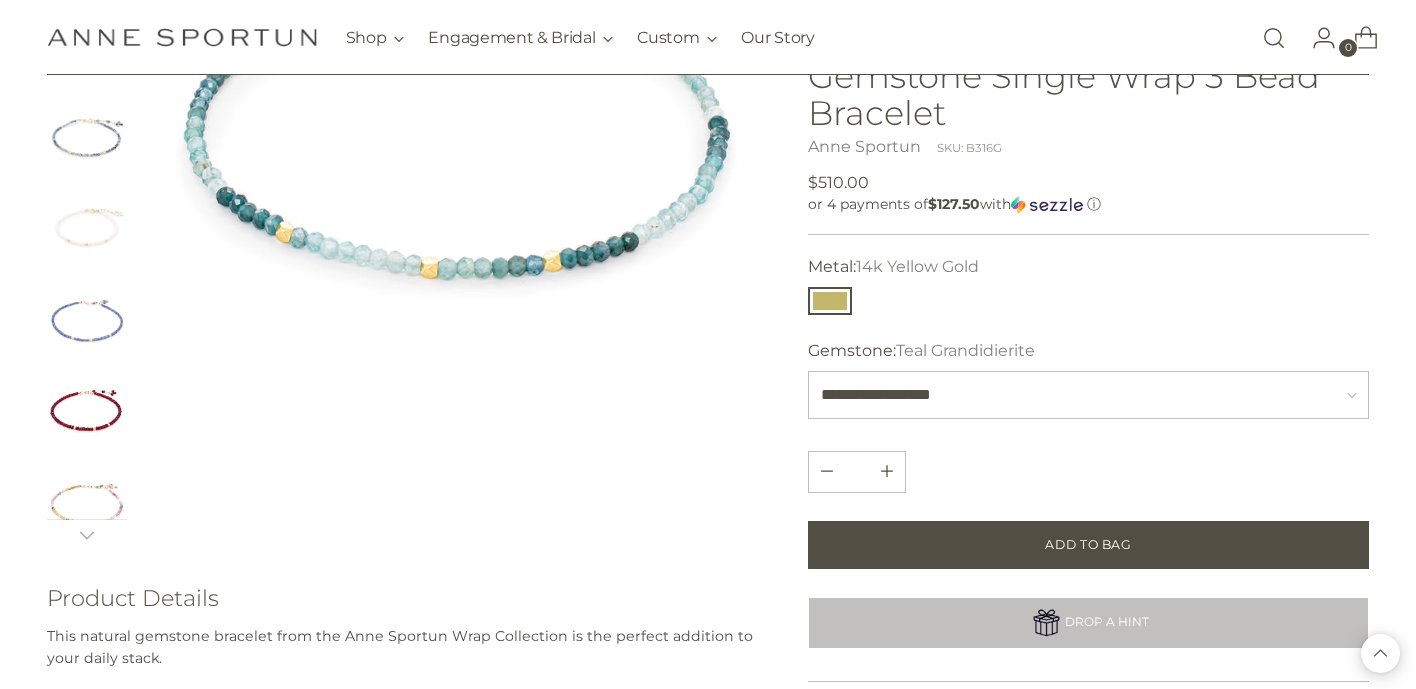 scroll, scrollTop: 373, scrollLeft: 0, axis: vertical 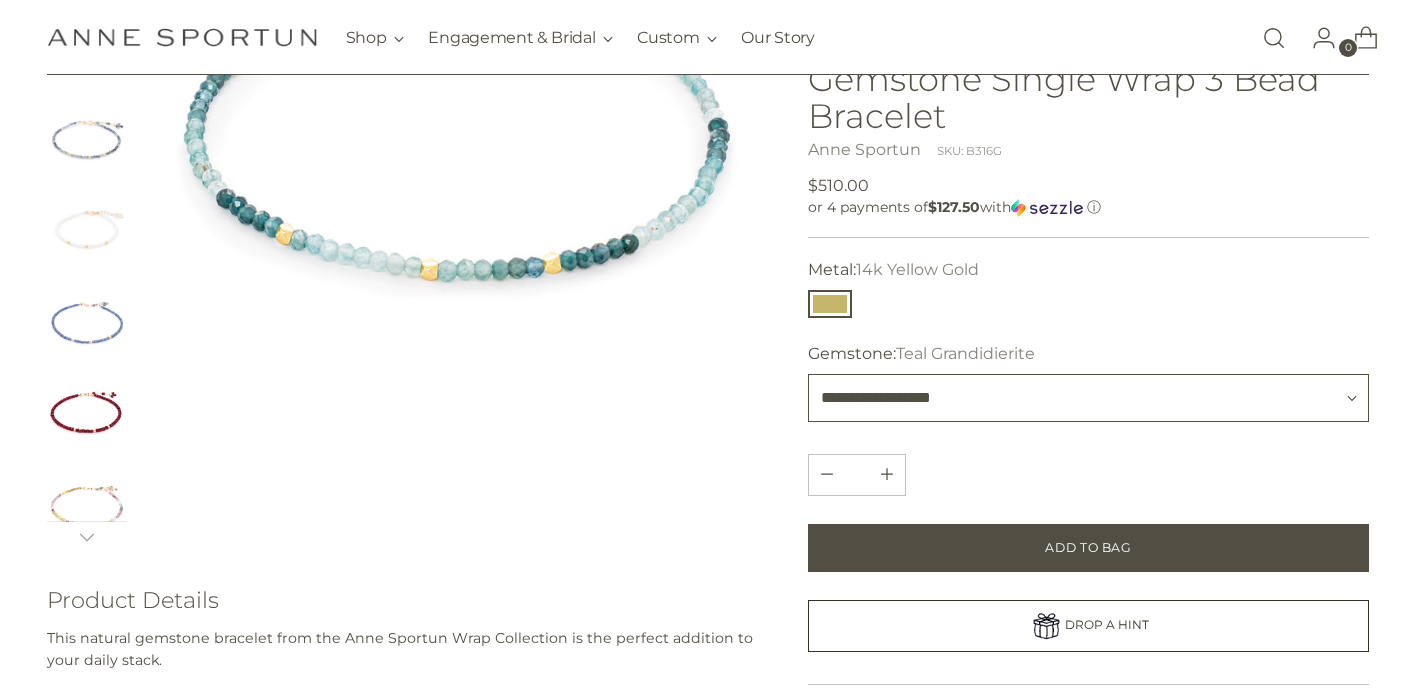 click on "**********" at bounding box center [1088, 398] 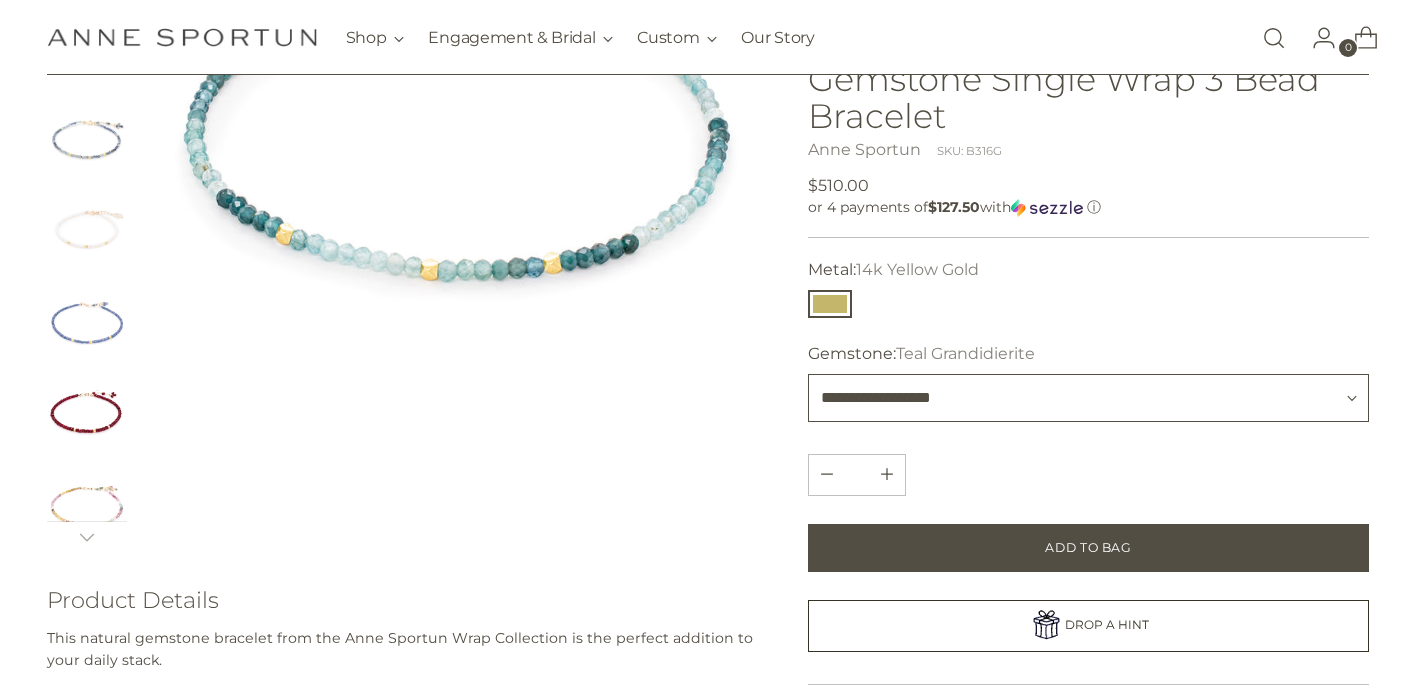 select on "********" 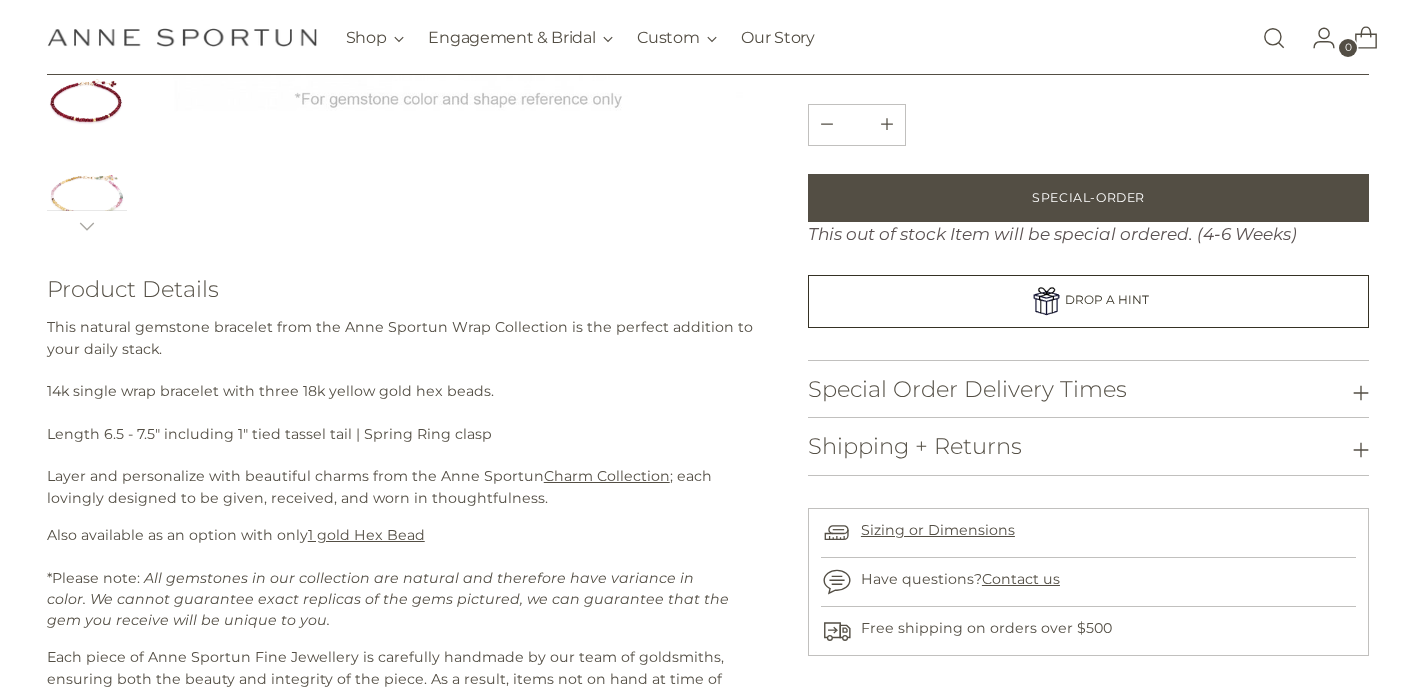 scroll, scrollTop: 739, scrollLeft: 0, axis: vertical 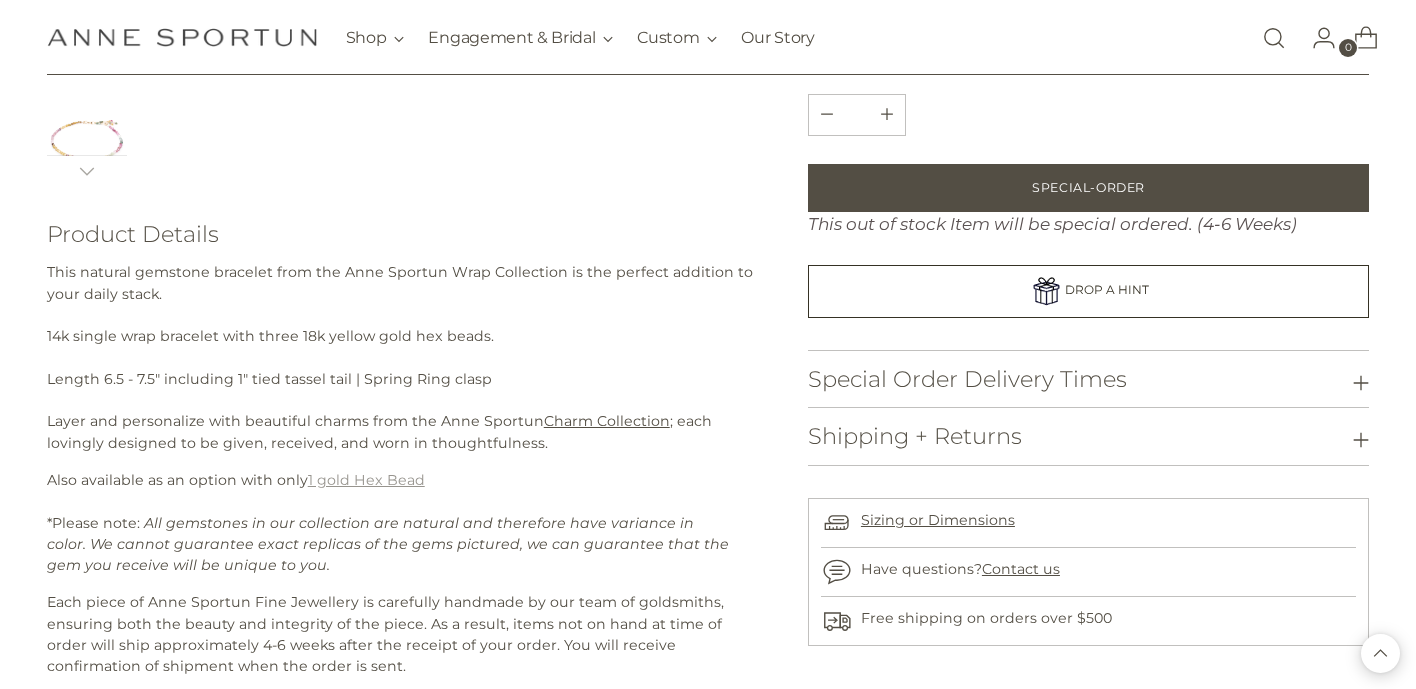 click on "1 gold Hex Bead" at bounding box center (366, 480) 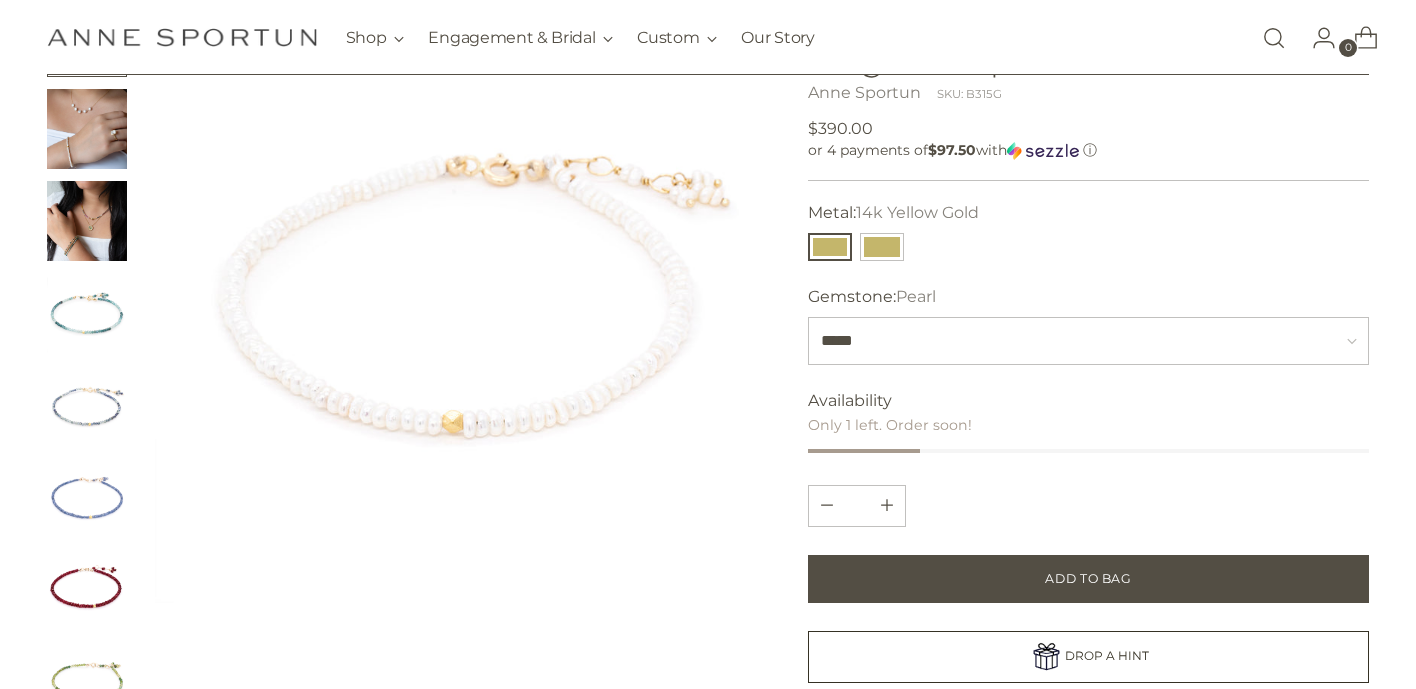 scroll, scrollTop: 190, scrollLeft: 0, axis: vertical 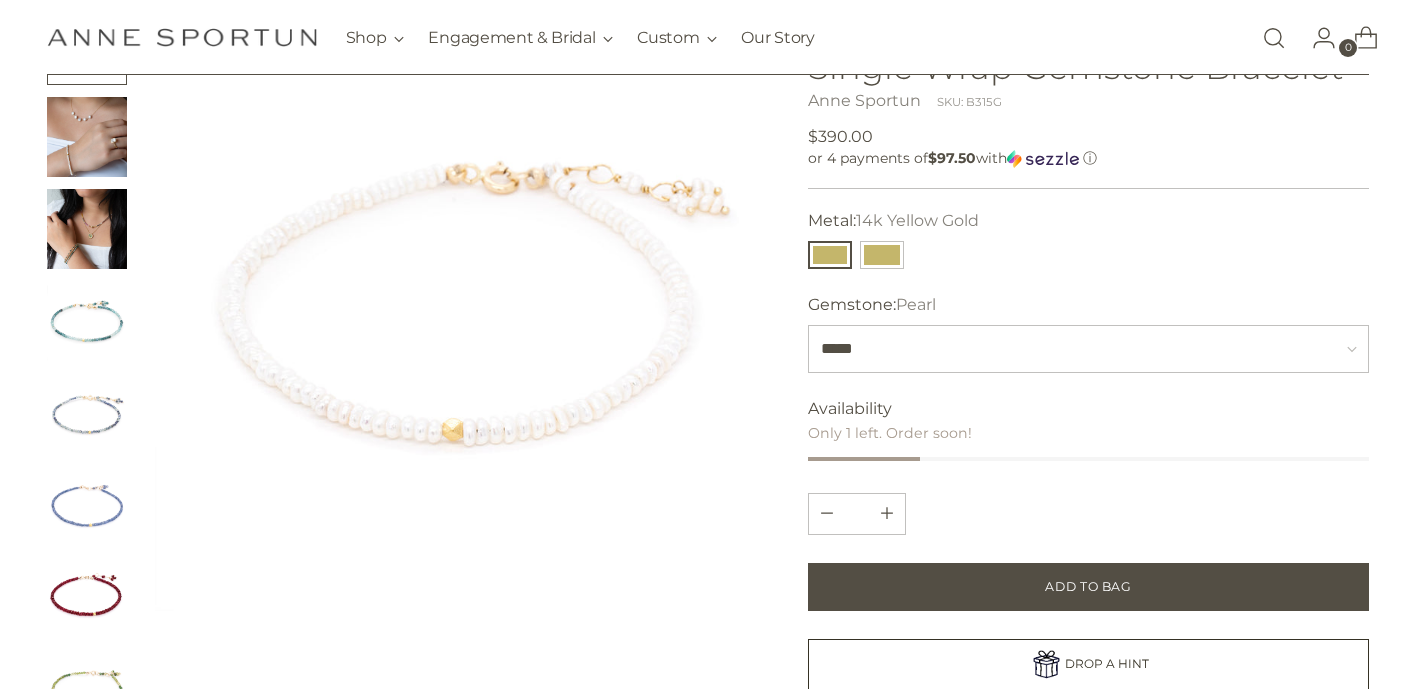 click at bounding box center (87, 321) 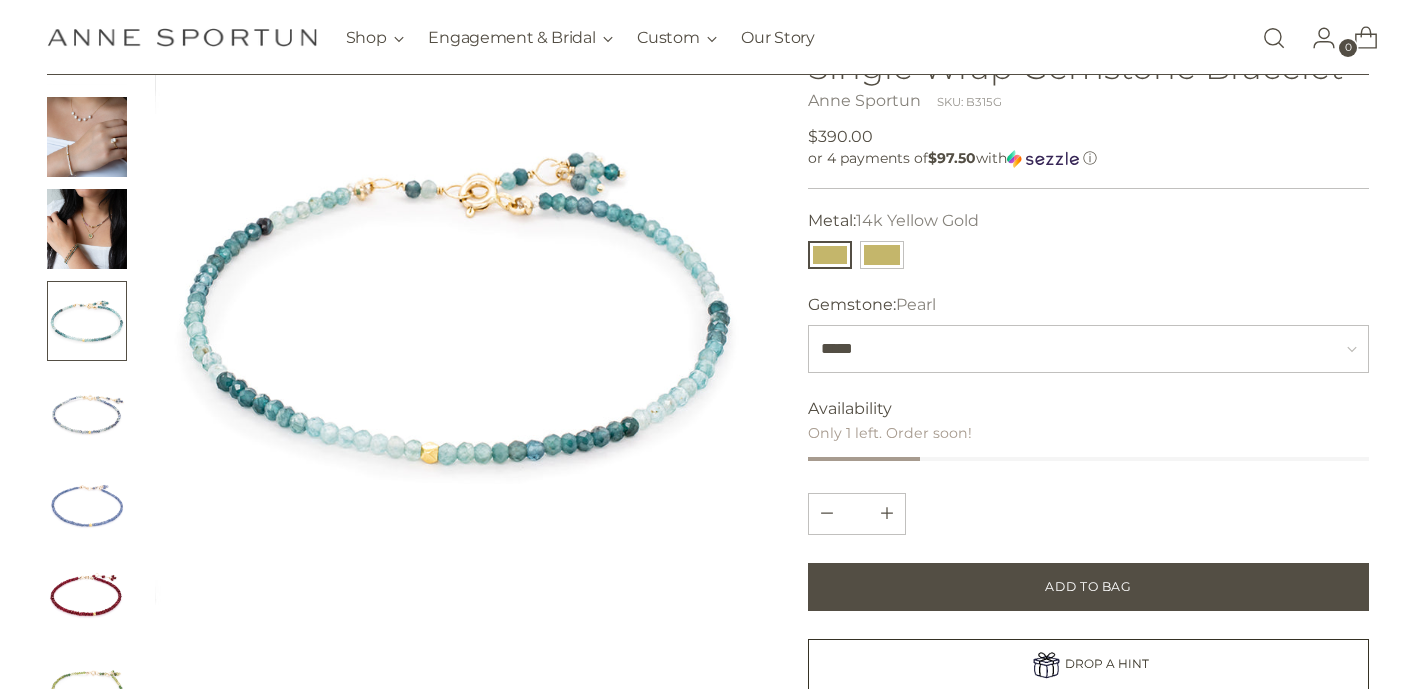 click at bounding box center (87, 229) 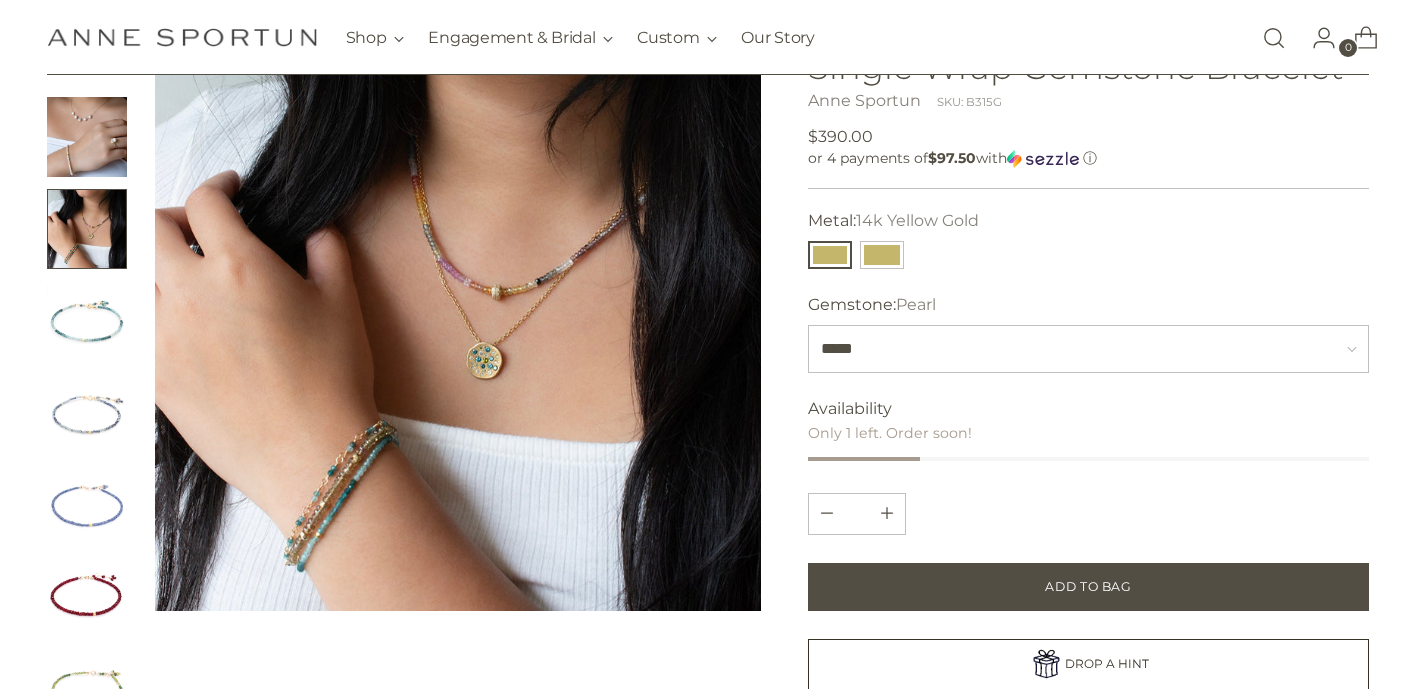 click at bounding box center (87, 321) 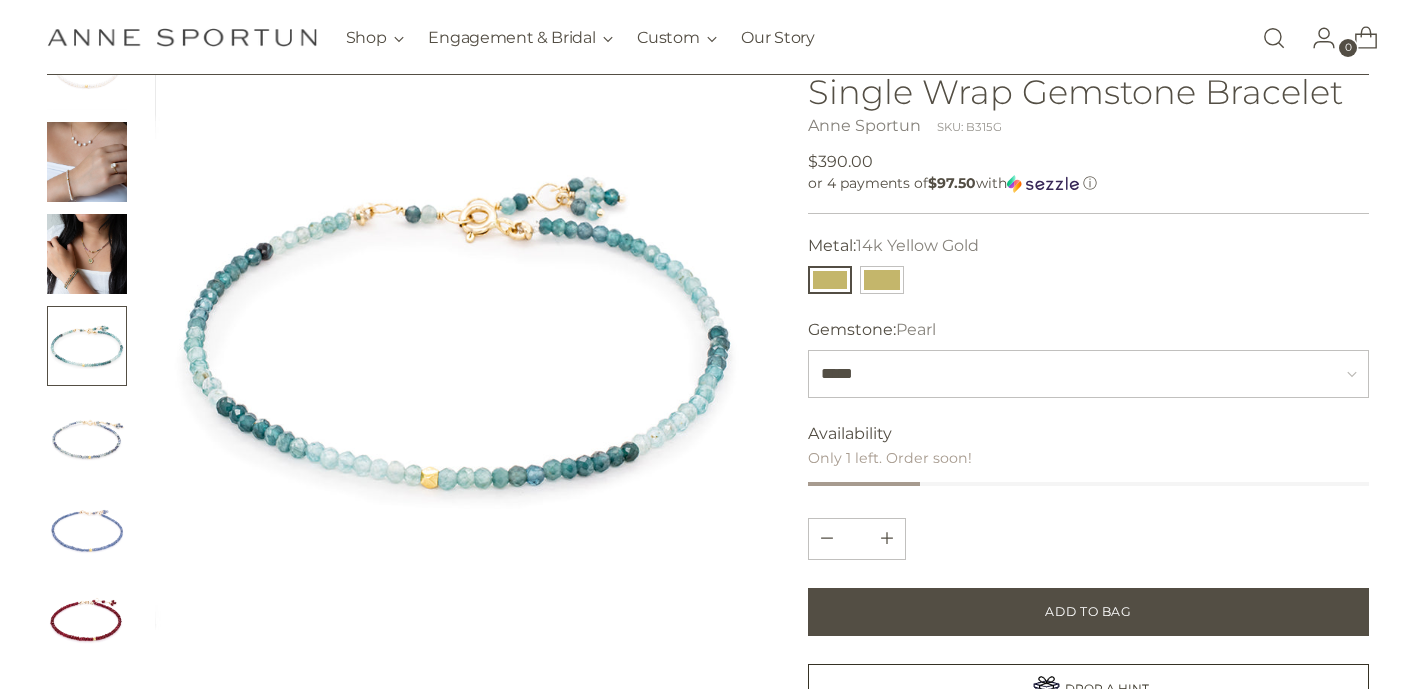 scroll, scrollTop: 169, scrollLeft: 0, axis: vertical 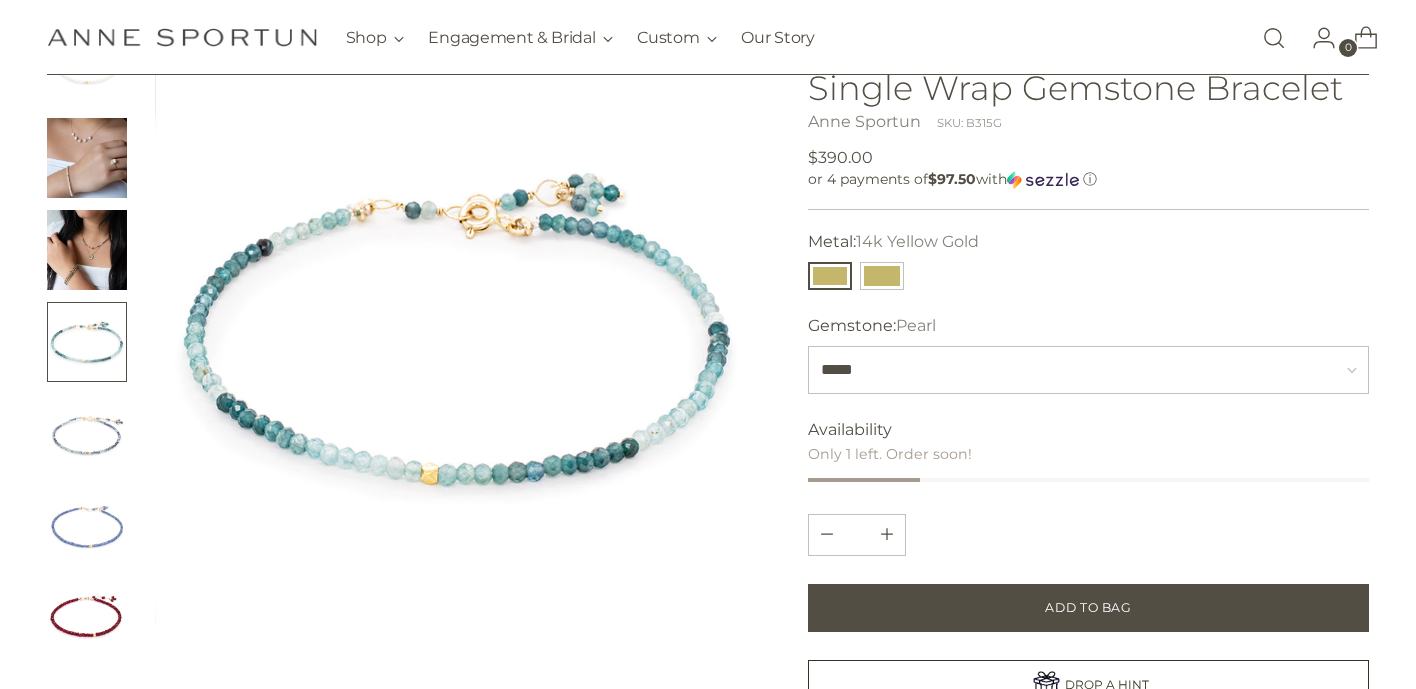 click at bounding box center [87, 250] 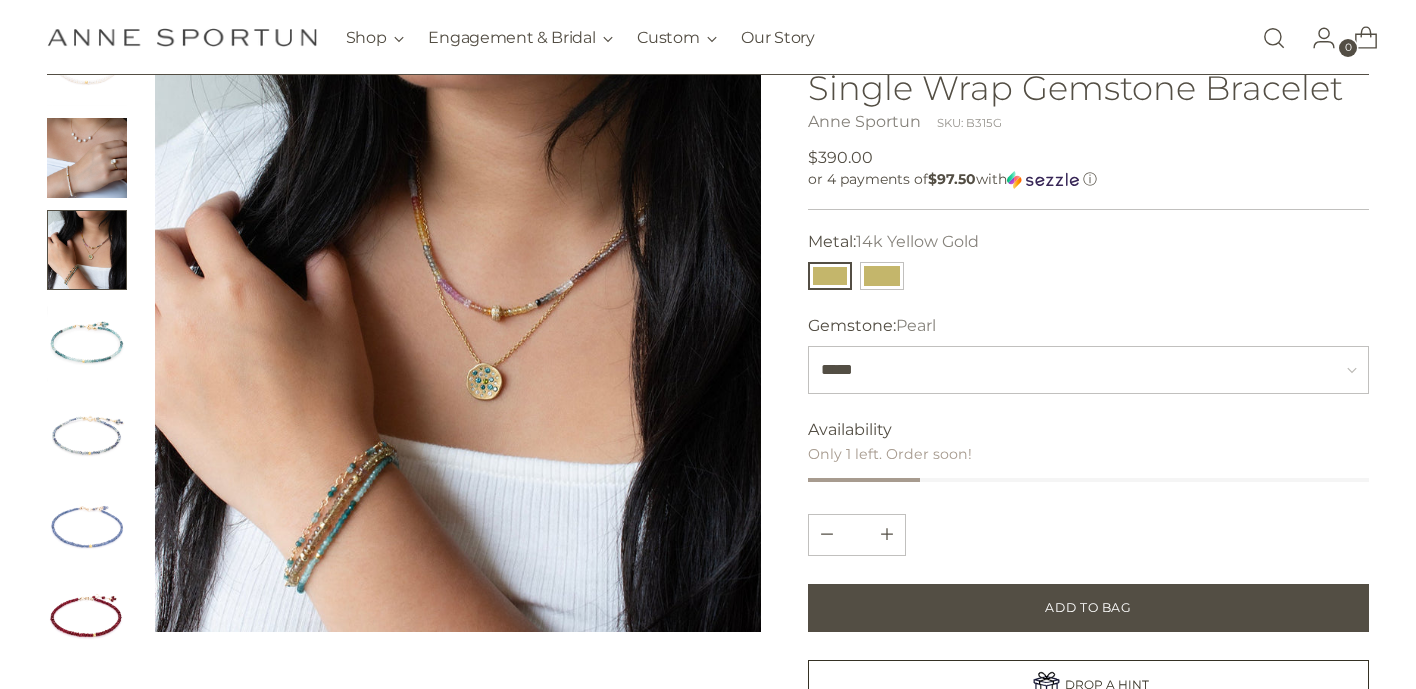 click at bounding box center (458, 329) 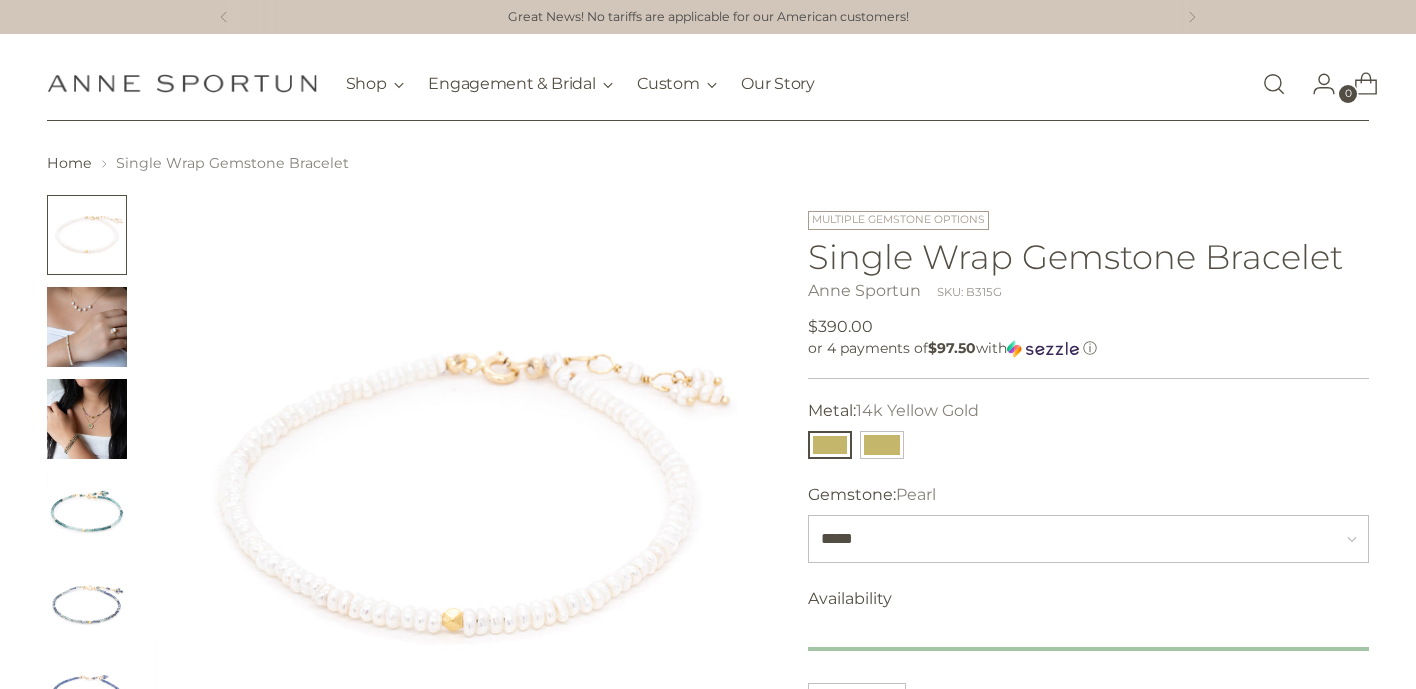 scroll, scrollTop: 0, scrollLeft: 0, axis: both 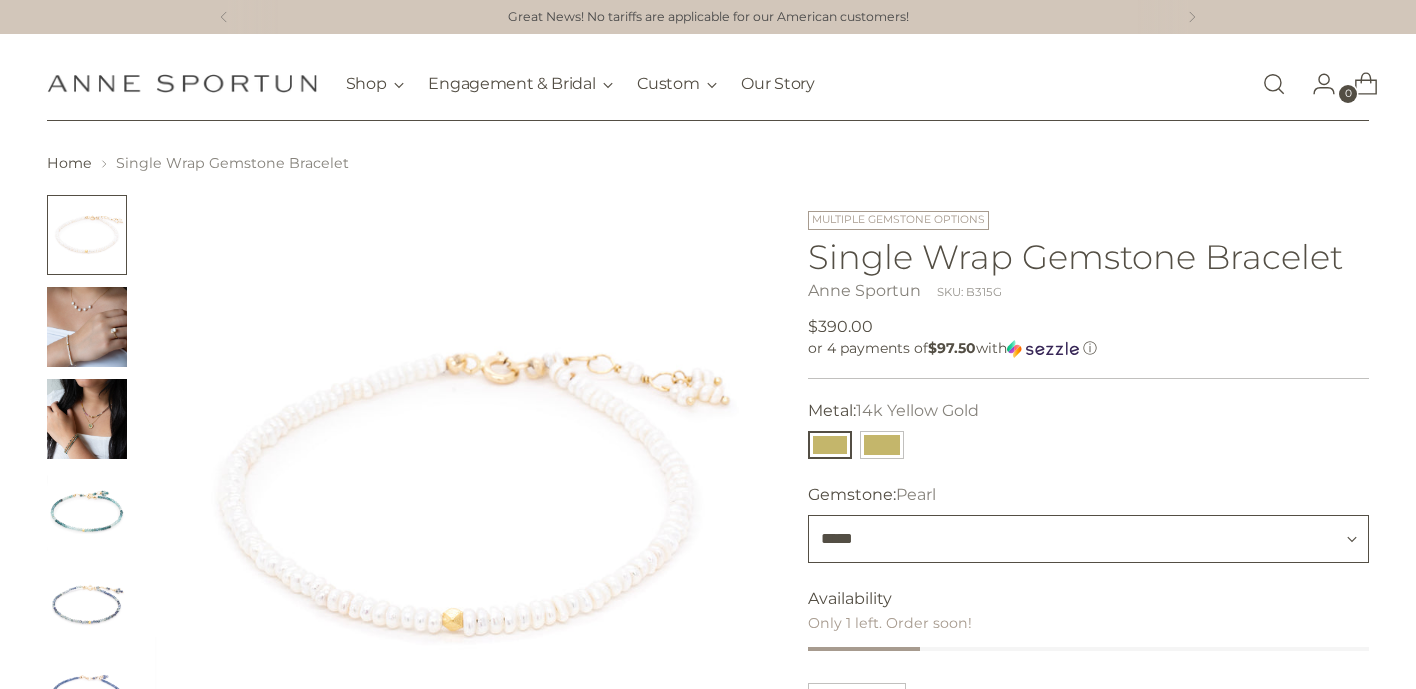 click on "**********" at bounding box center [1088, 539] 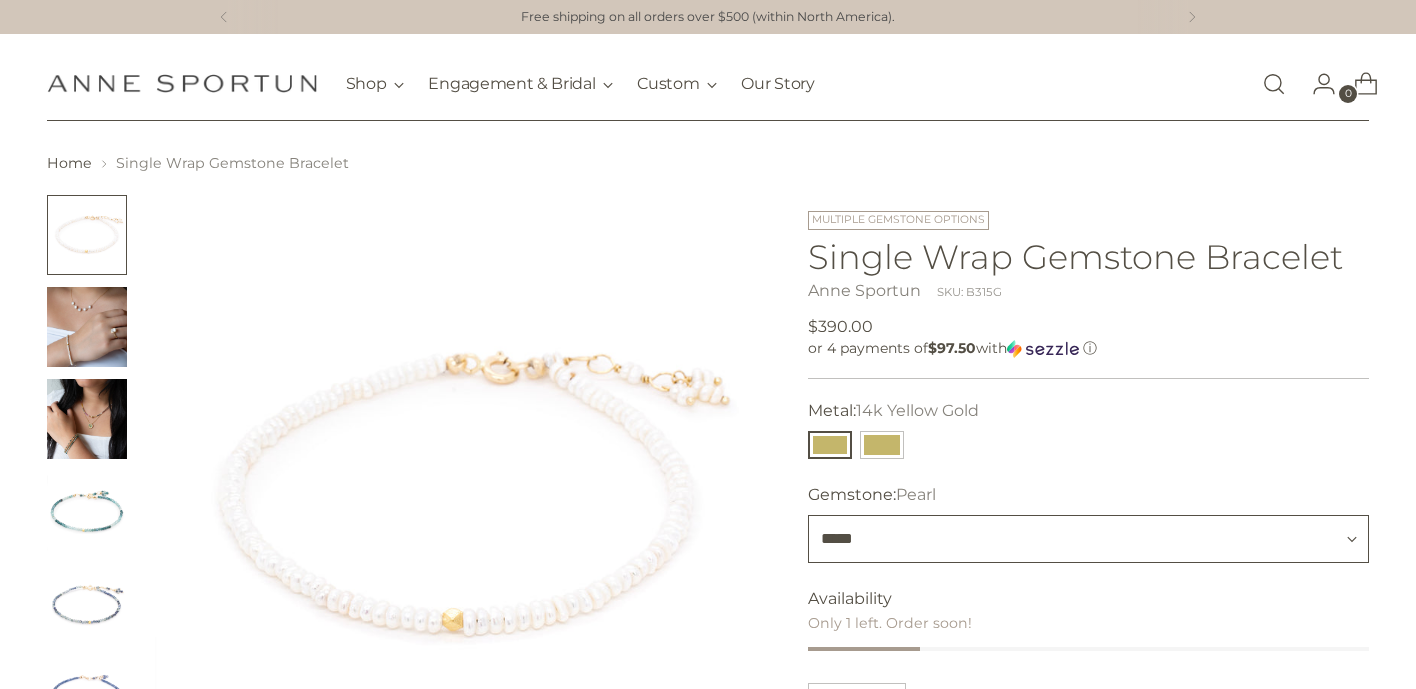 select on "********" 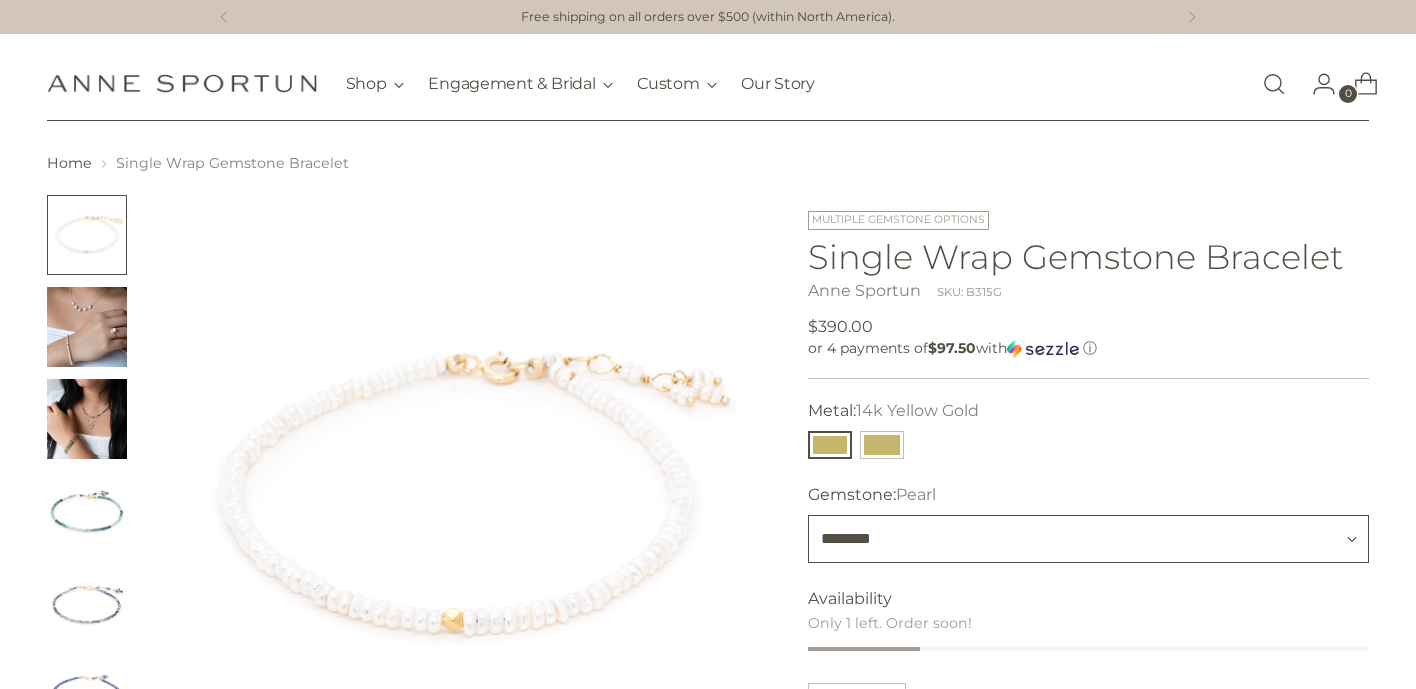 type 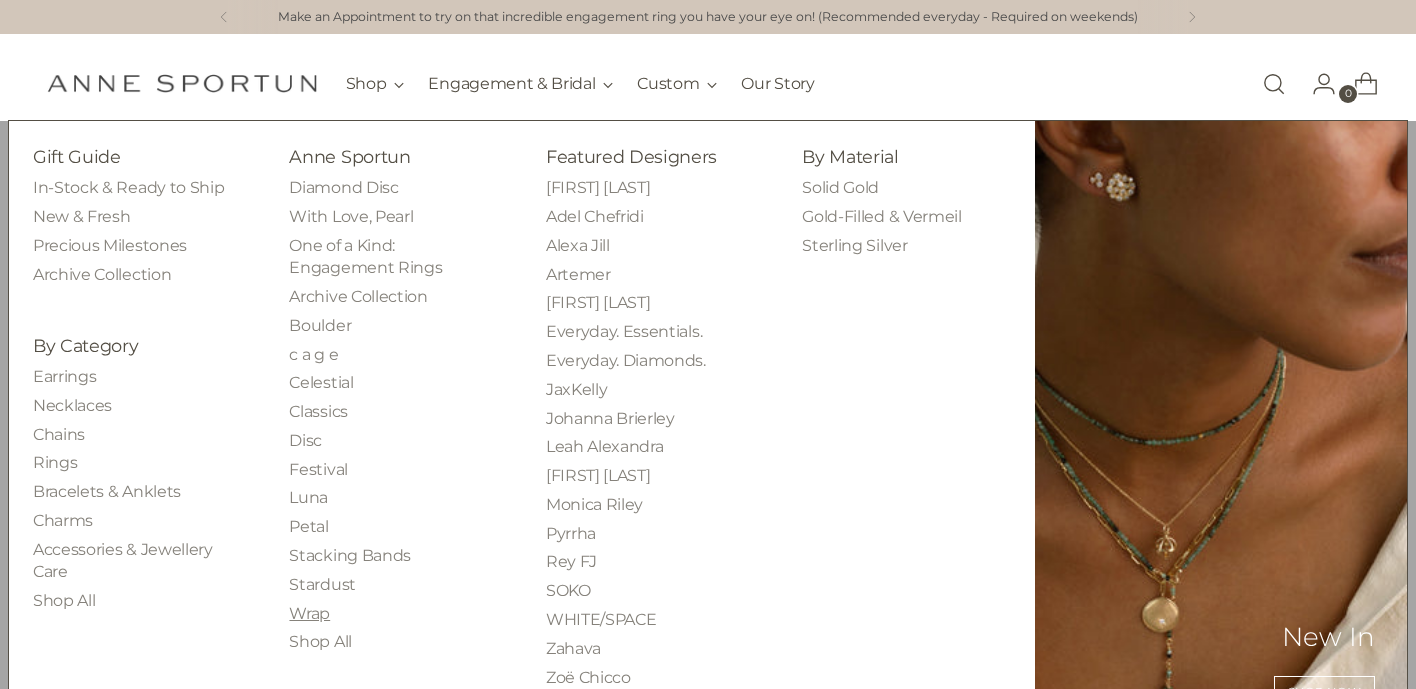 click on "Wrap" at bounding box center (309, 613) 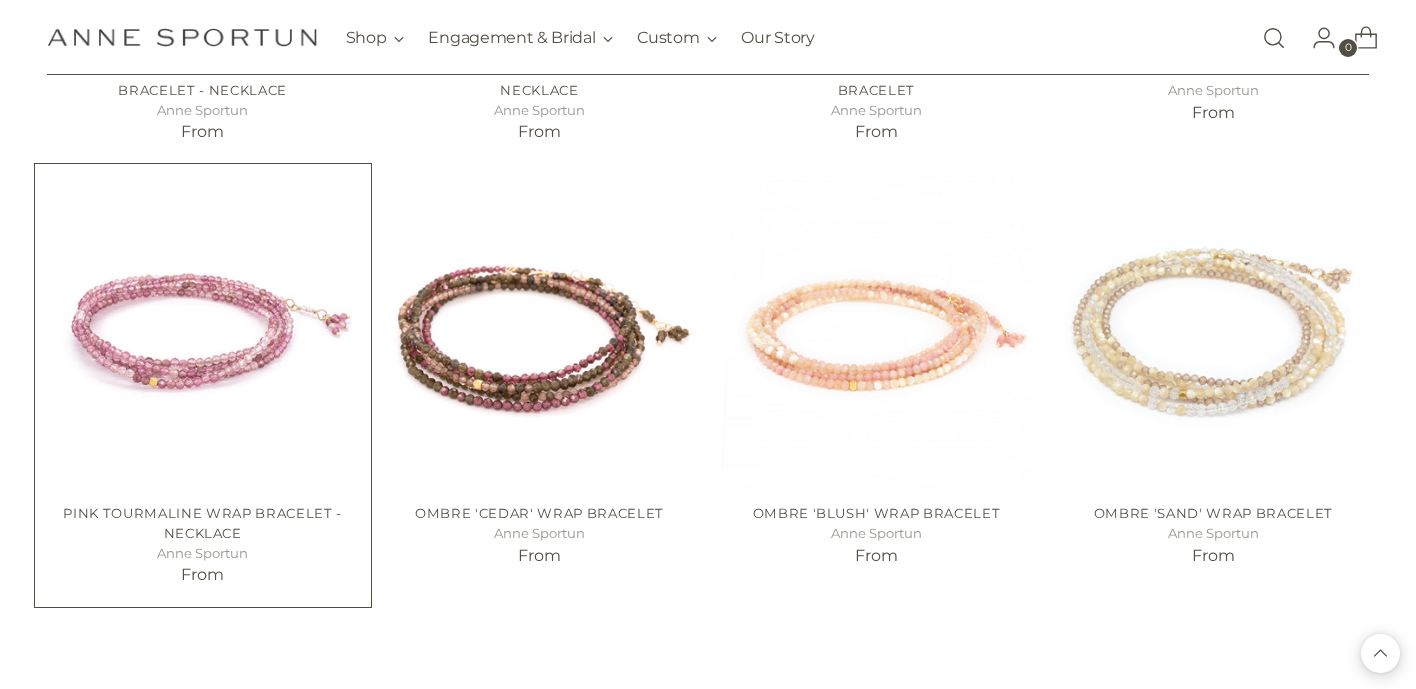 scroll, scrollTop: 1197, scrollLeft: 0, axis: vertical 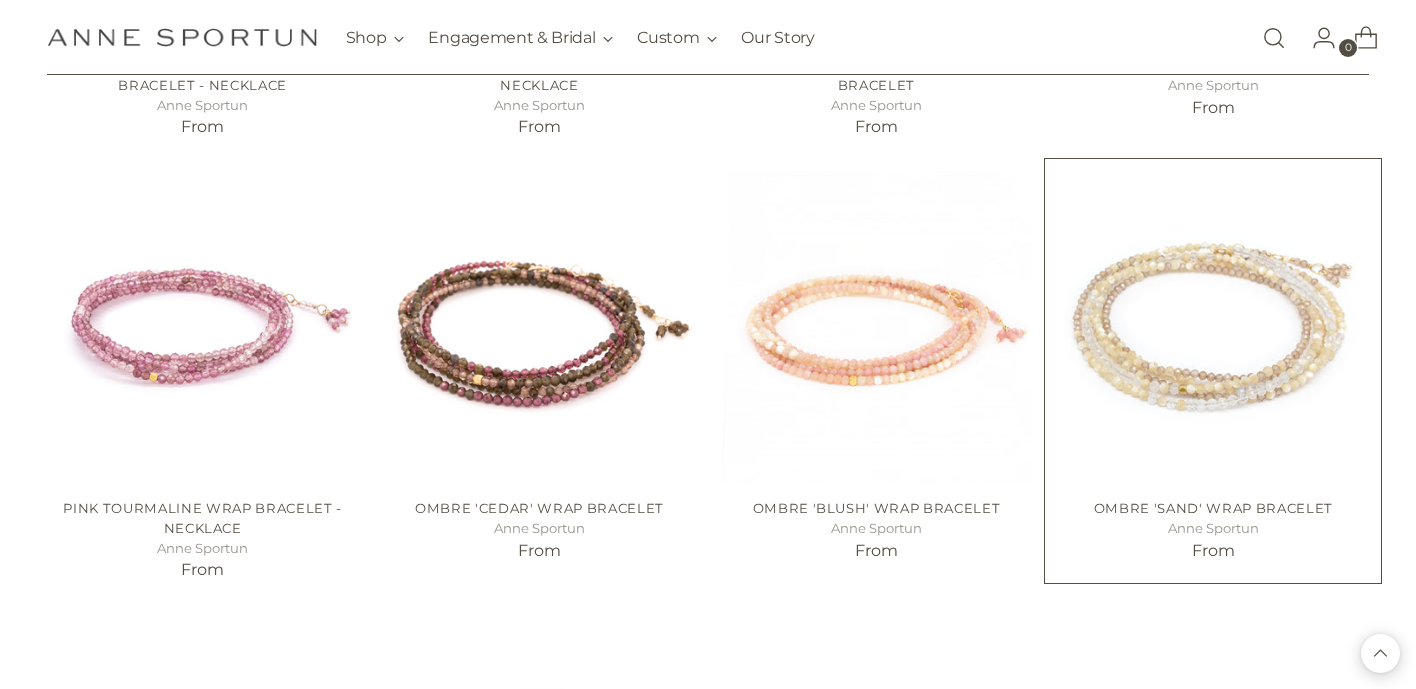click on "Ombre 'Sand' Wrap Bracelet" at bounding box center [1213, 509] 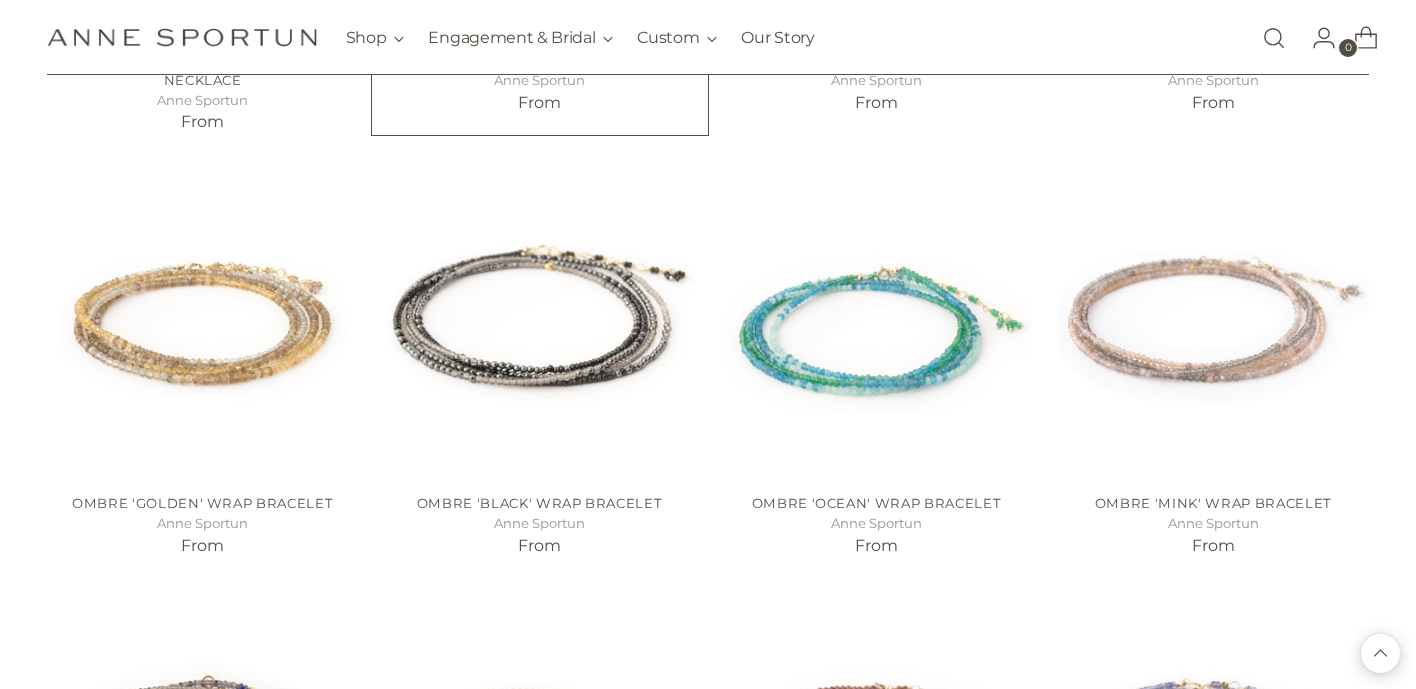 scroll, scrollTop: 1648, scrollLeft: 0, axis: vertical 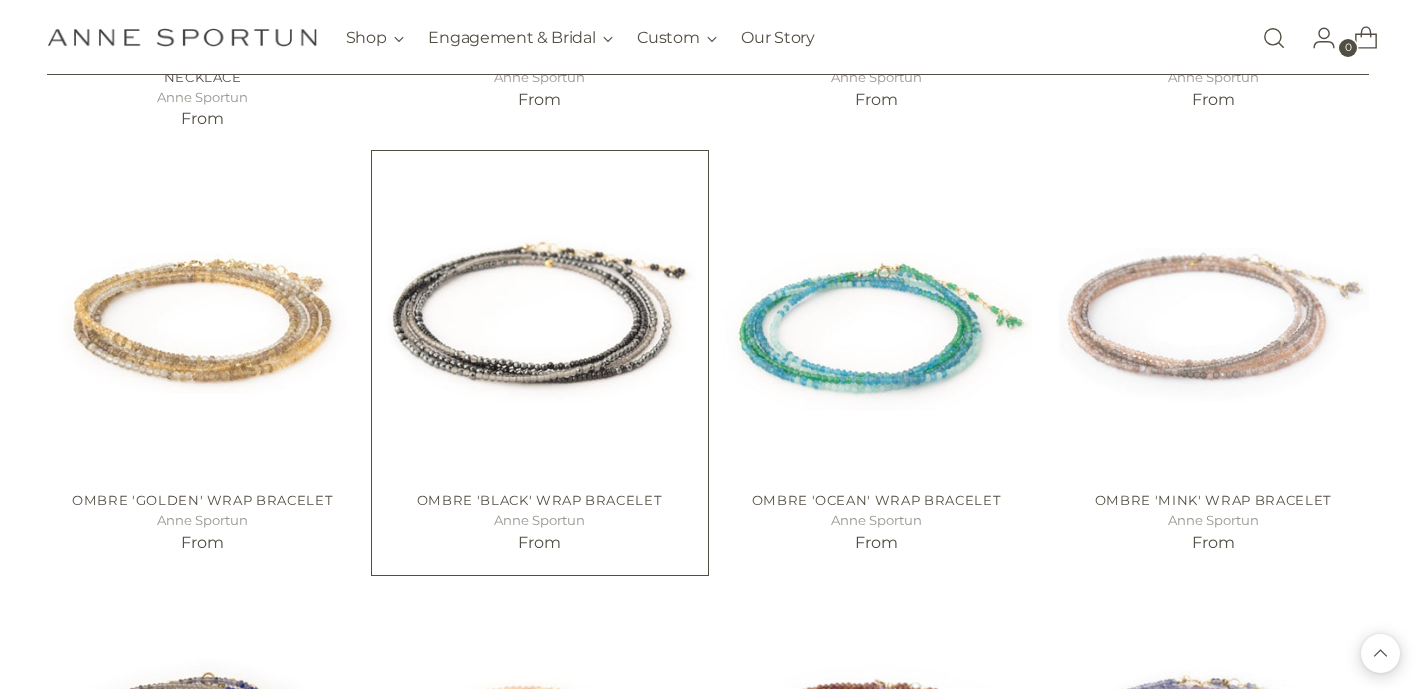 click at bounding box center [0, 0] 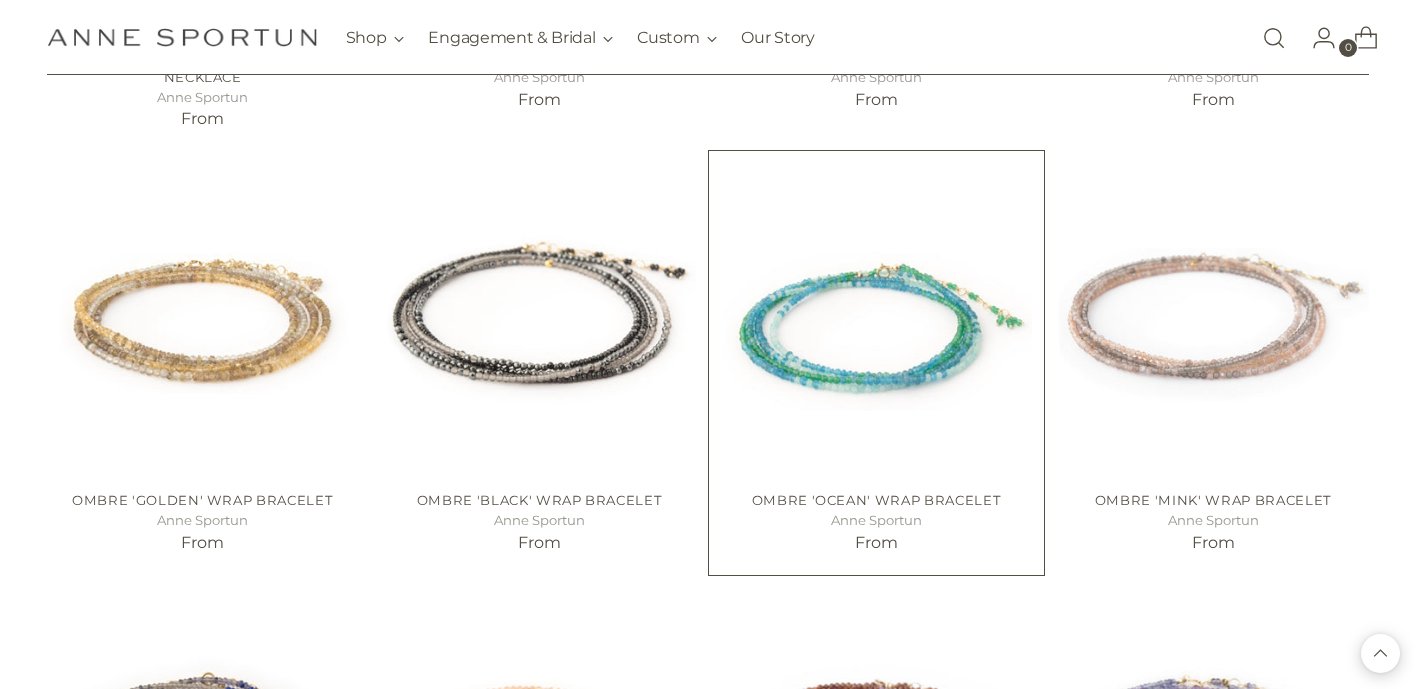 click on "Ombre 'Ocean' Wrap Bracelet" at bounding box center (877, 500) 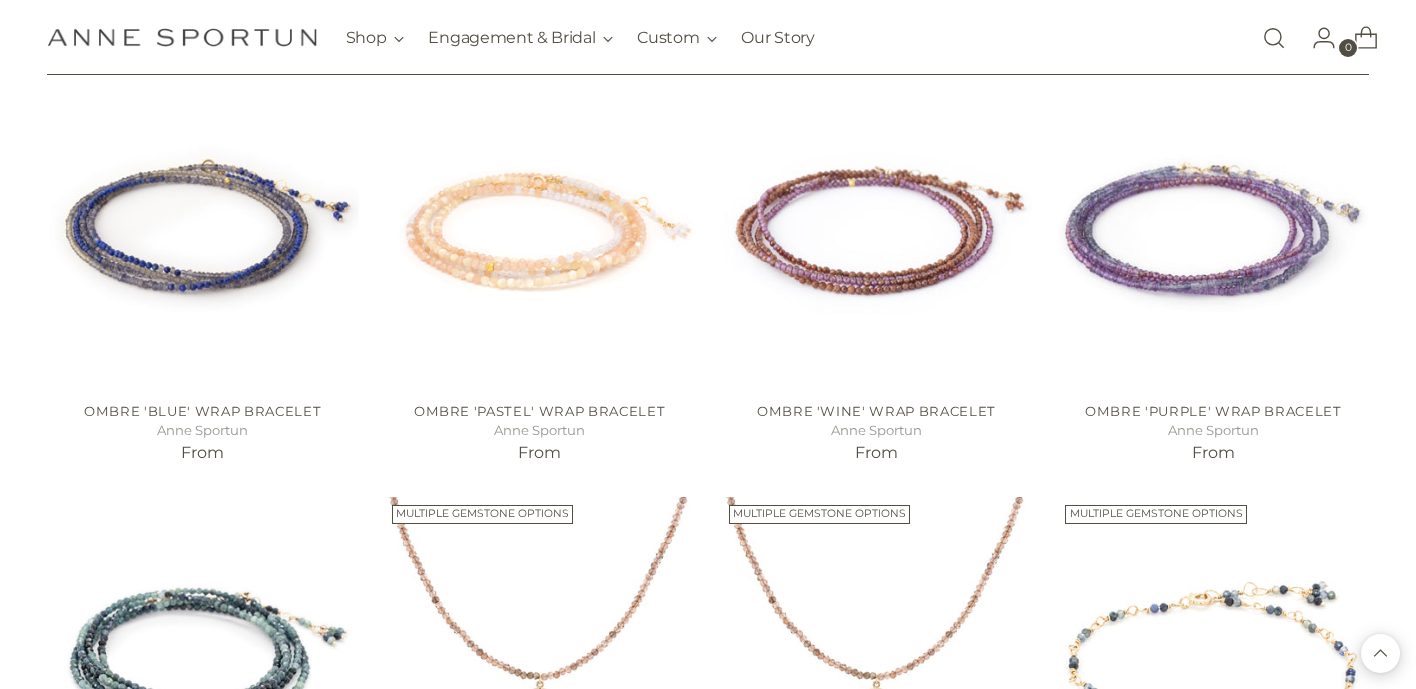 scroll, scrollTop: 2167, scrollLeft: 0, axis: vertical 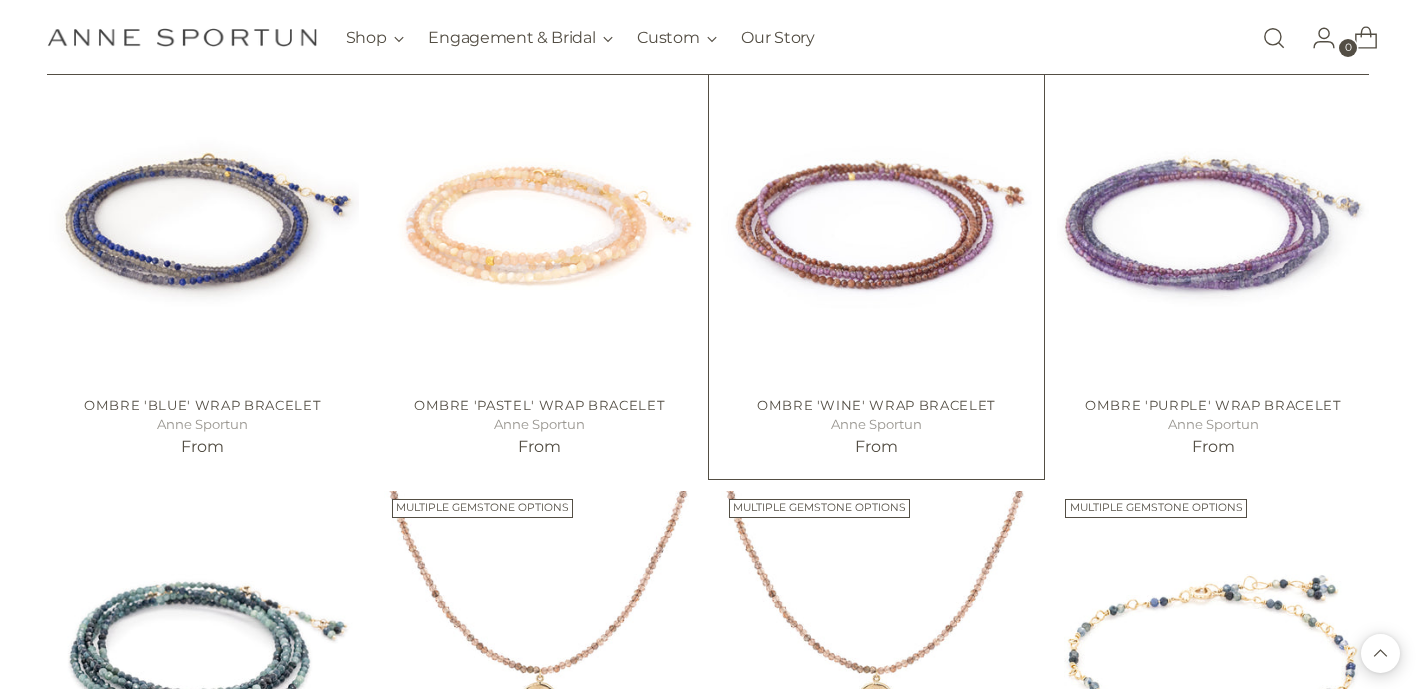 click on "Ombre 'Wine' Wrap Bracelet" at bounding box center (876, 405) 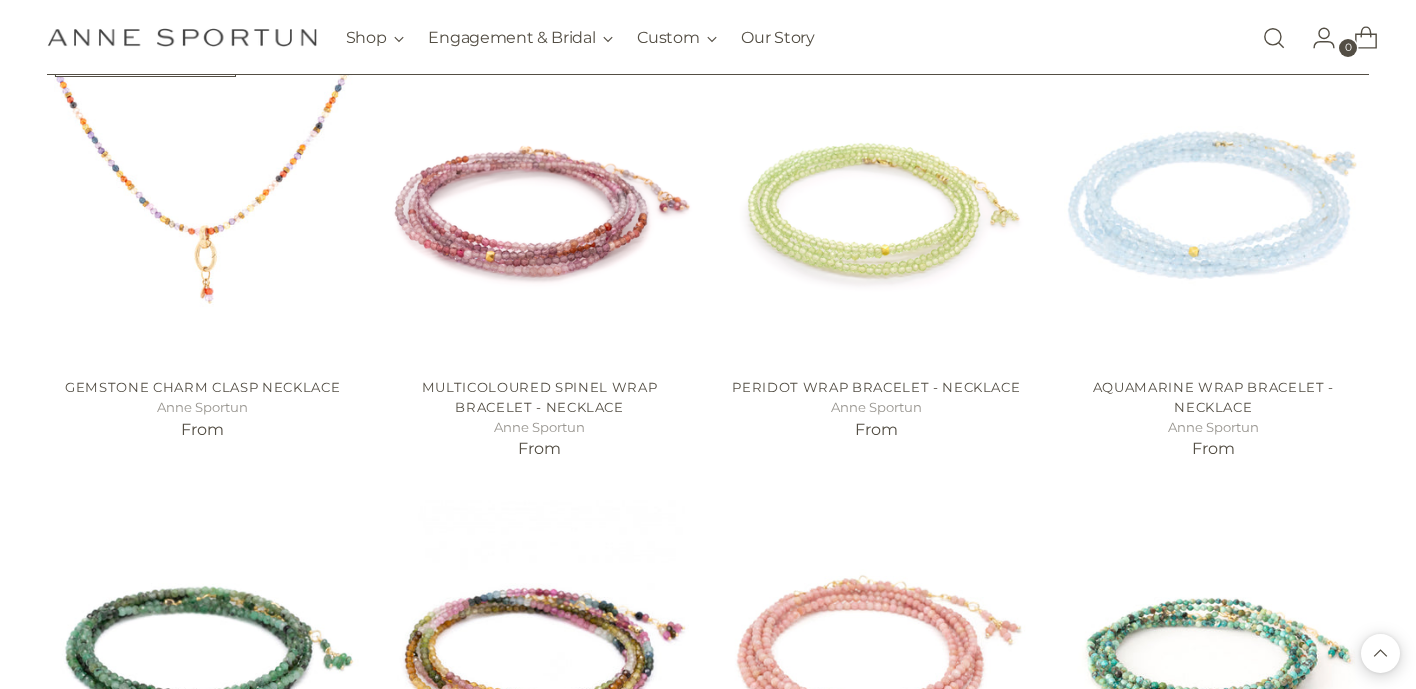 scroll, scrollTop: 3495, scrollLeft: 0, axis: vertical 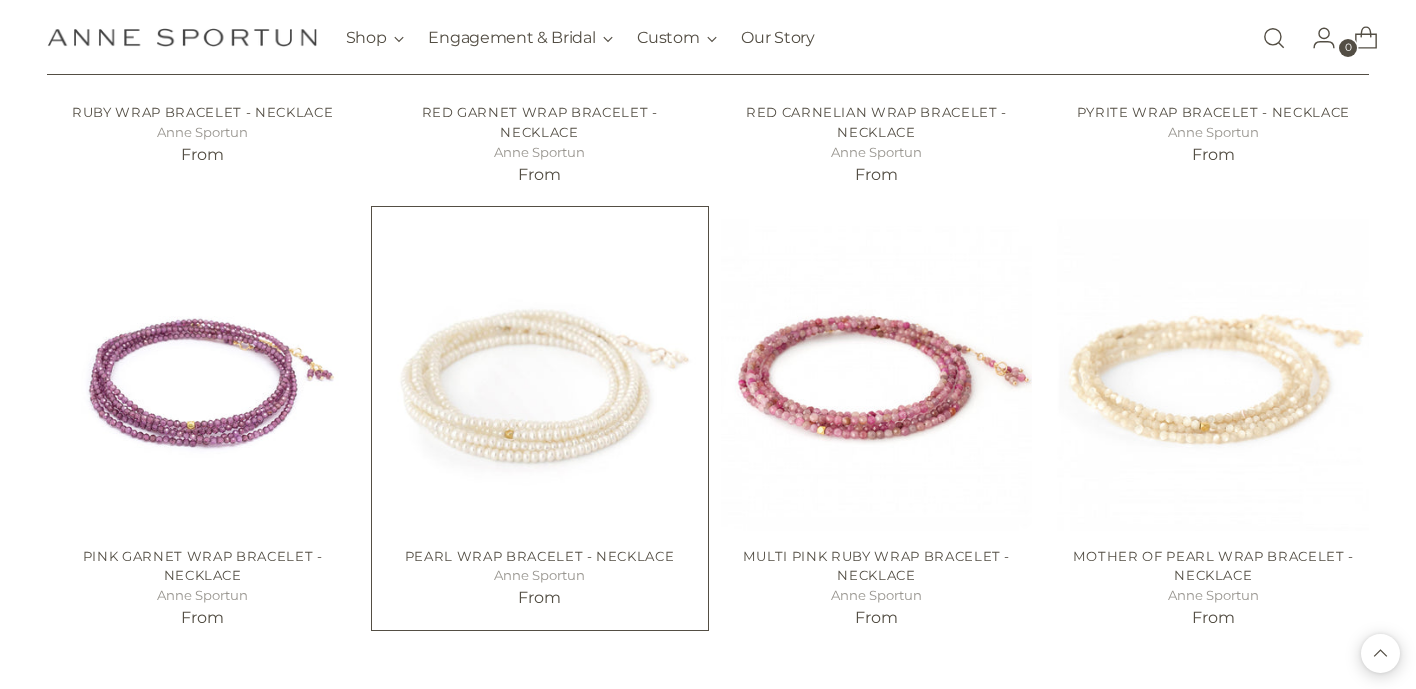 click at bounding box center (0, 0) 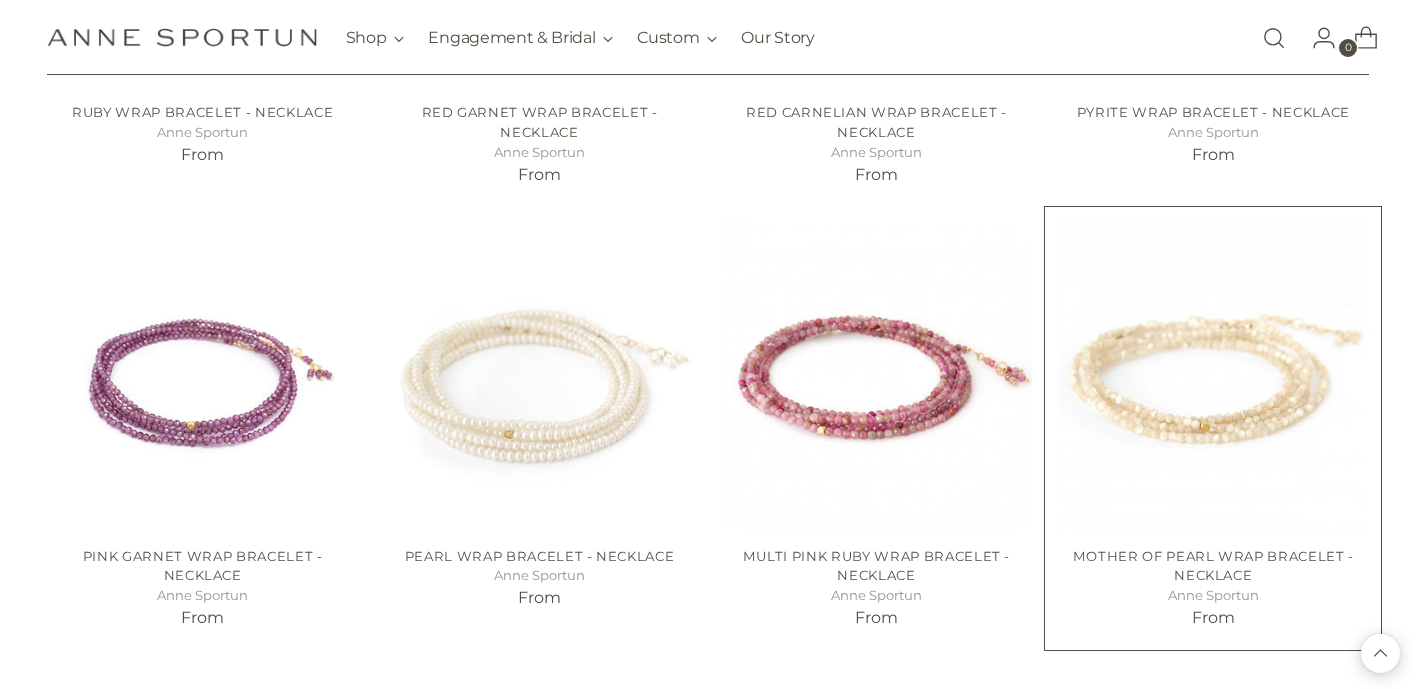 click at bounding box center [0, 0] 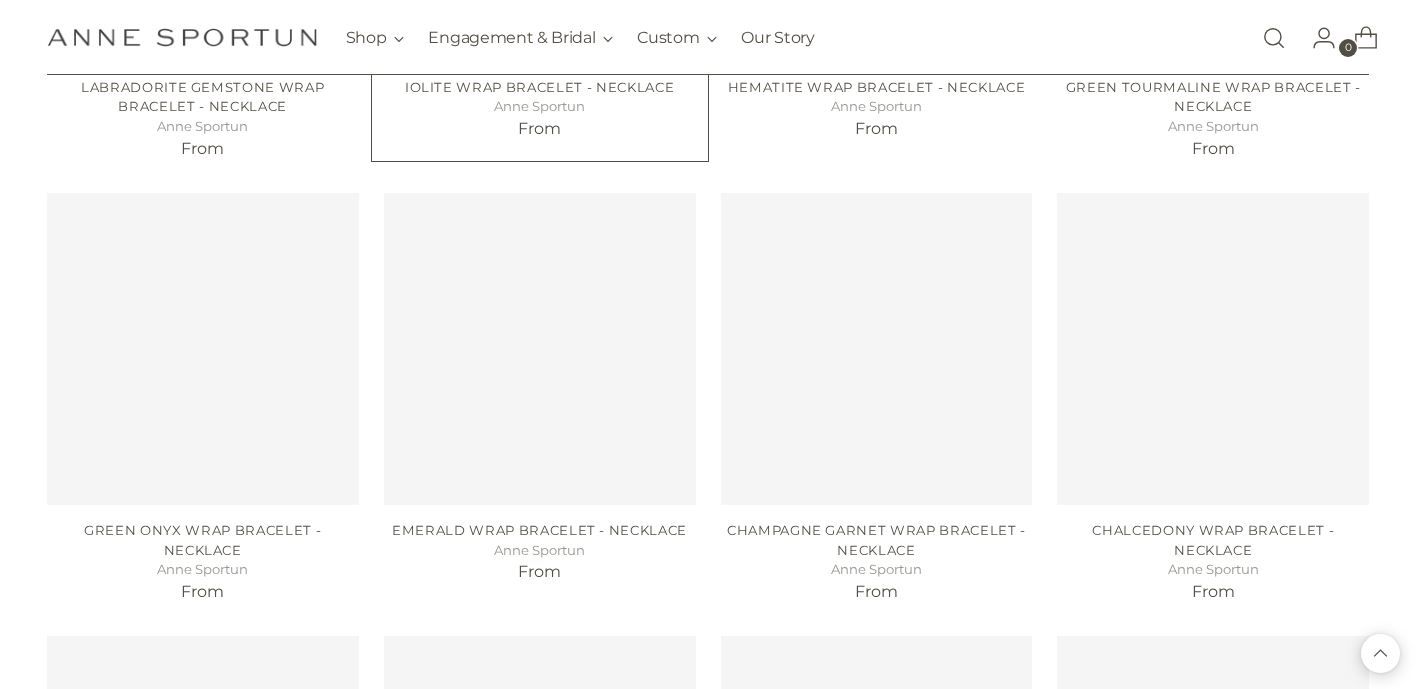scroll, scrollTop: 6455, scrollLeft: 0, axis: vertical 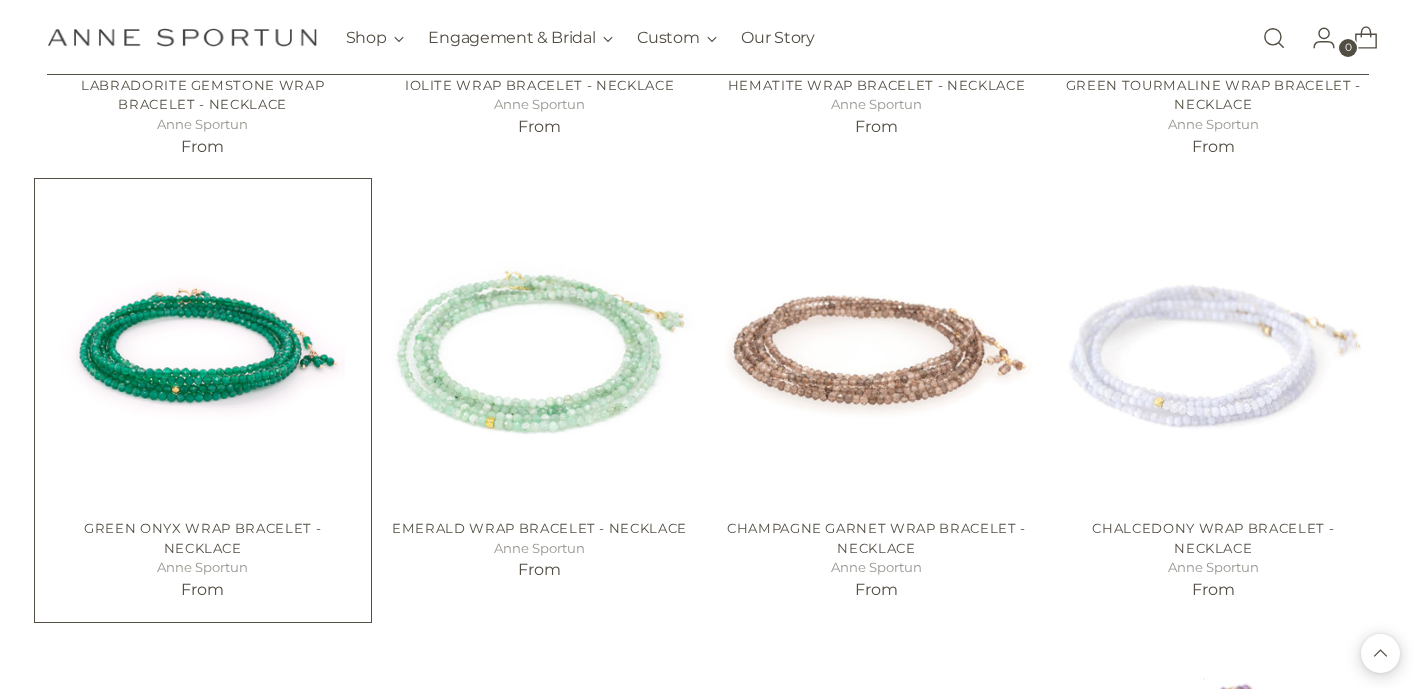 click on "Green Onyx Wrap Bracelet - Necklace" at bounding box center (202, 538) 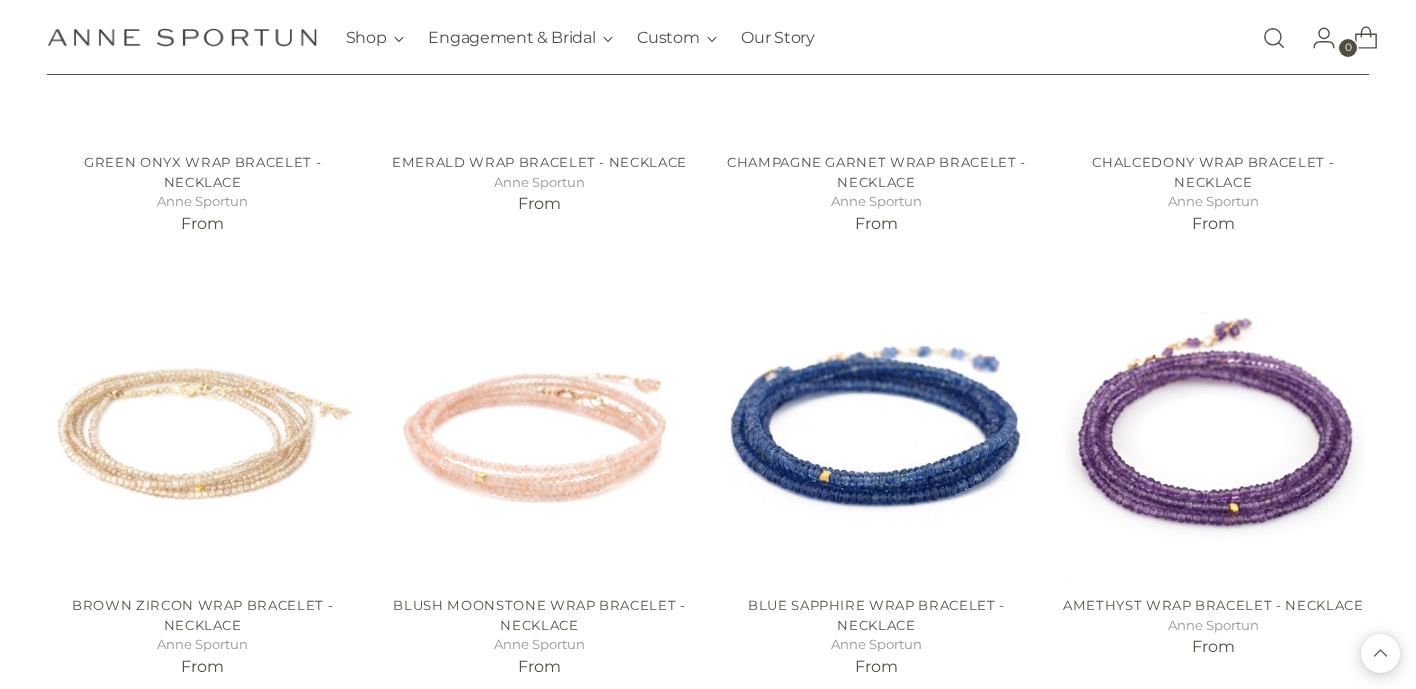 scroll, scrollTop: 6823, scrollLeft: 0, axis: vertical 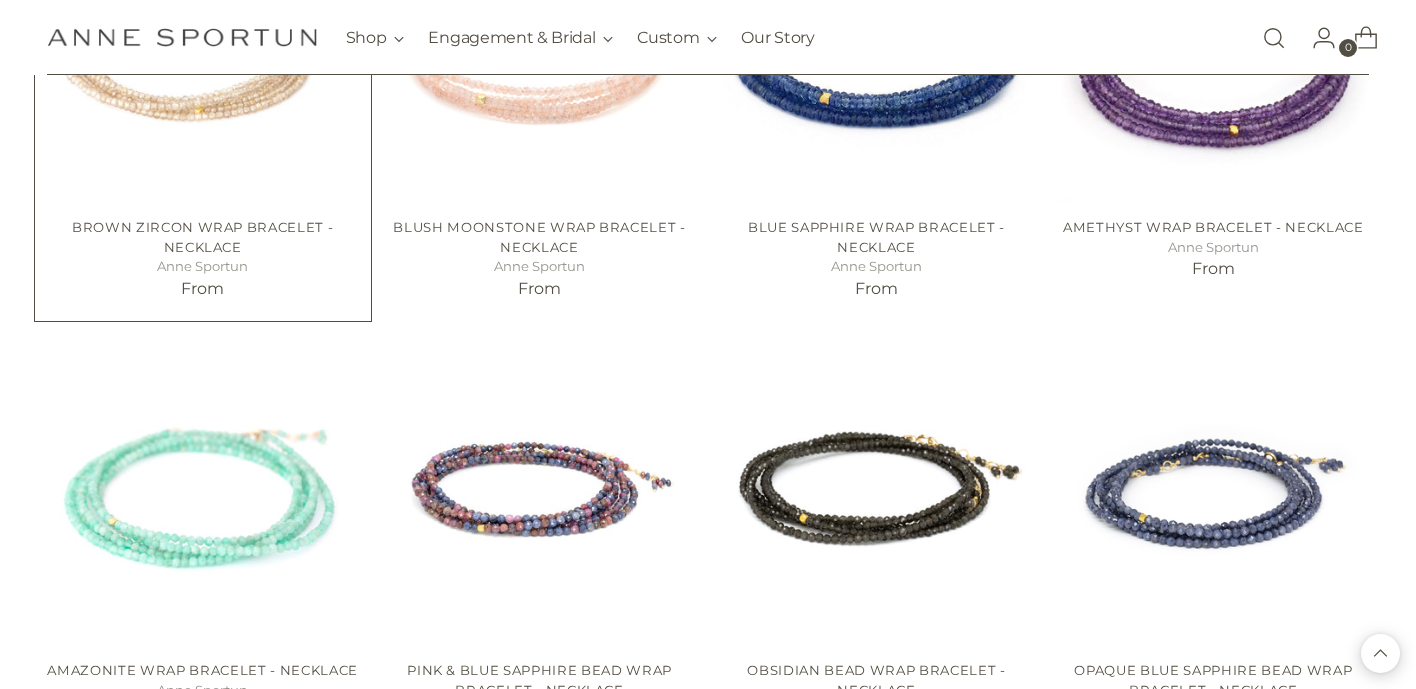 click on "Brown Zircon Wrap Bracelet - Necklace" at bounding box center (202, 237) 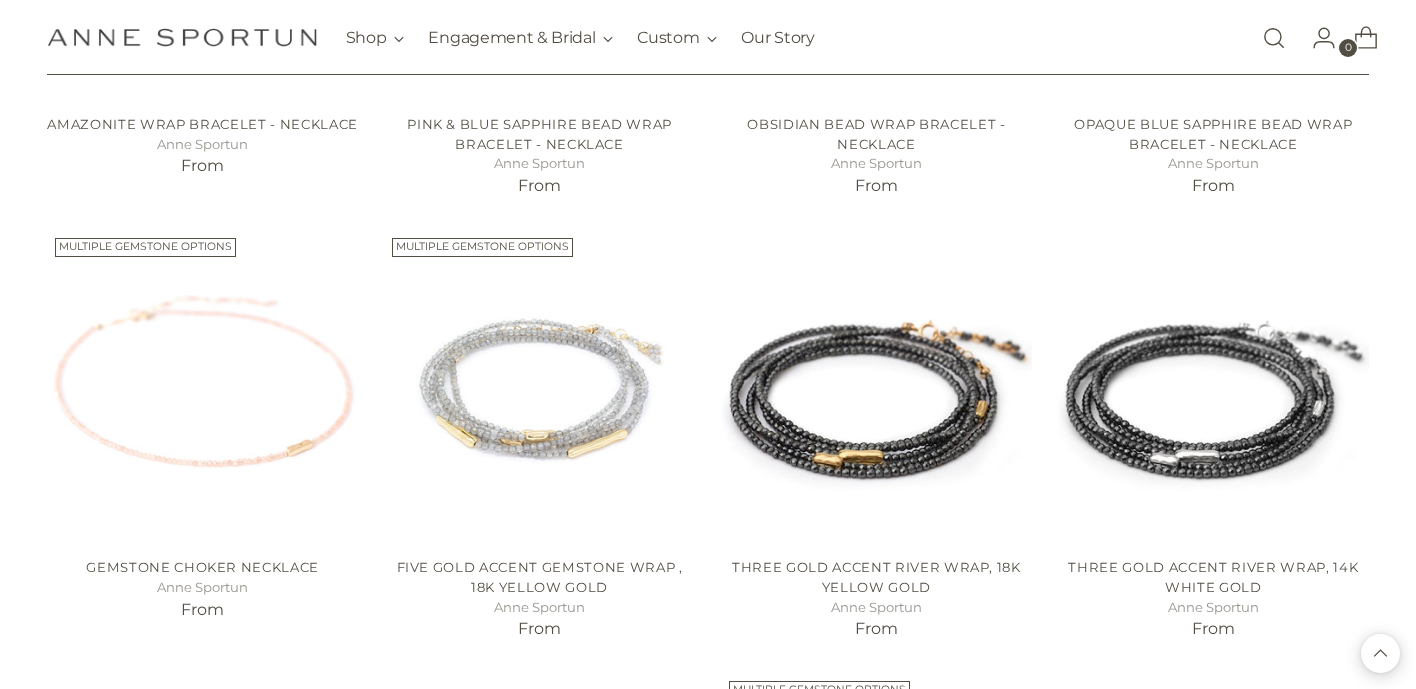 scroll, scrollTop: 7752, scrollLeft: 0, axis: vertical 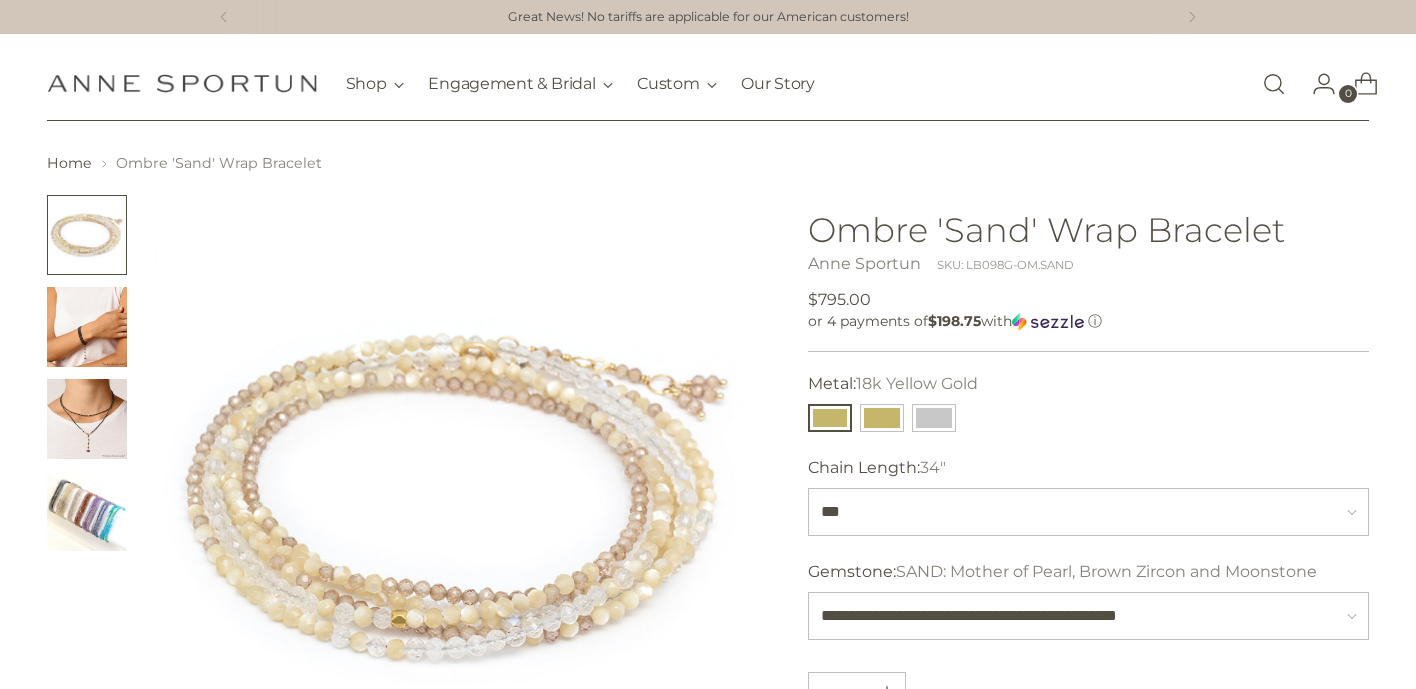 click at bounding box center (830, 418) 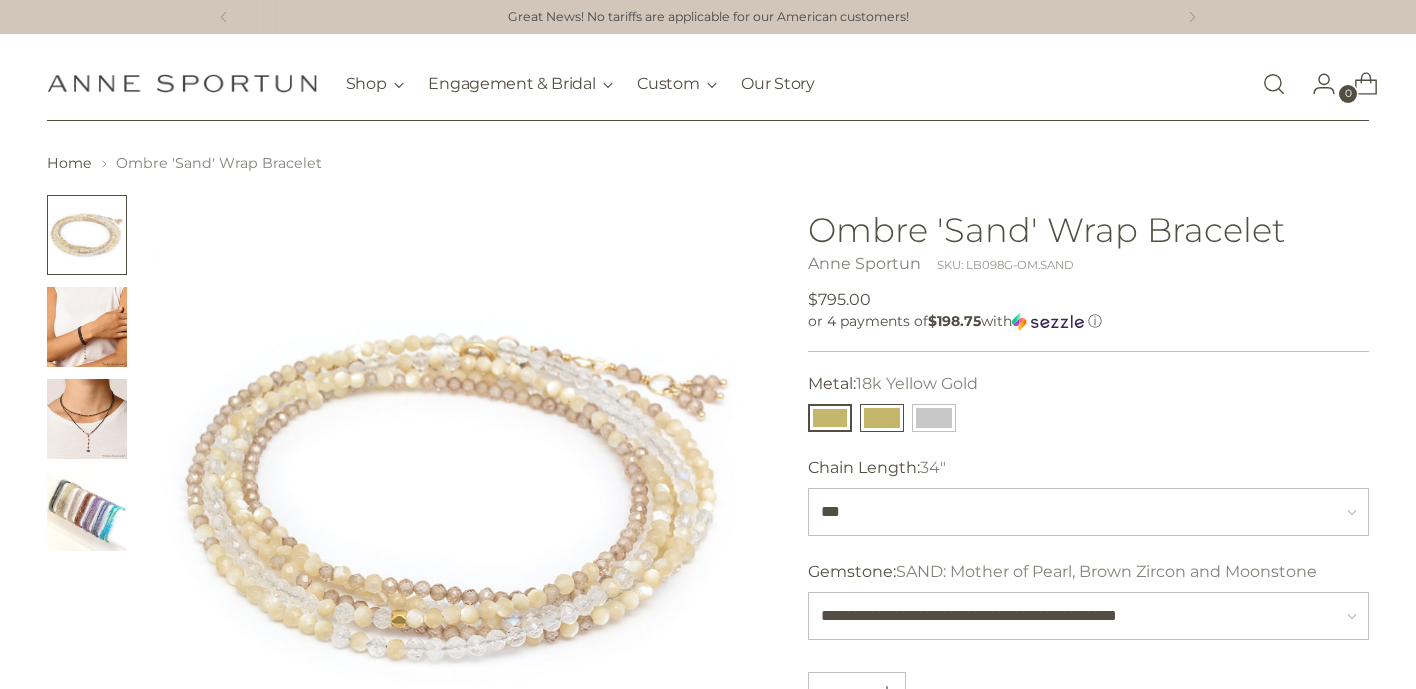 click at bounding box center (882, 418) 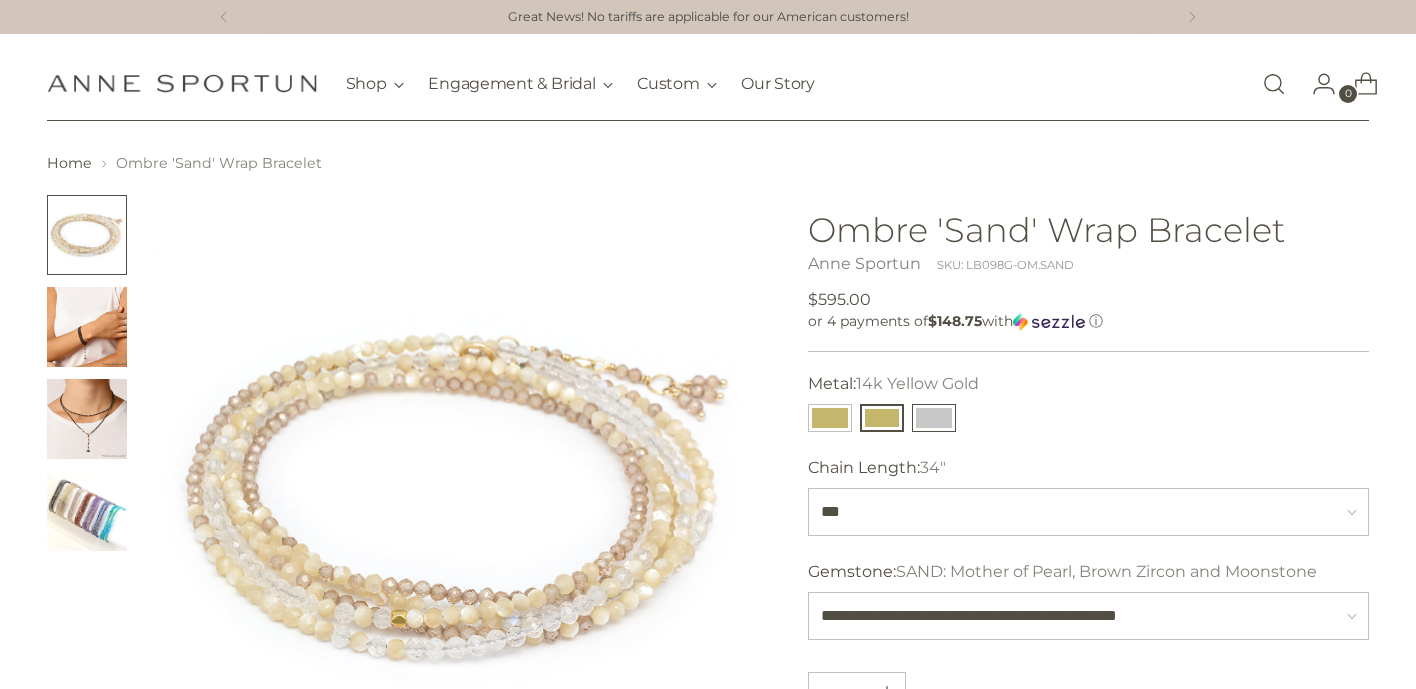 click at bounding box center [934, 418] 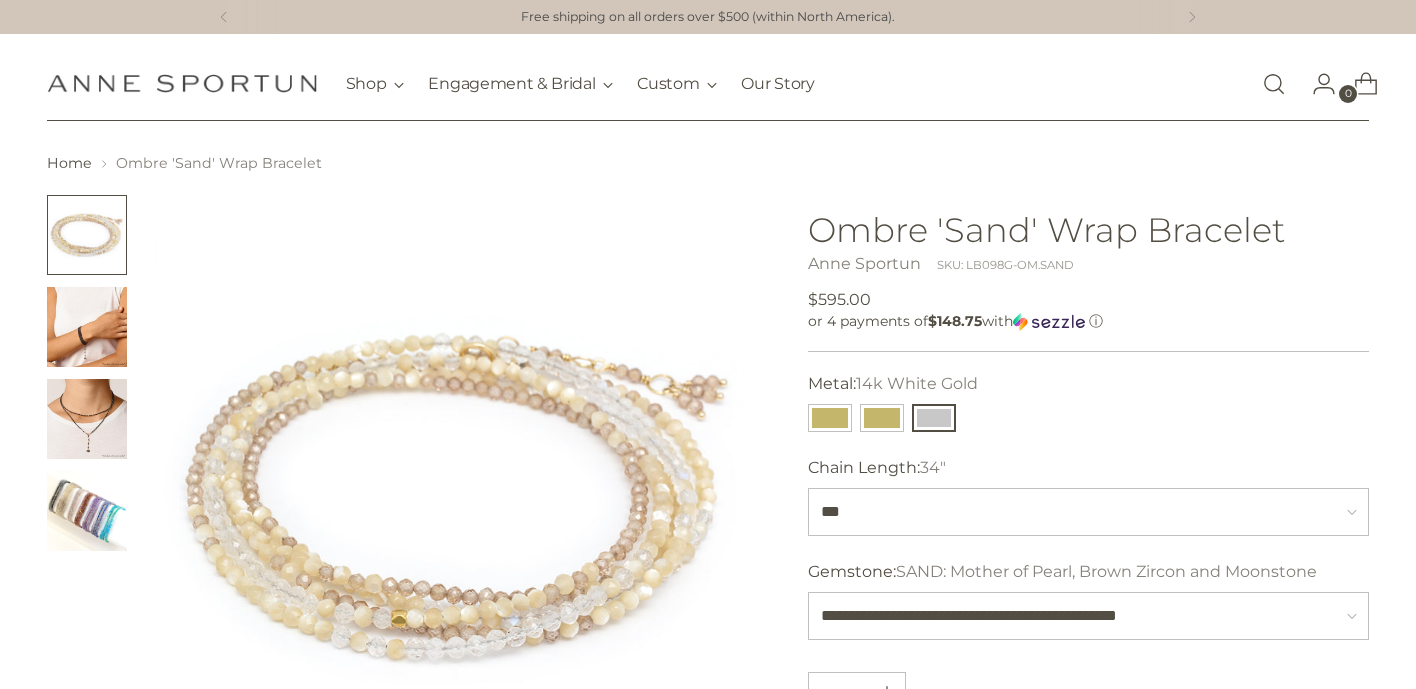 click at bounding box center (87, 511) 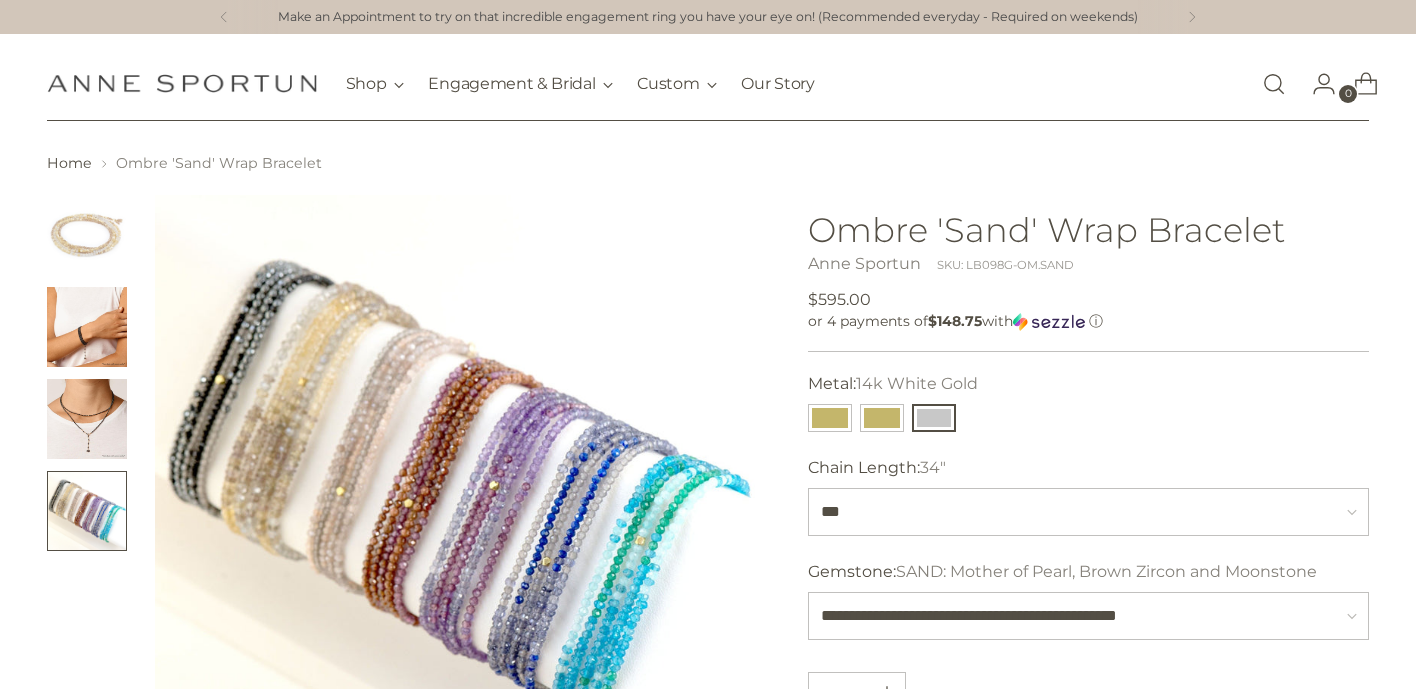 click at bounding box center (458, 498) 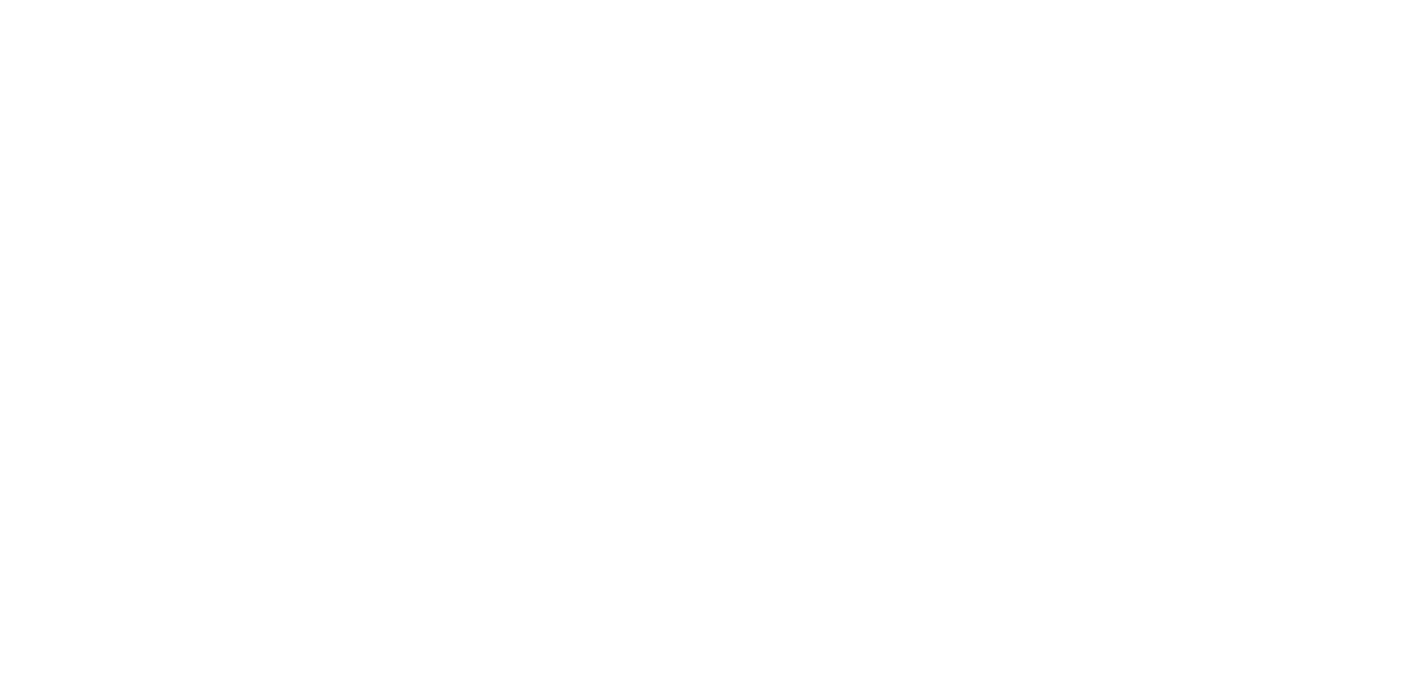 scroll, scrollTop: 0, scrollLeft: 0, axis: both 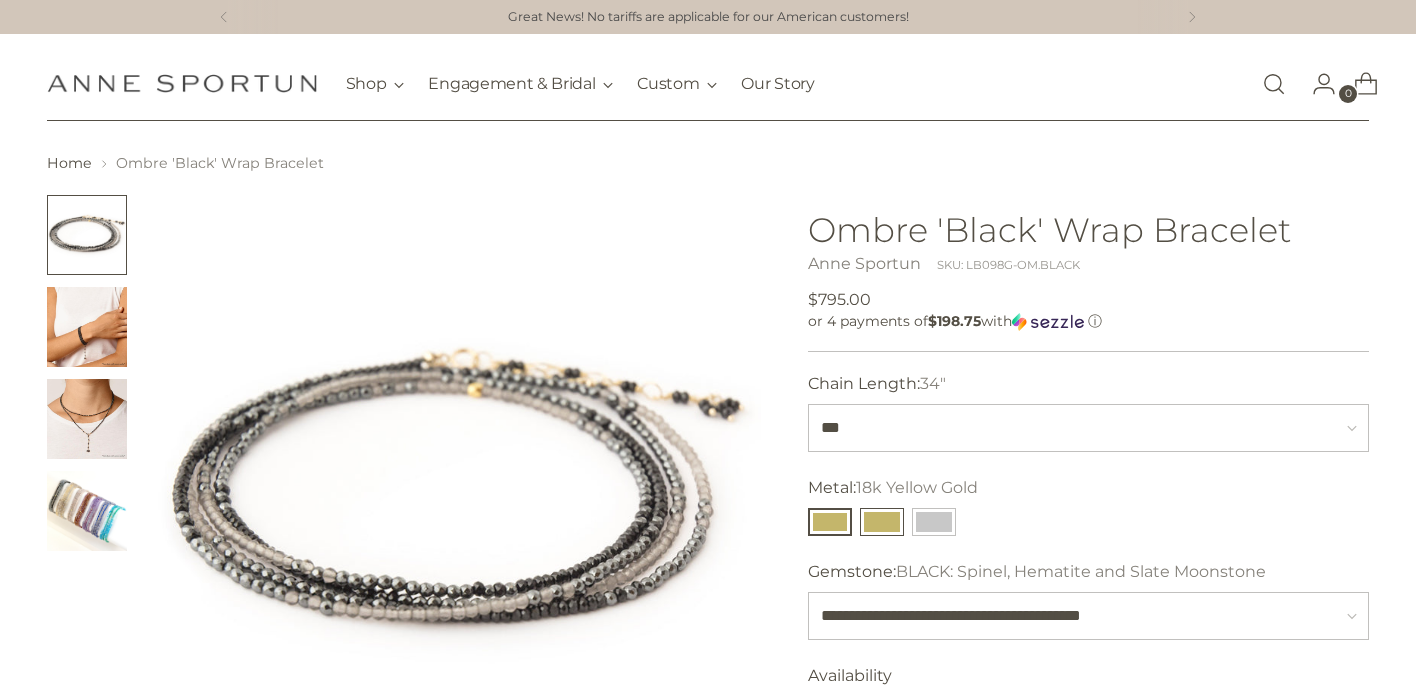 click at bounding box center [882, 522] 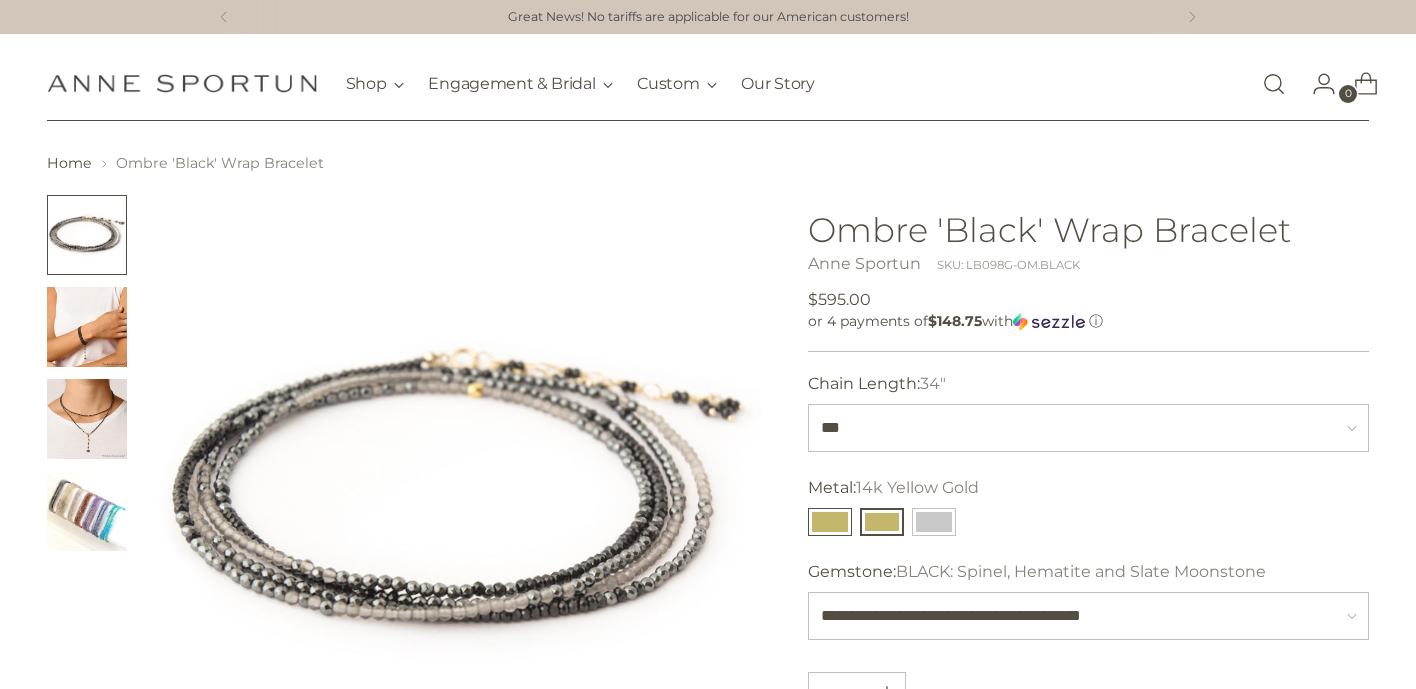 click at bounding box center (830, 522) 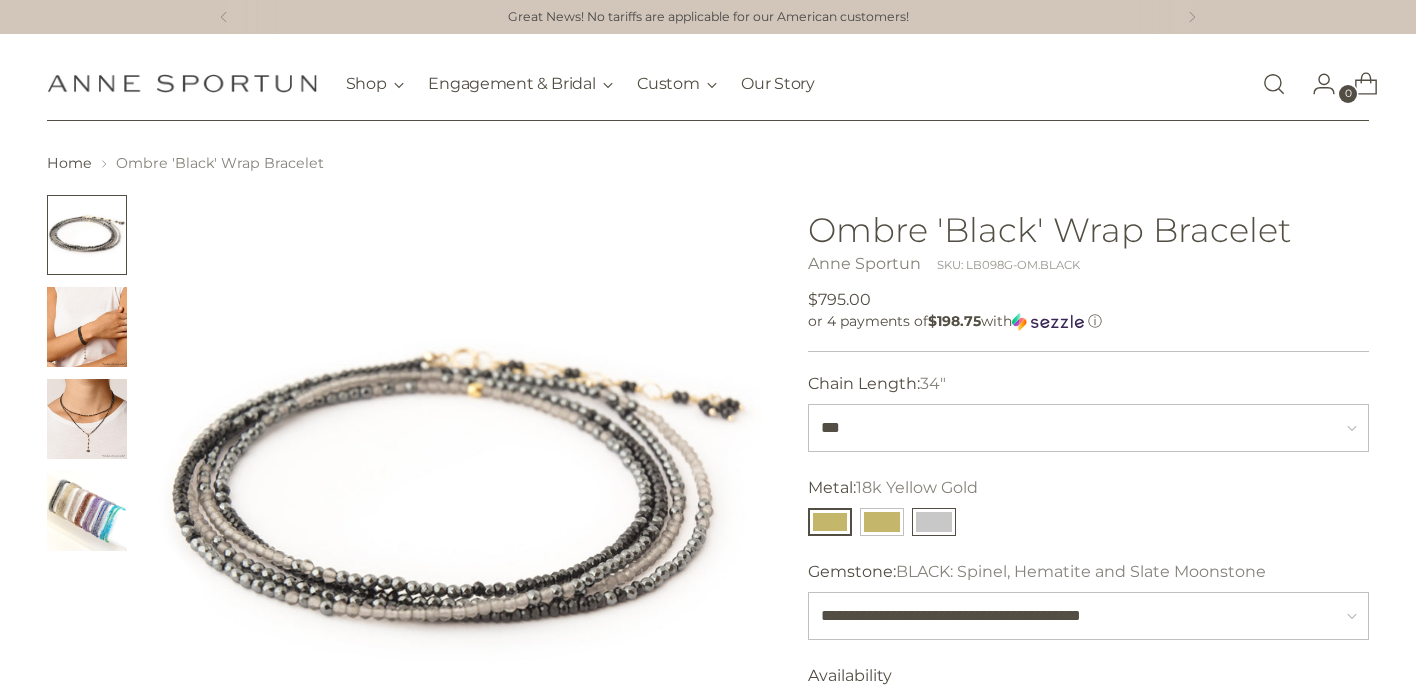 click at bounding box center (934, 522) 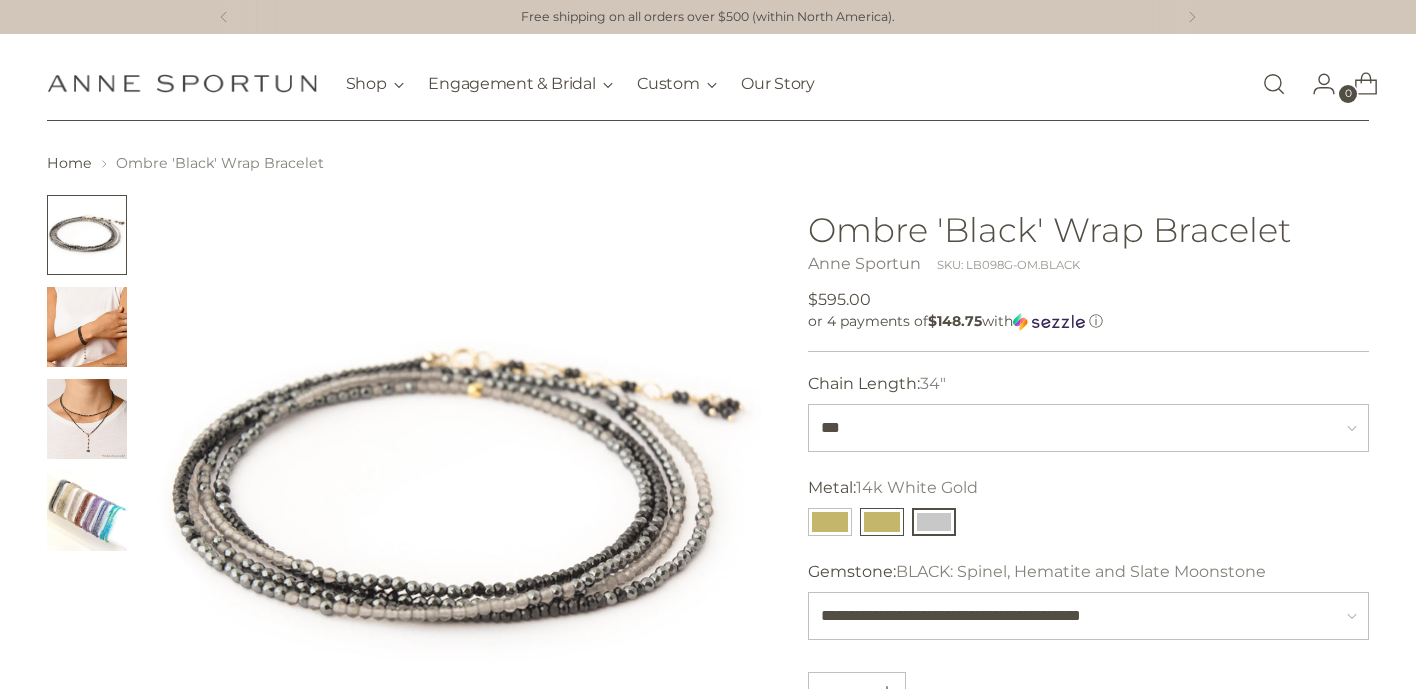 click at bounding box center (882, 522) 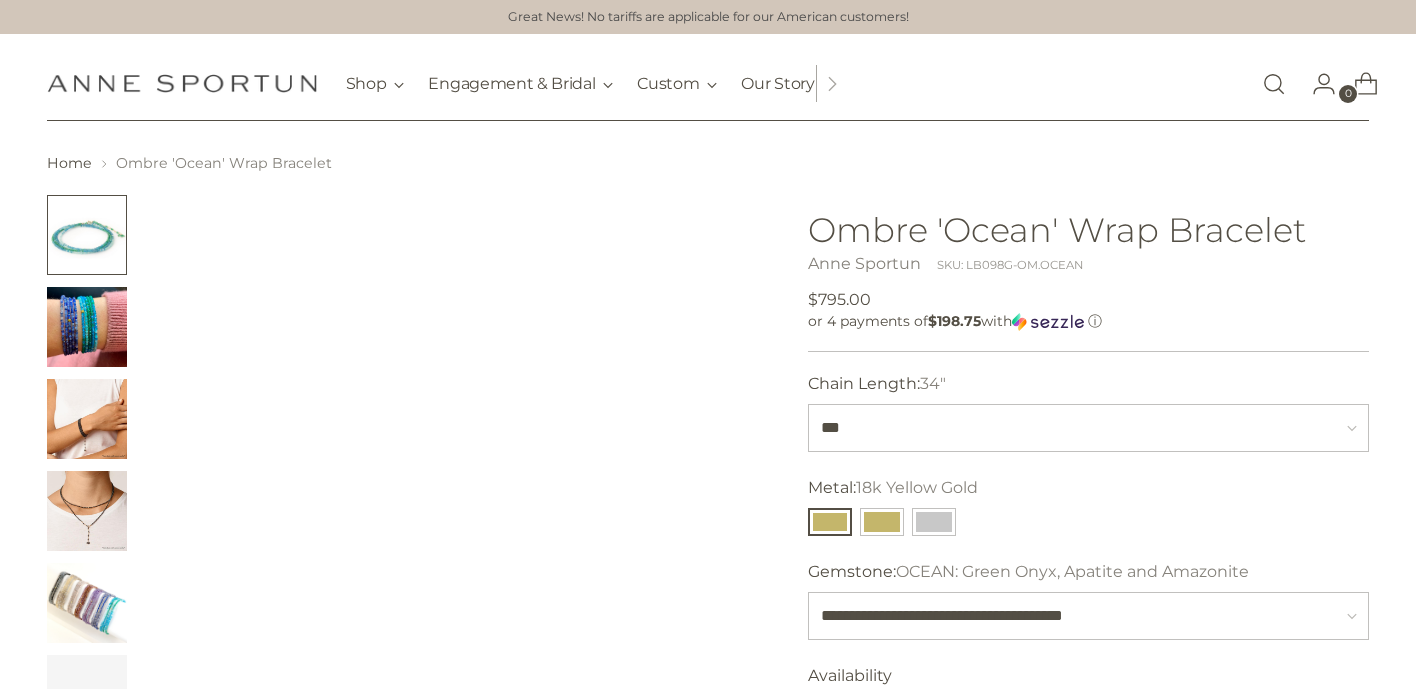 scroll, scrollTop: 0, scrollLeft: 0, axis: both 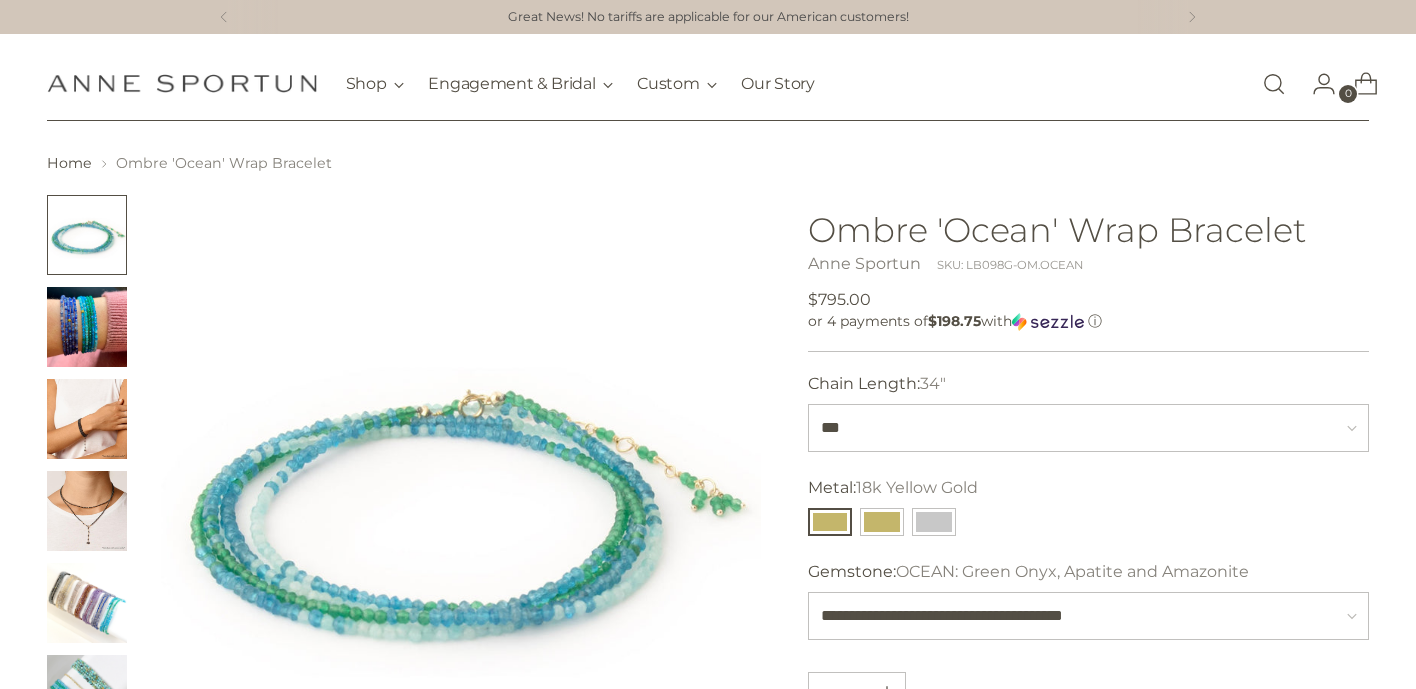 click at bounding box center [830, 522] 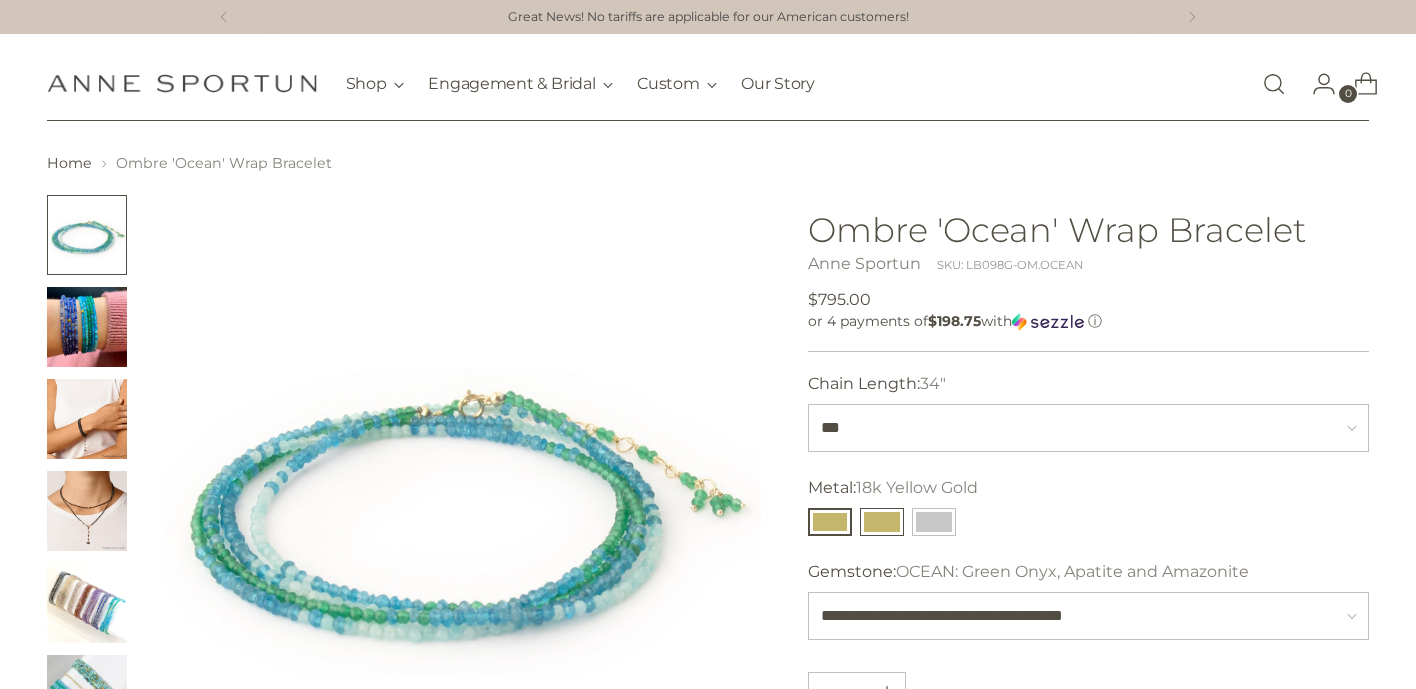 click at bounding box center [882, 522] 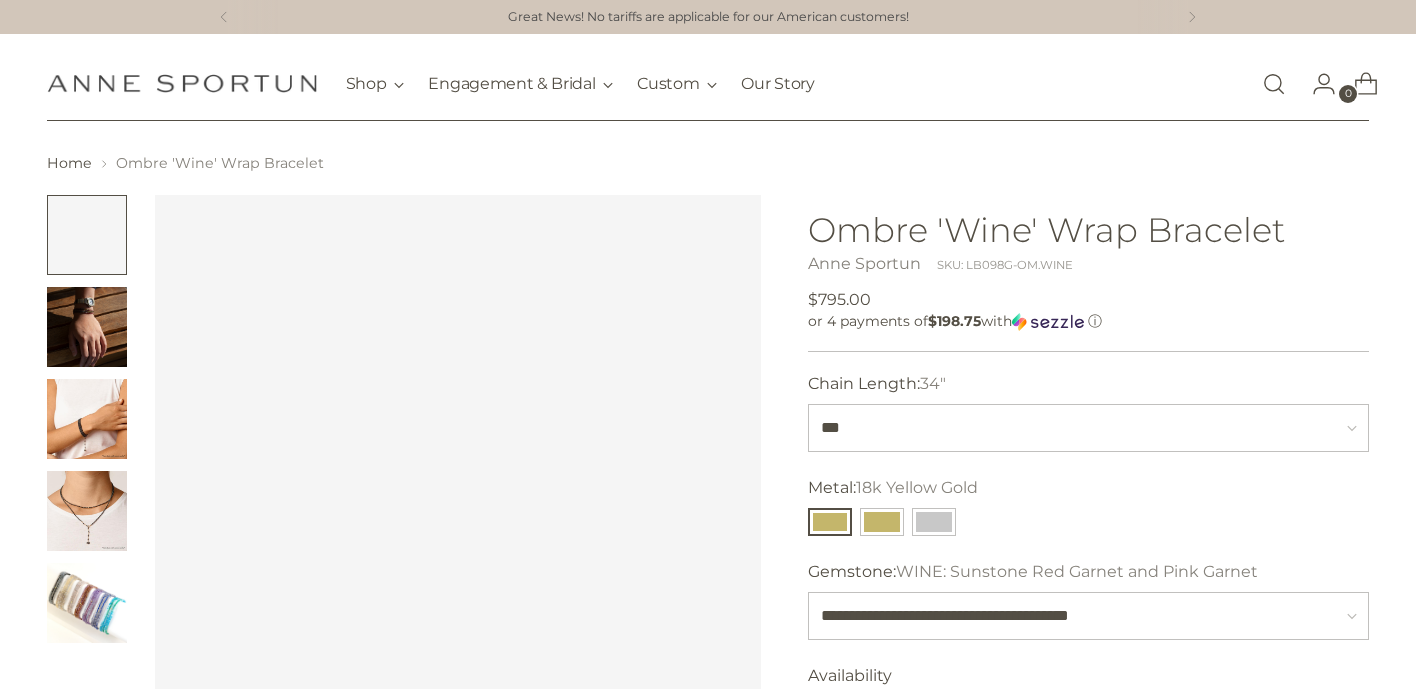 scroll, scrollTop: 0, scrollLeft: 0, axis: both 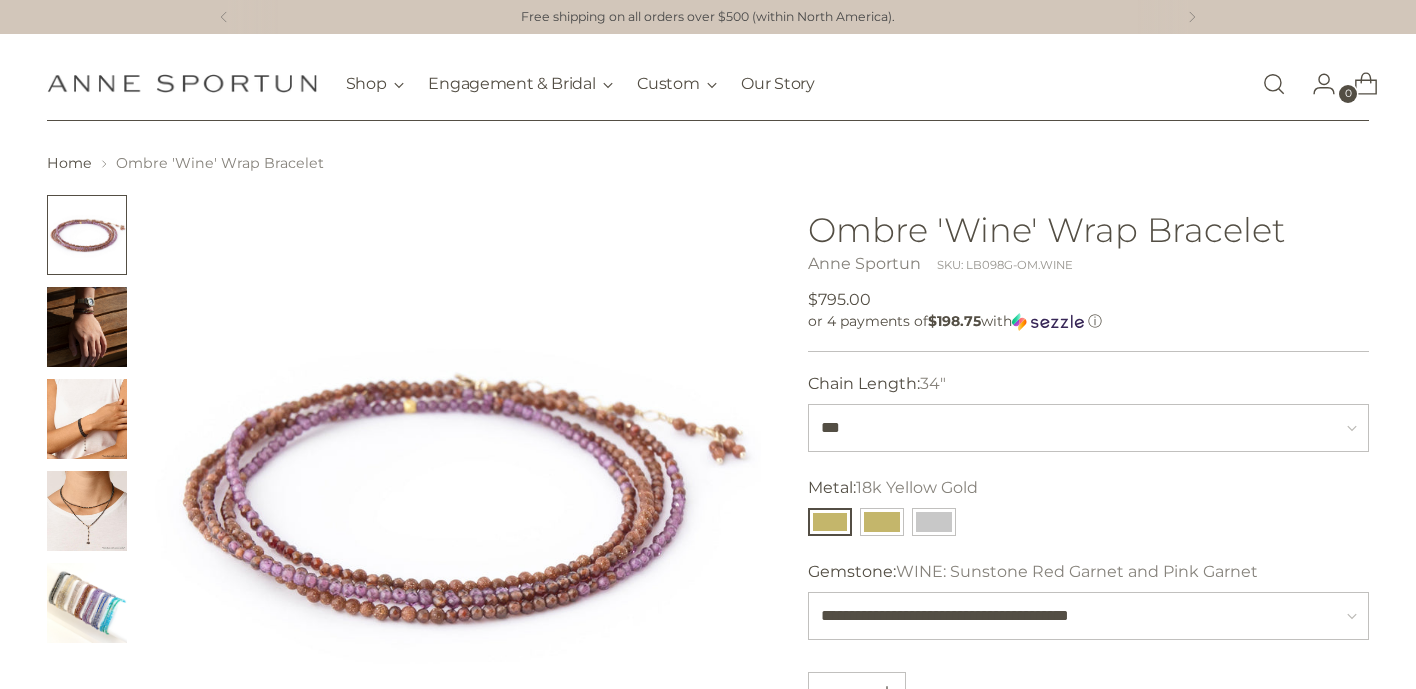 click at bounding box center [458, 498] 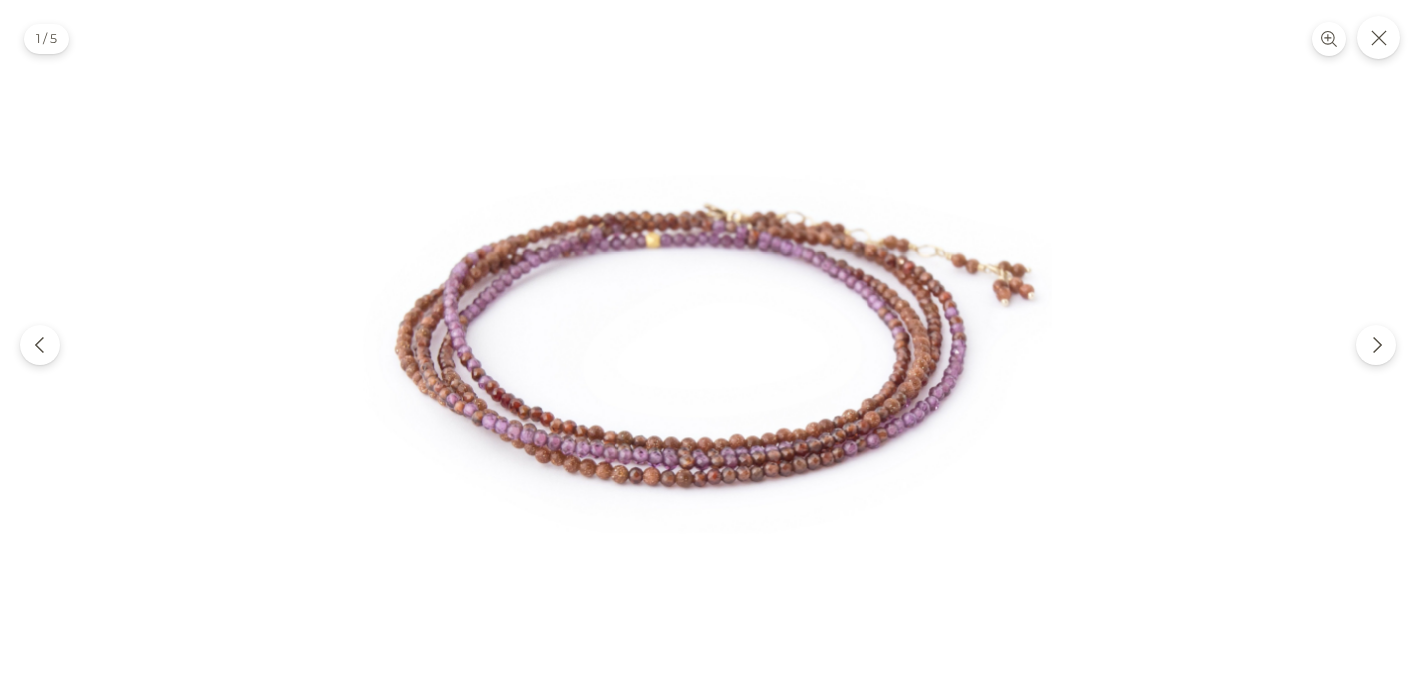 click at bounding box center (707, 344) 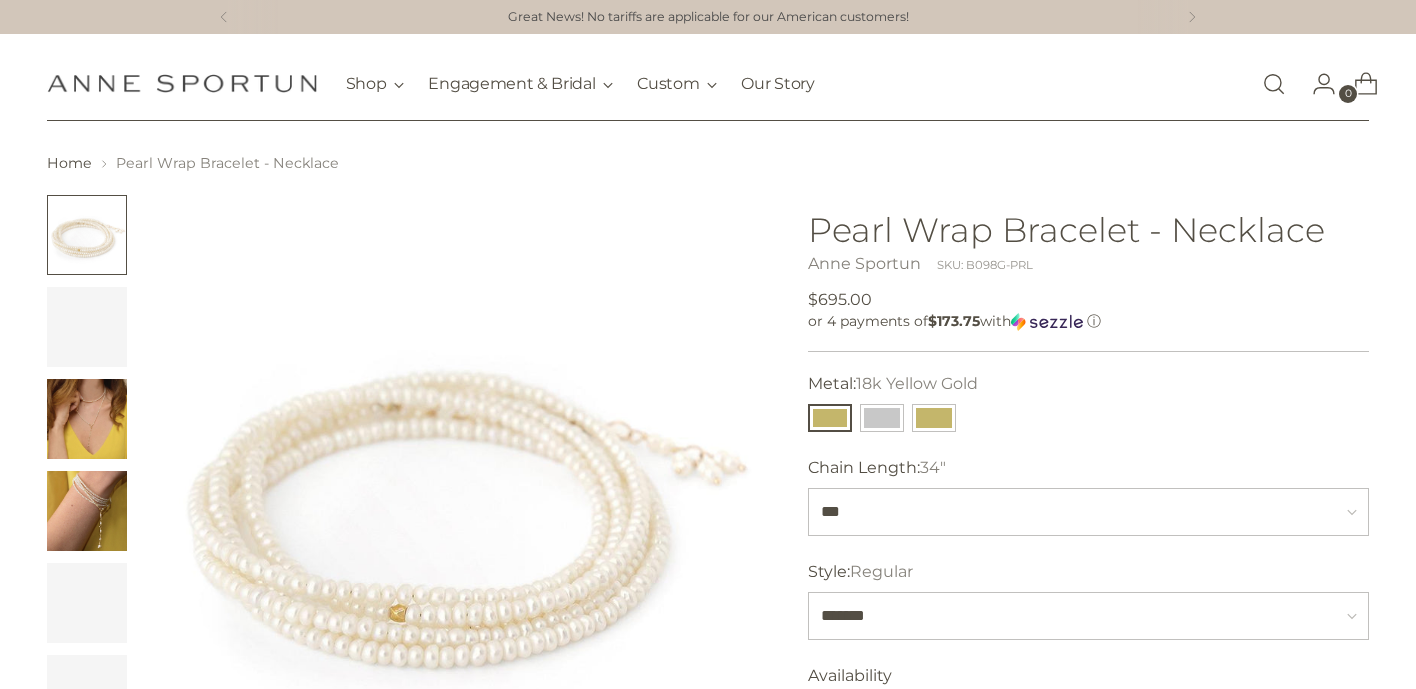 scroll, scrollTop: 0, scrollLeft: 0, axis: both 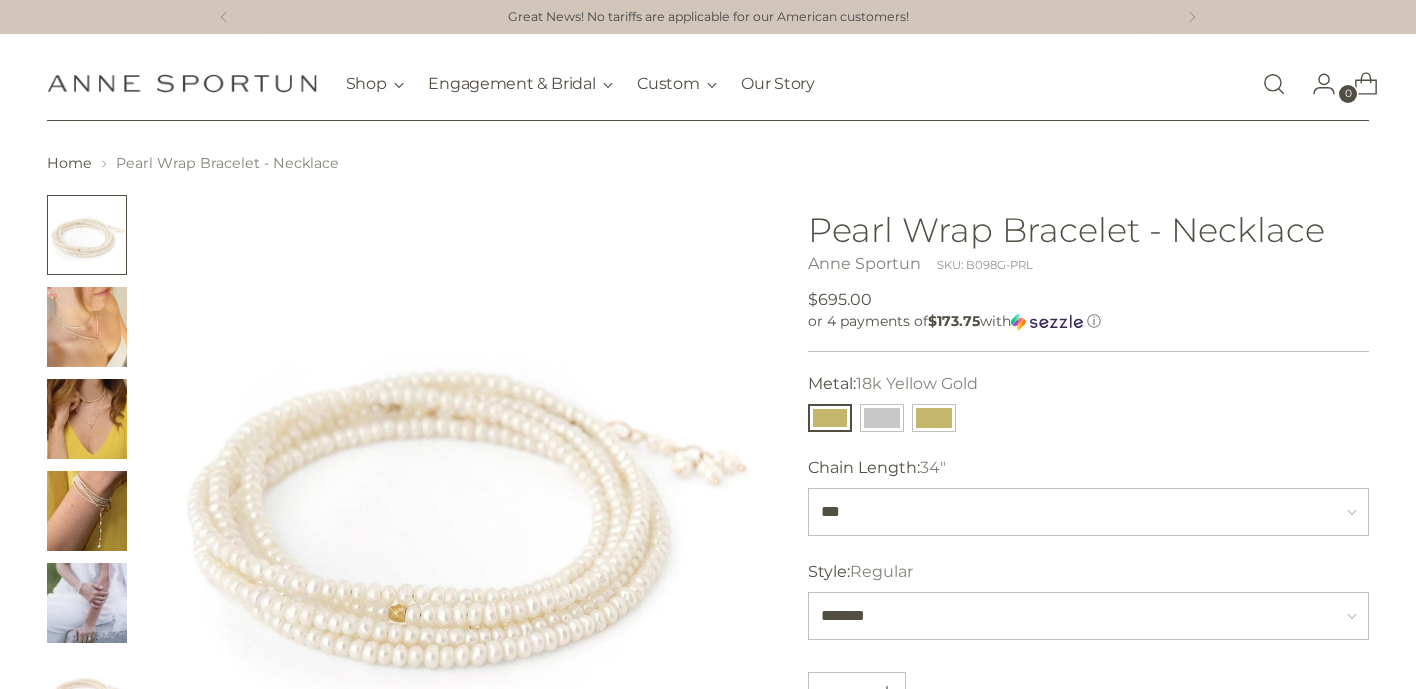 click at bounding box center [830, 418] 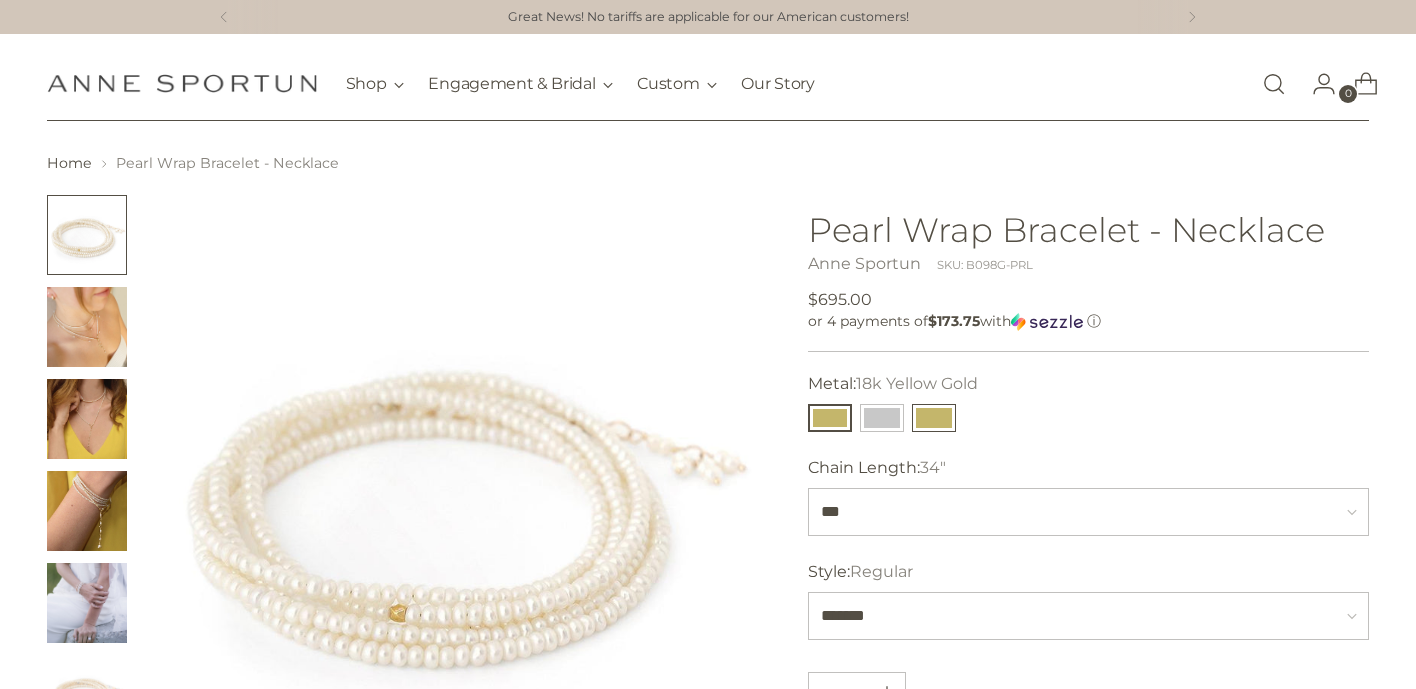 click at bounding box center [934, 418] 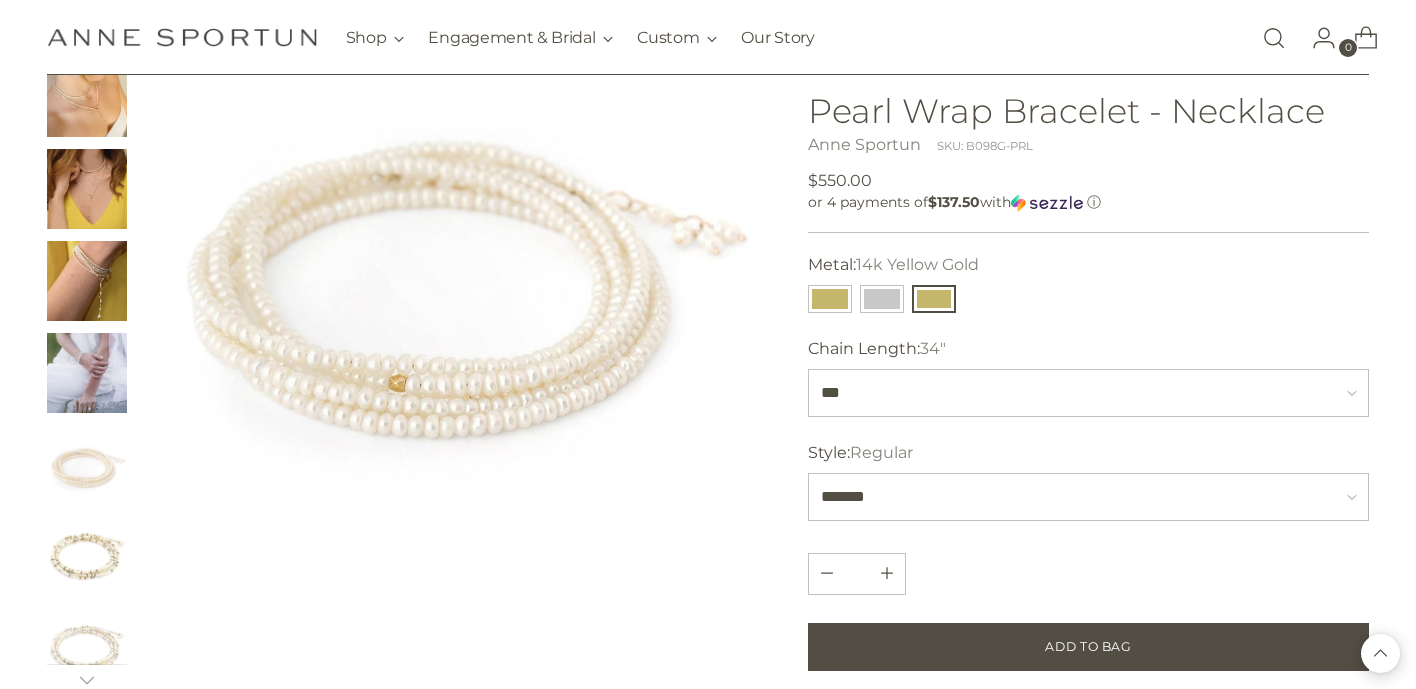 scroll, scrollTop: 226, scrollLeft: 0, axis: vertical 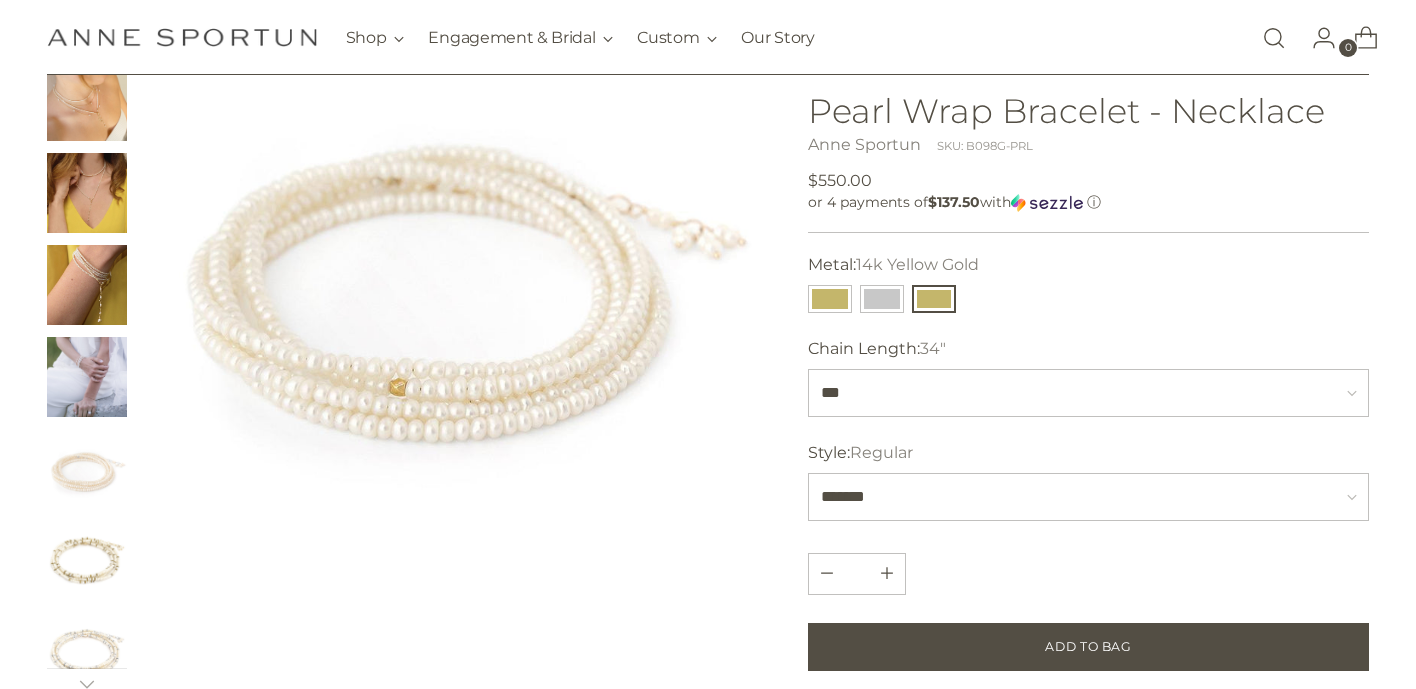 click at bounding box center [87, 377] 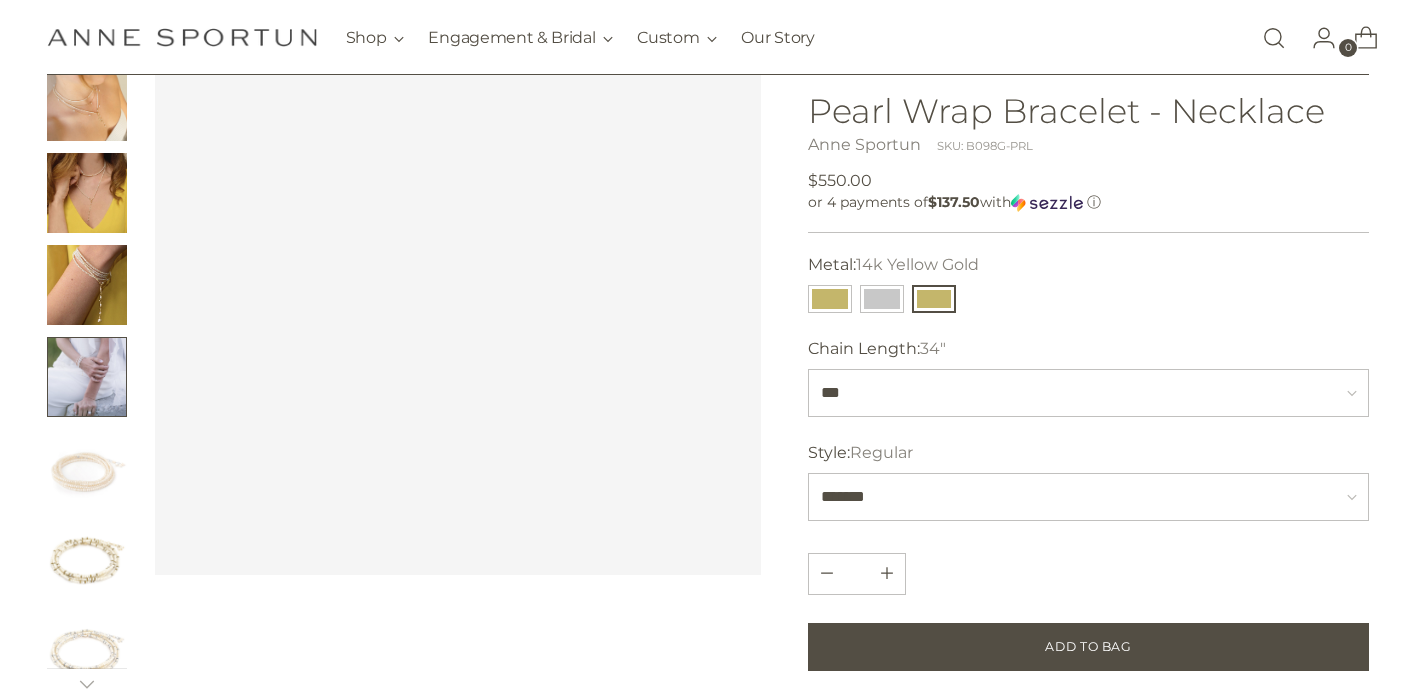 click at bounding box center (87, 285) 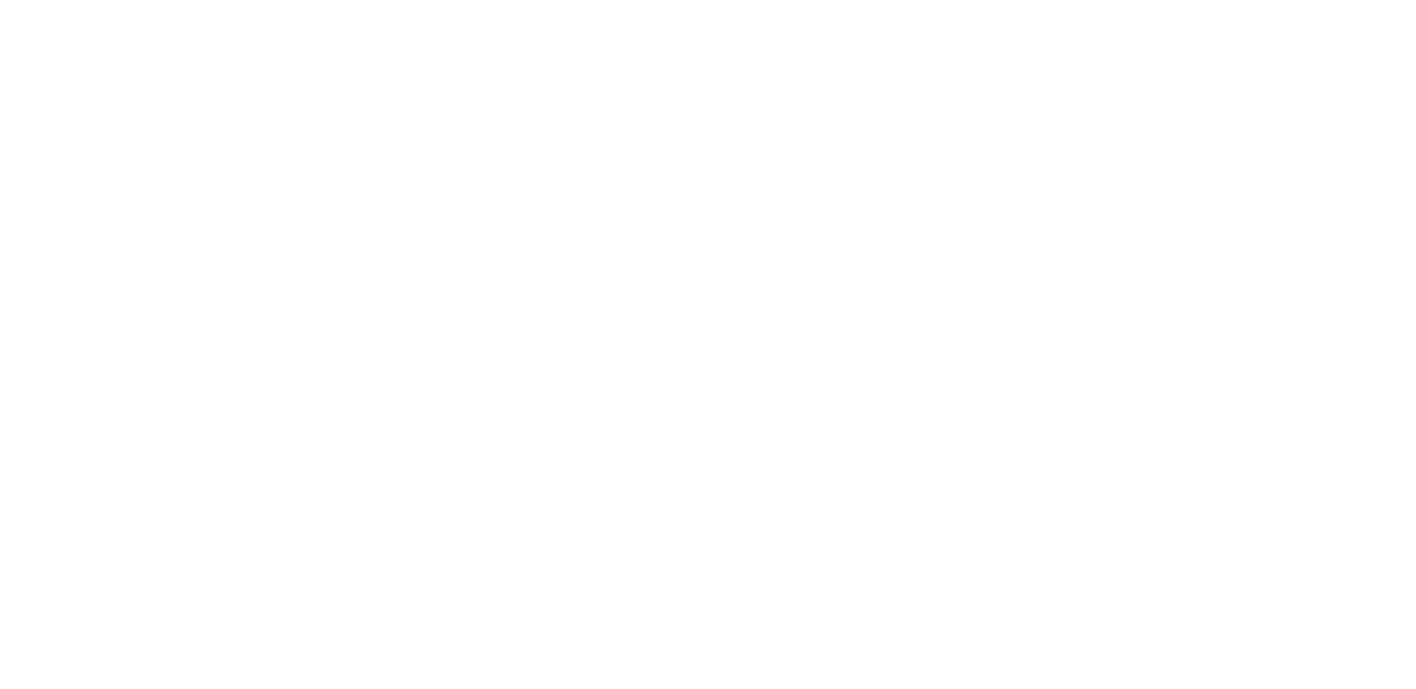 scroll, scrollTop: 0, scrollLeft: 0, axis: both 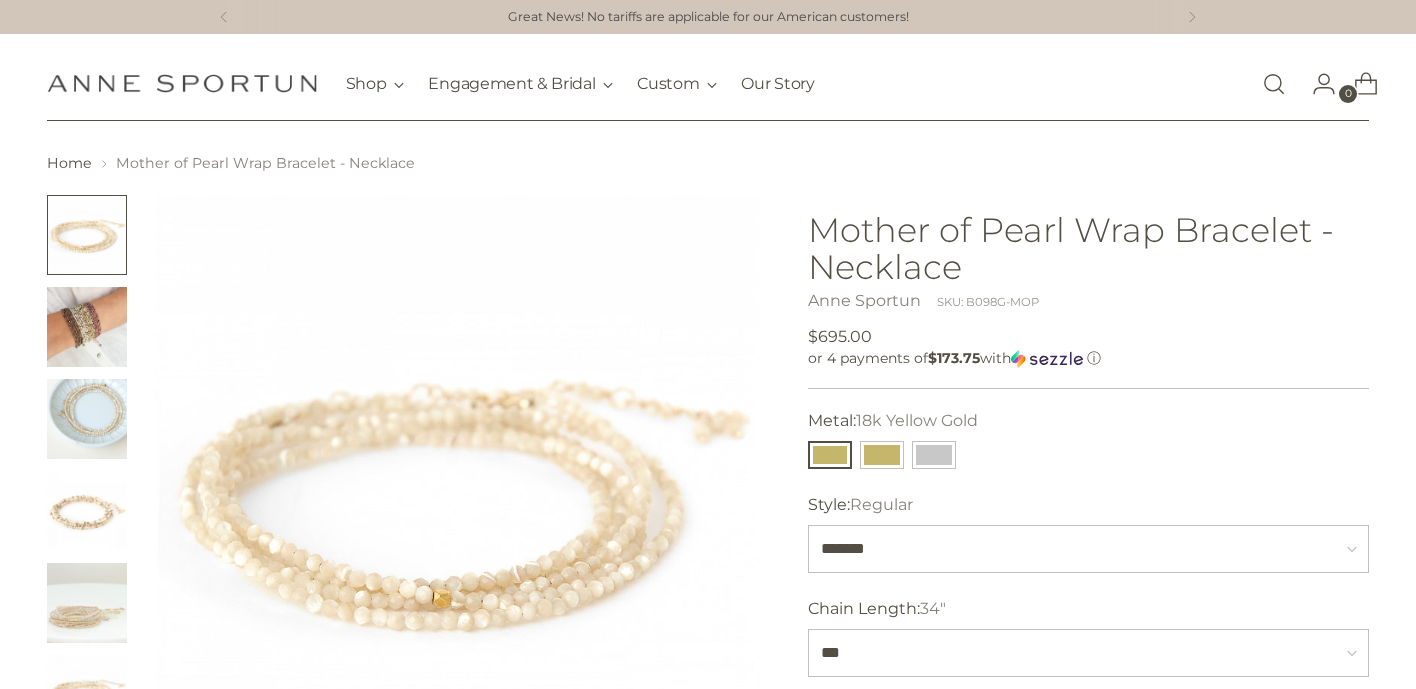 click at bounding box center [87, 327] 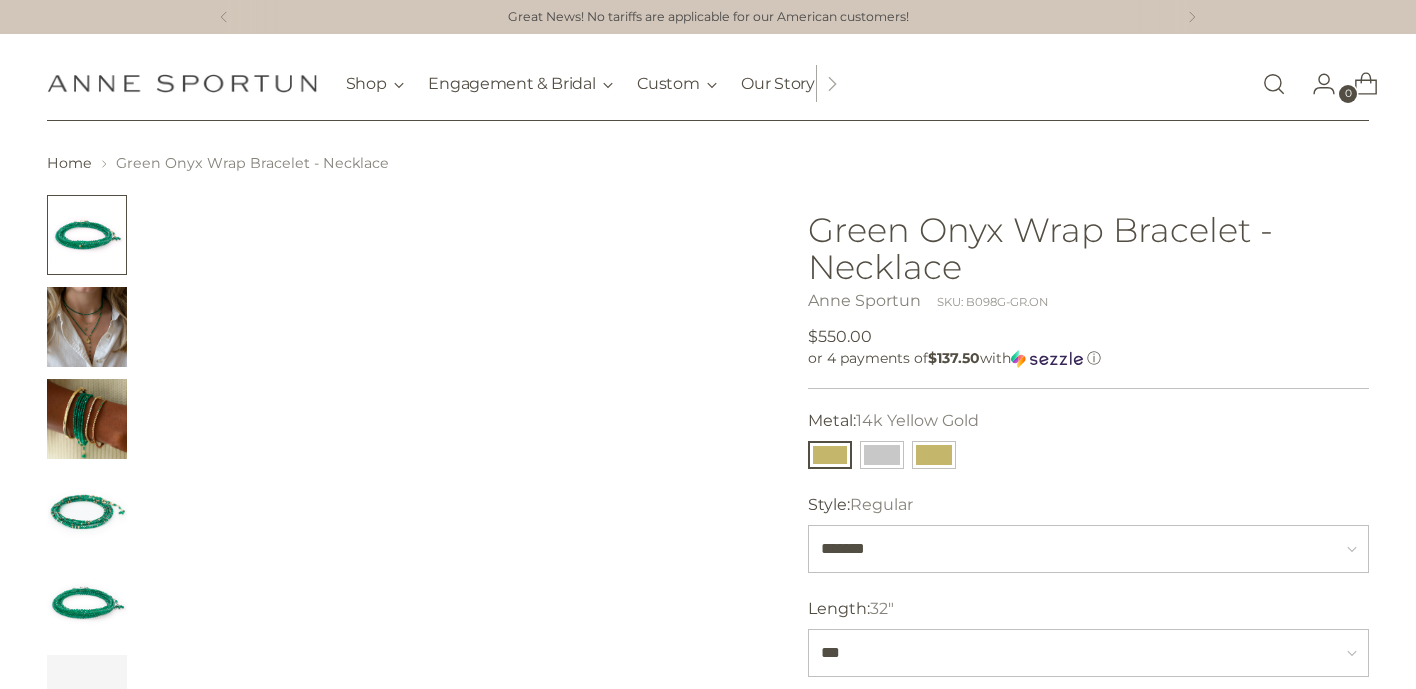 scroll, scrollTop: 0, scrollLeft: 0, axis: both 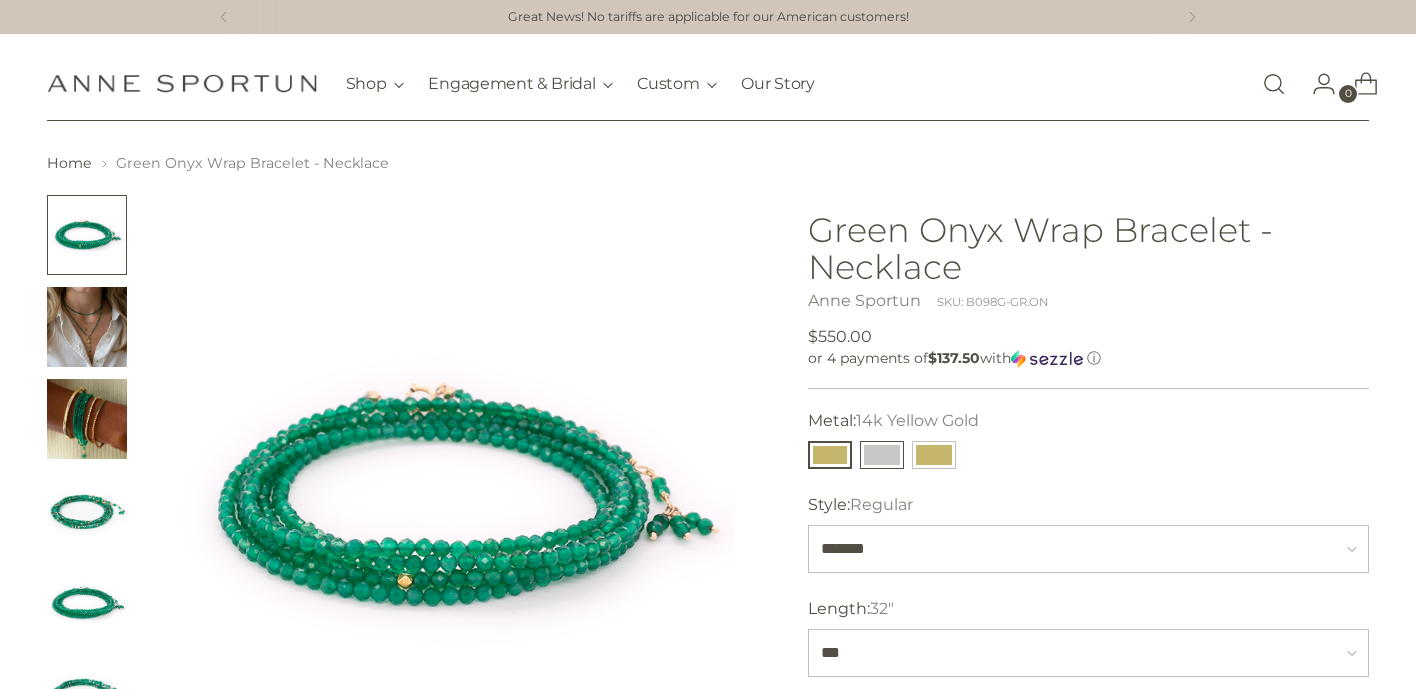 click at bounding box center (882, 455) 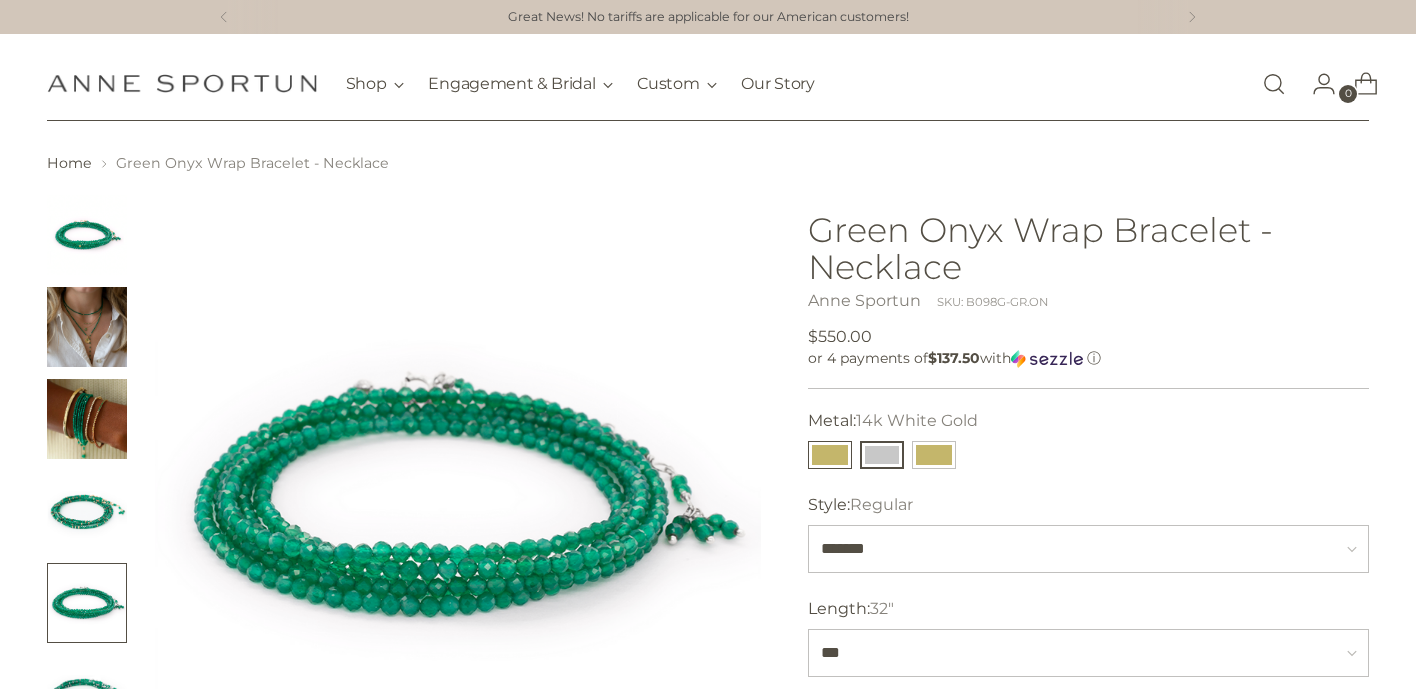 click at bounding box center (830, 455) 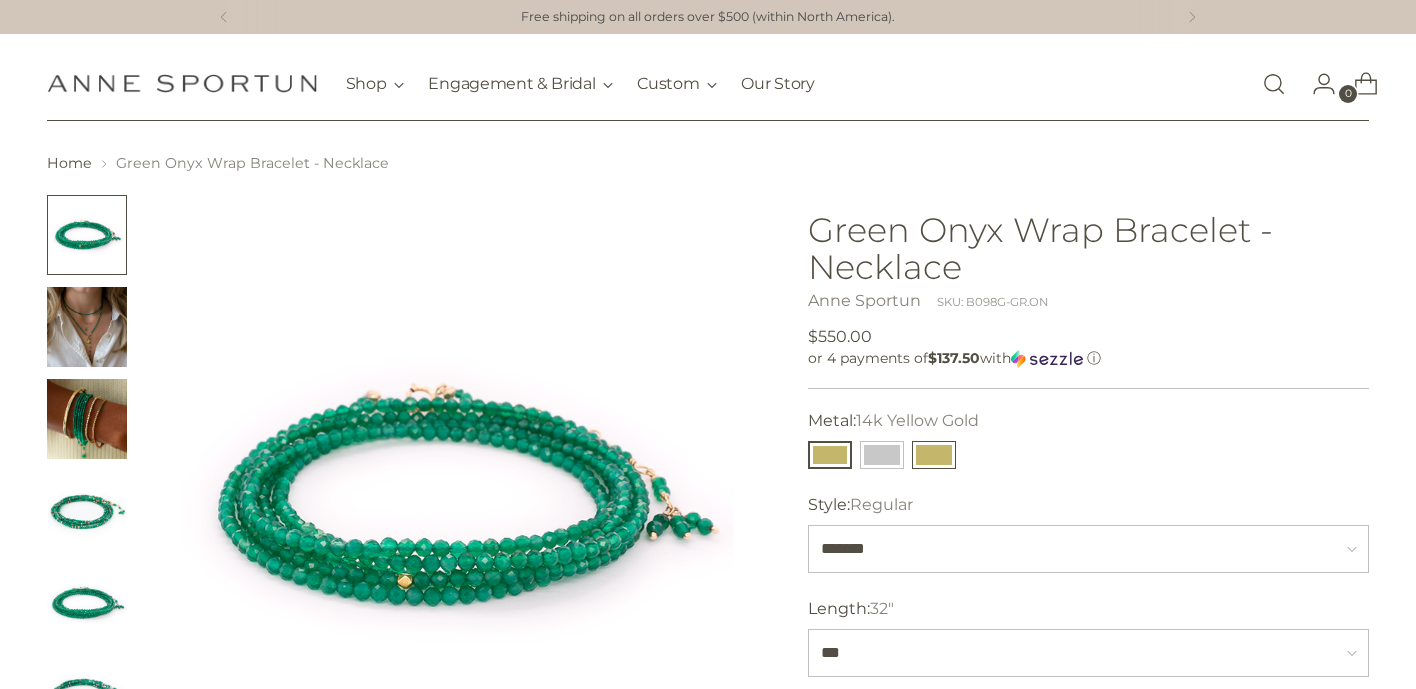 click at bounding box center (934, 455) 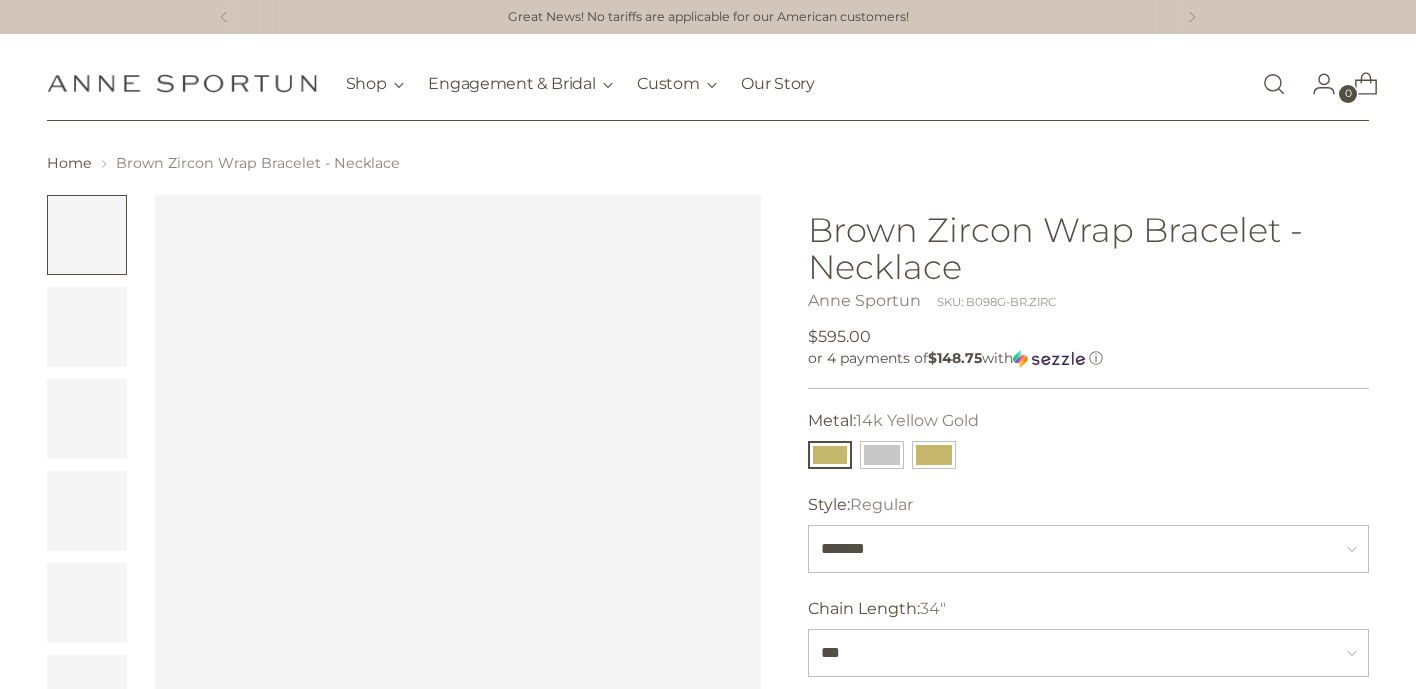 scroll, scrollTop: 0, scrollLeft: 0, axis: both 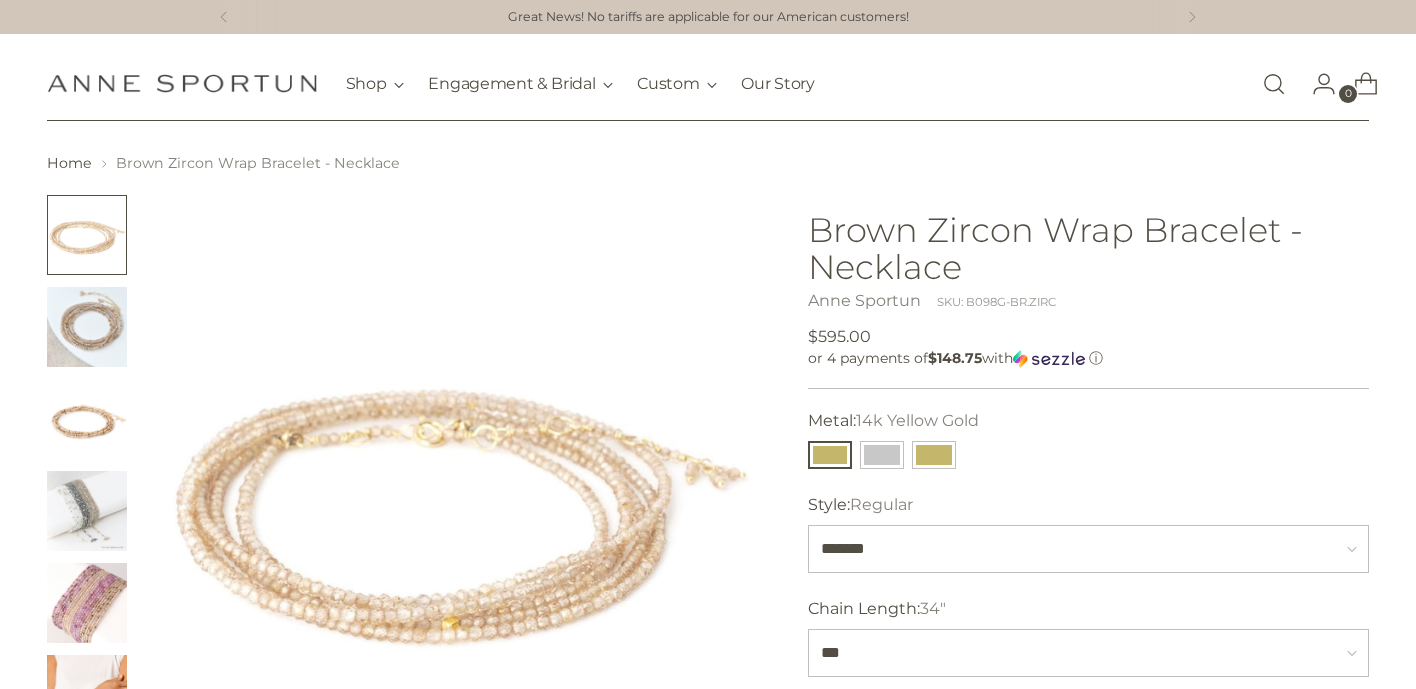 click at bounding box center (87, 419) 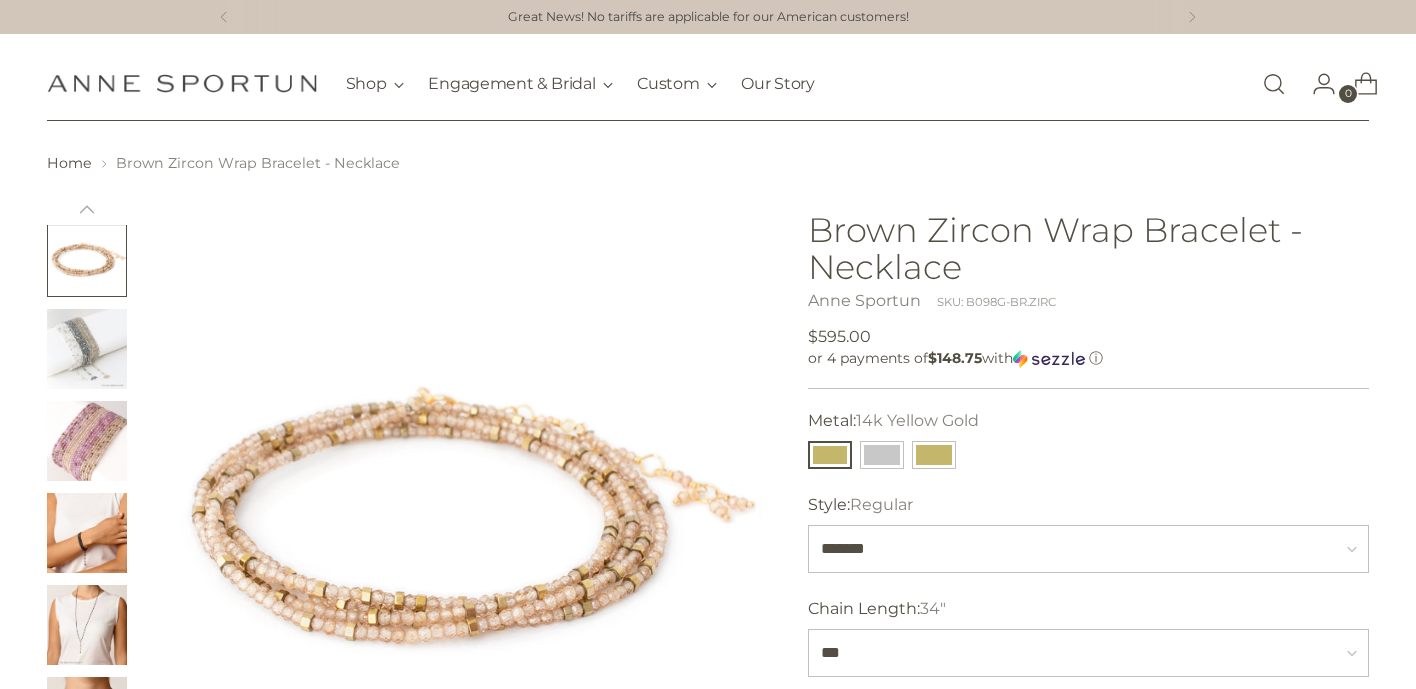 scroll, scrollTop: 166, scrollLeft: 0, axis: vertical 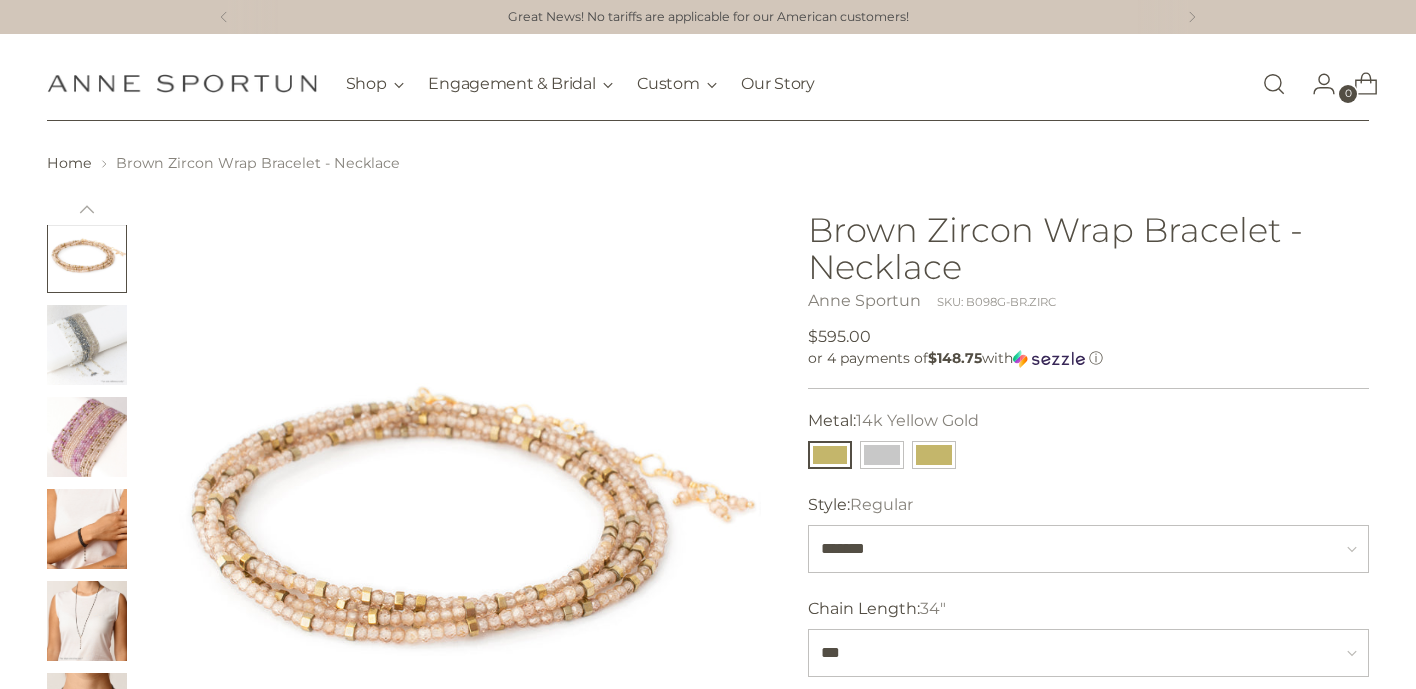 click at bounding box center [87, 529] 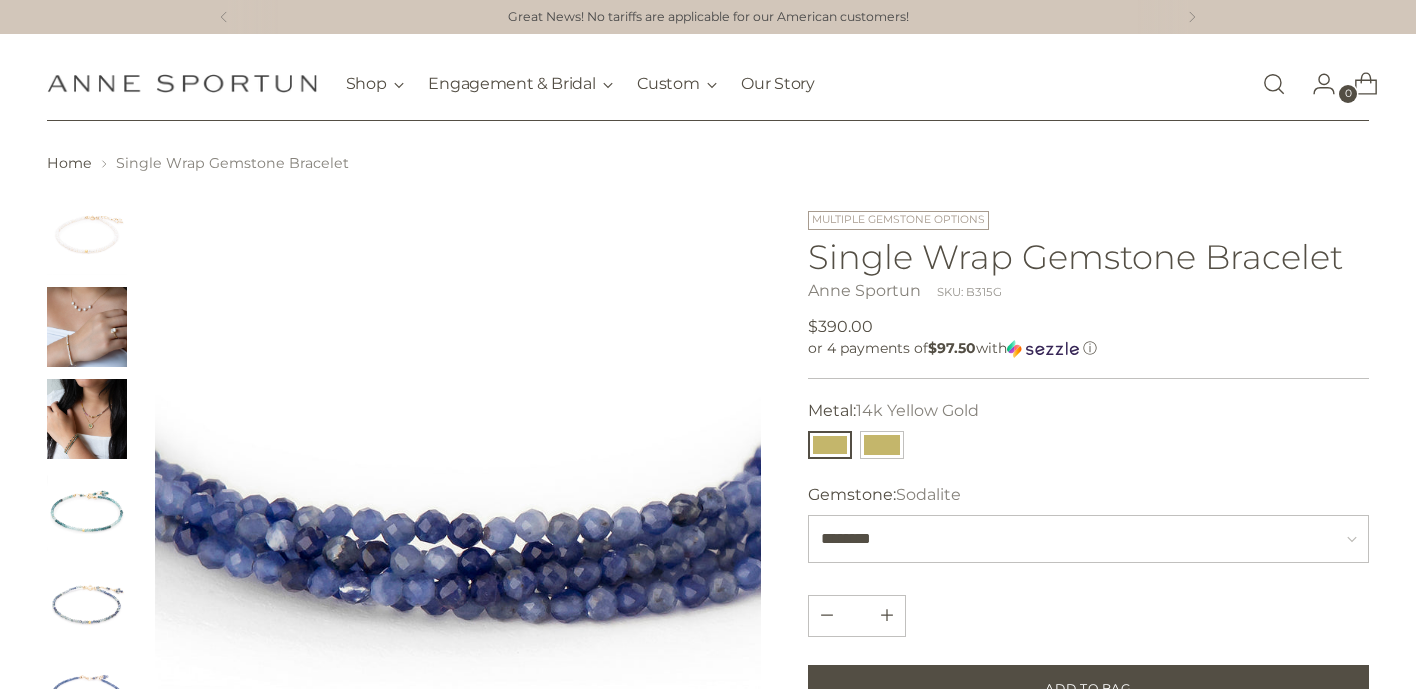 scroll, scrollTop: 0, scrollLeft: 0, axis: both 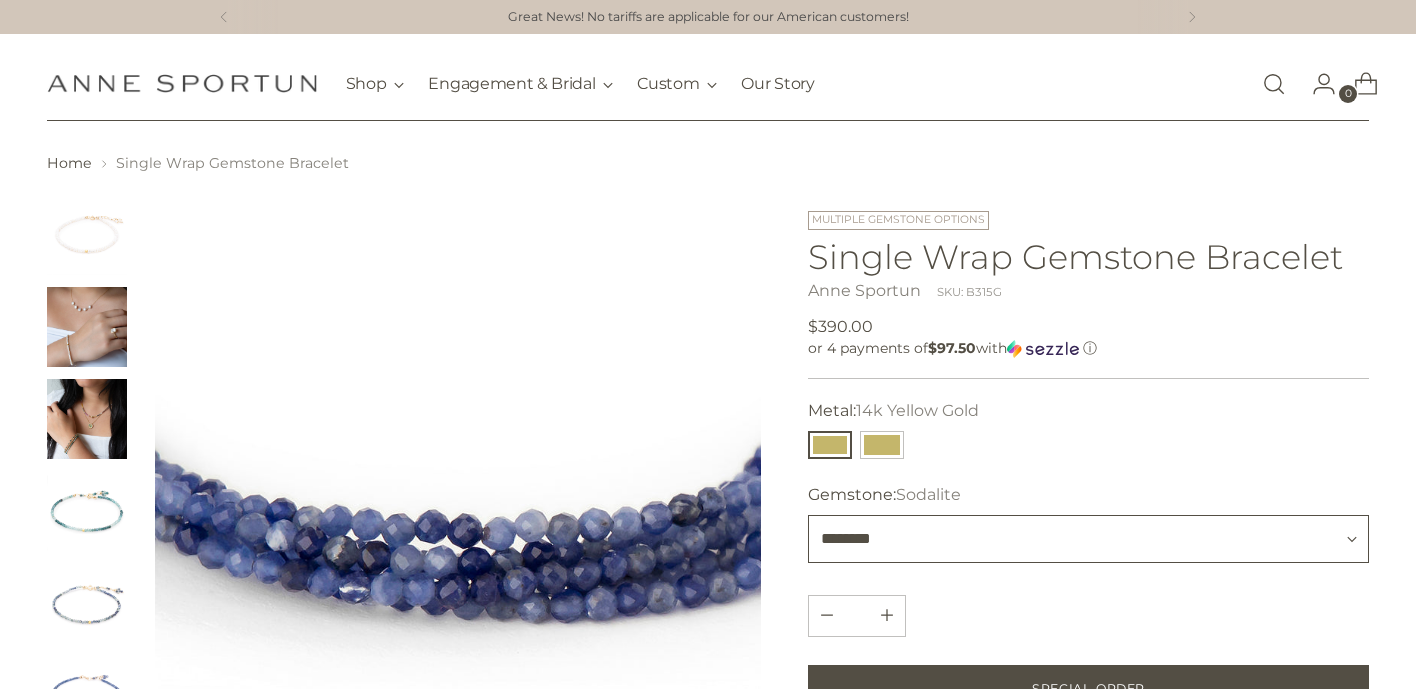 click on "**********" at bounding box center [1088, 539] 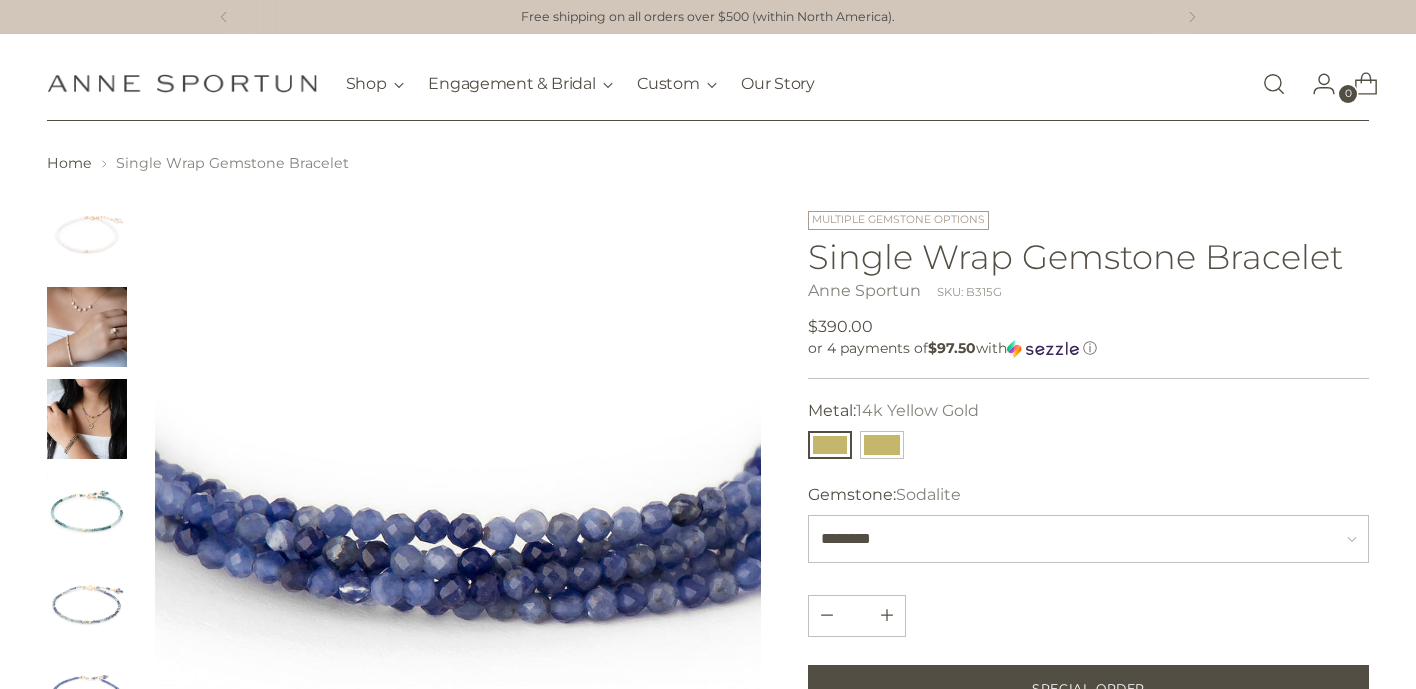 click at bounding box center [458, 498] 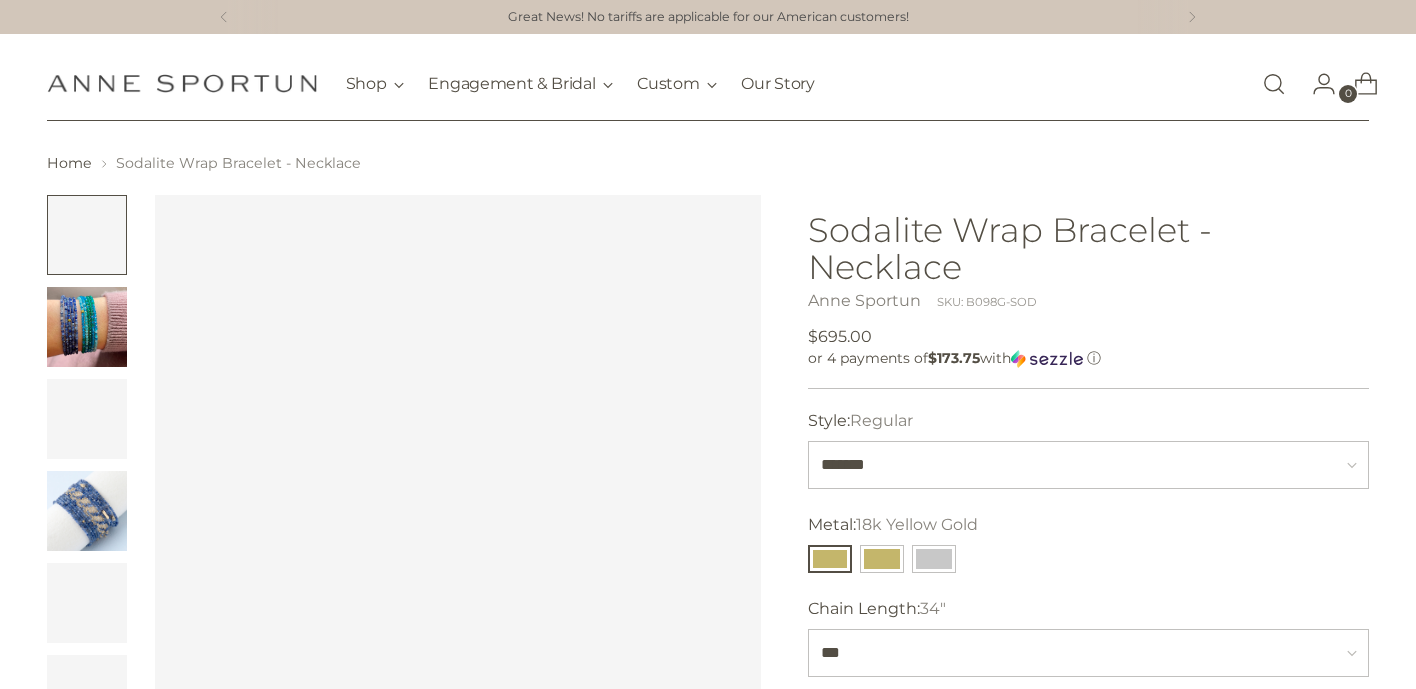scroll, scrollTop: 0, scrollLeft: 0, axis: both 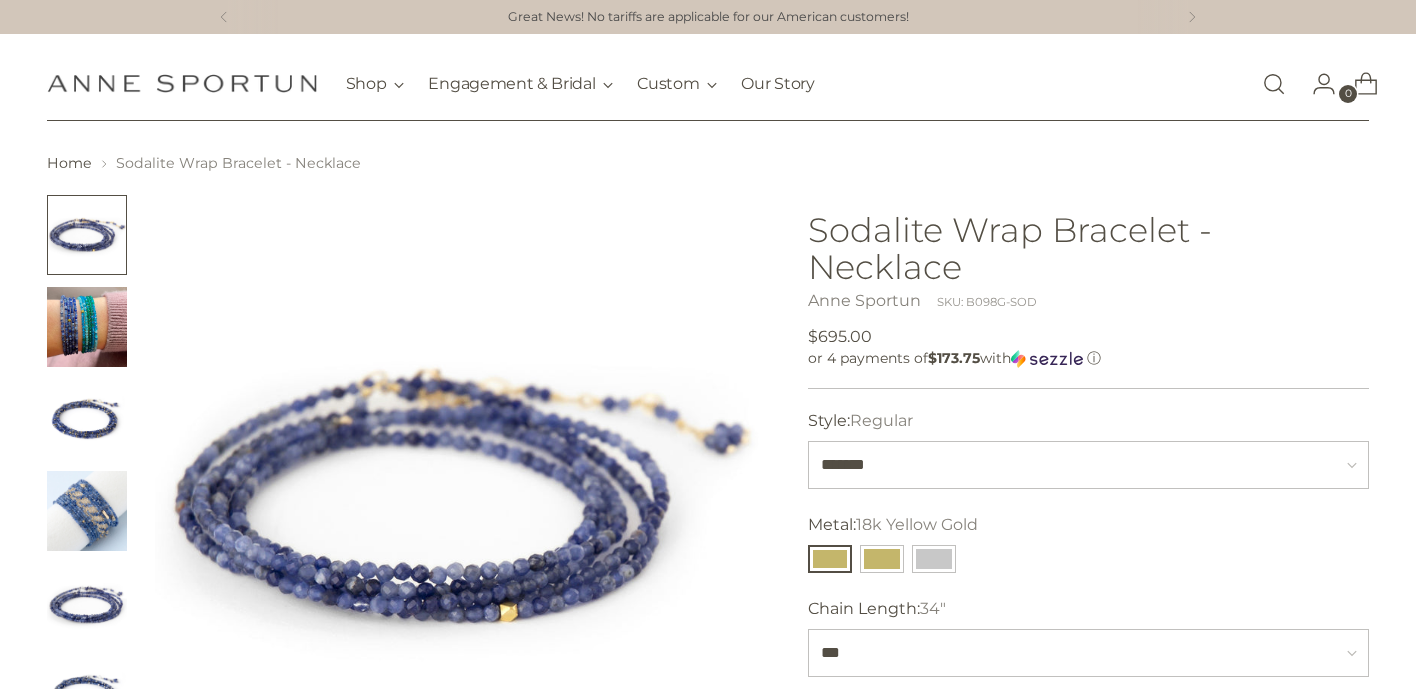 click at bounding box center (830, 559) 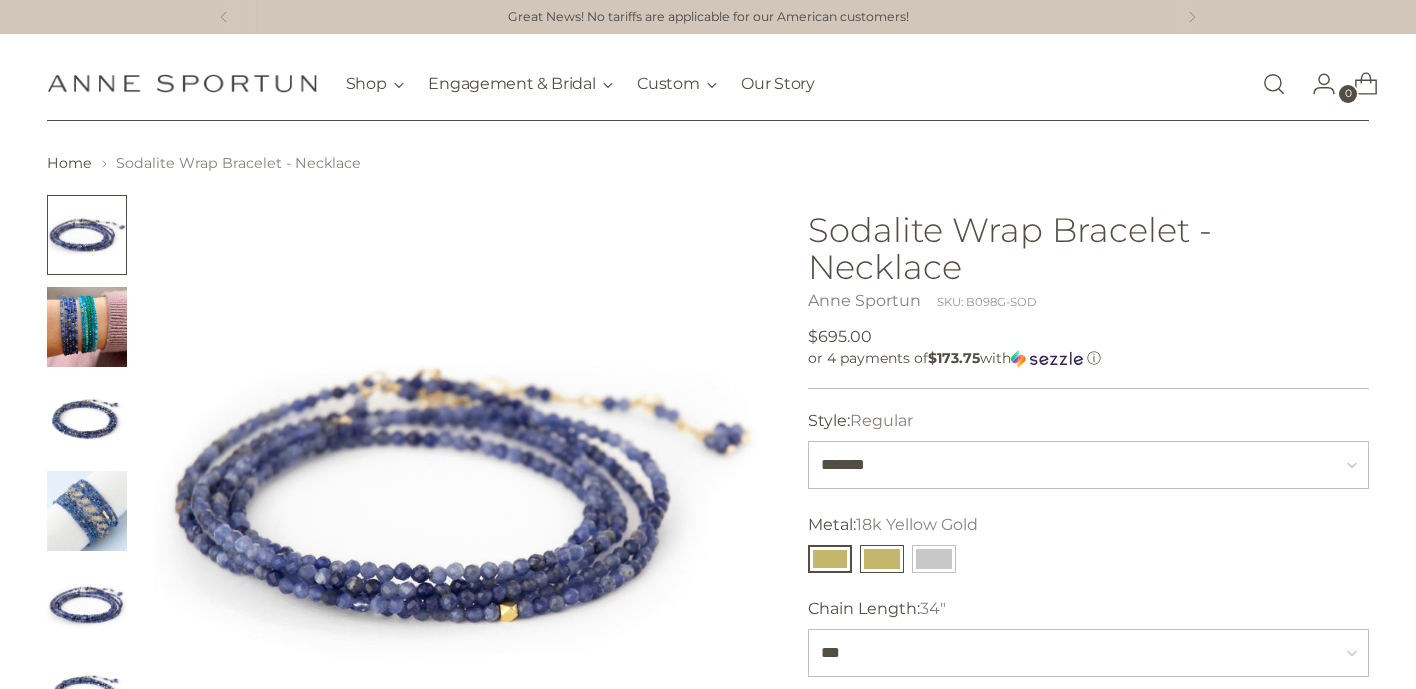 click at bounding box center (882, 559) 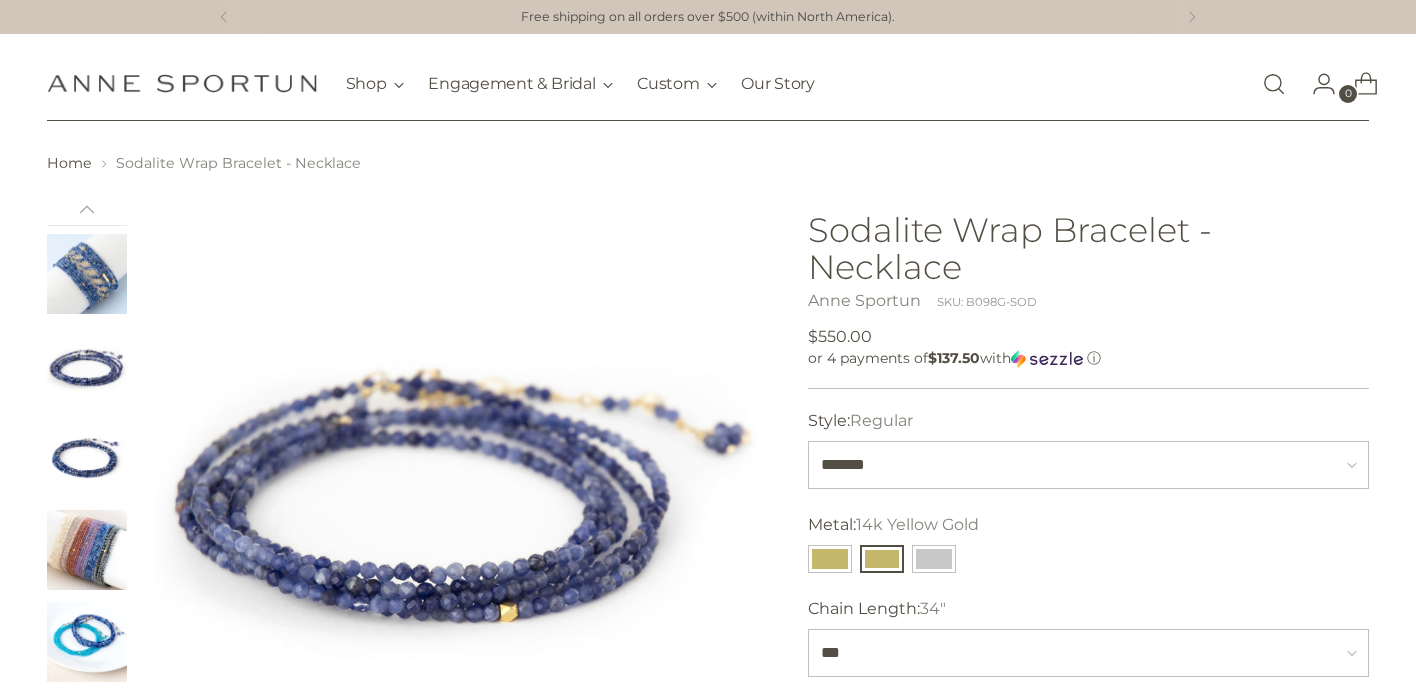 scroll, scrollTop: 270, scrollLeft: 0, axis: vertical 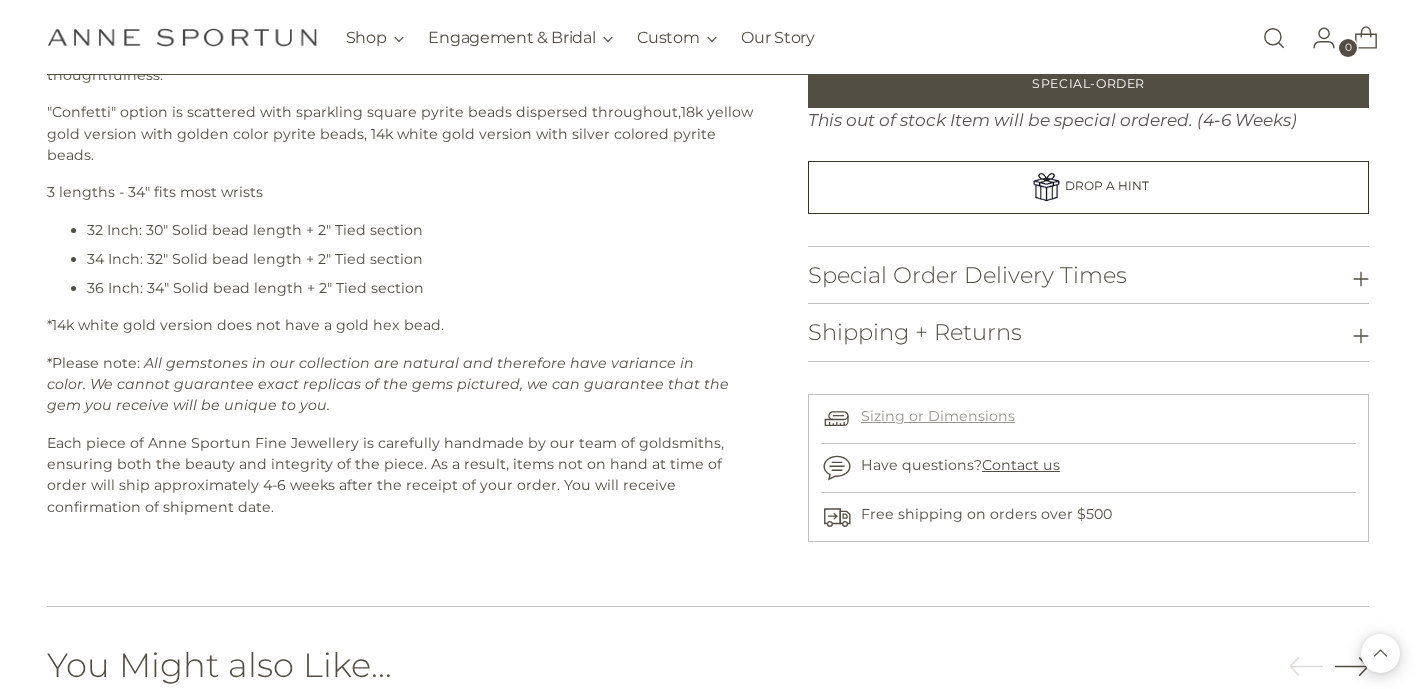 click on "Sizing or Dimensions" at bounding box center [938, 416] 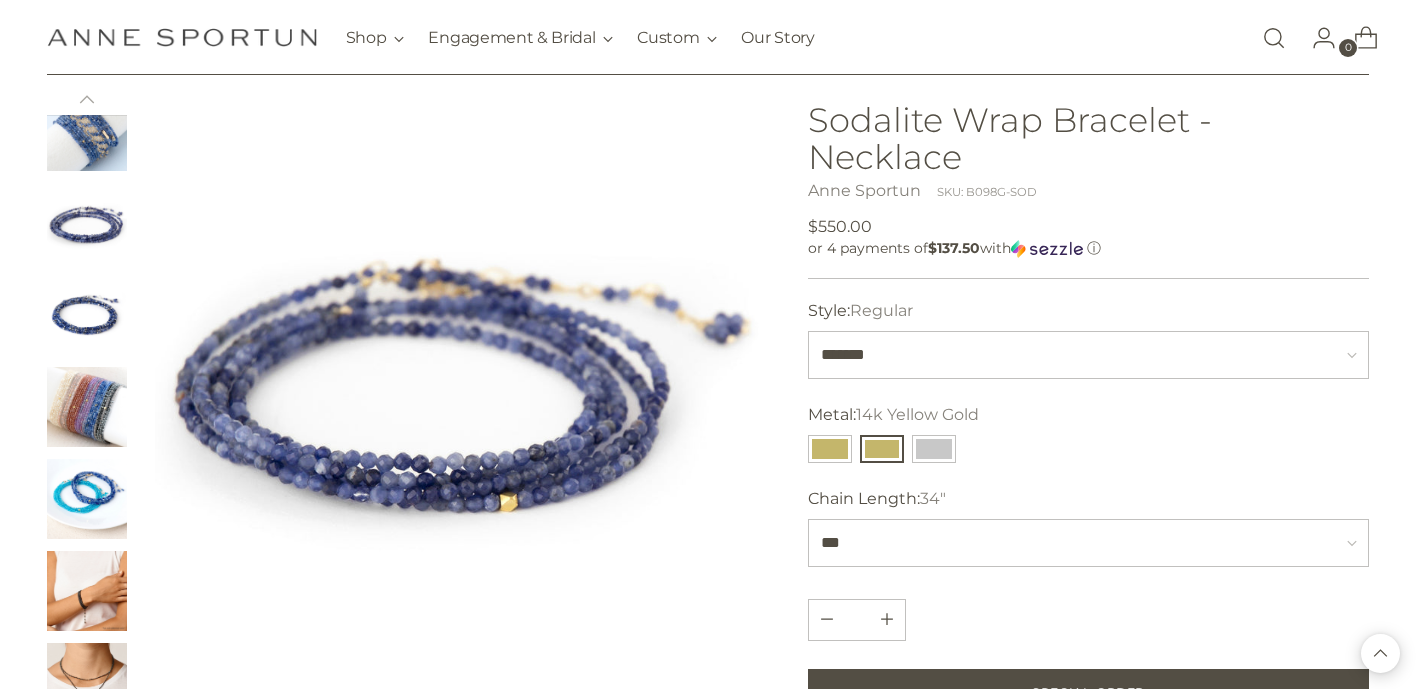 scroll, scrollTop: 108, scrollLeft: 0, axis: vertical 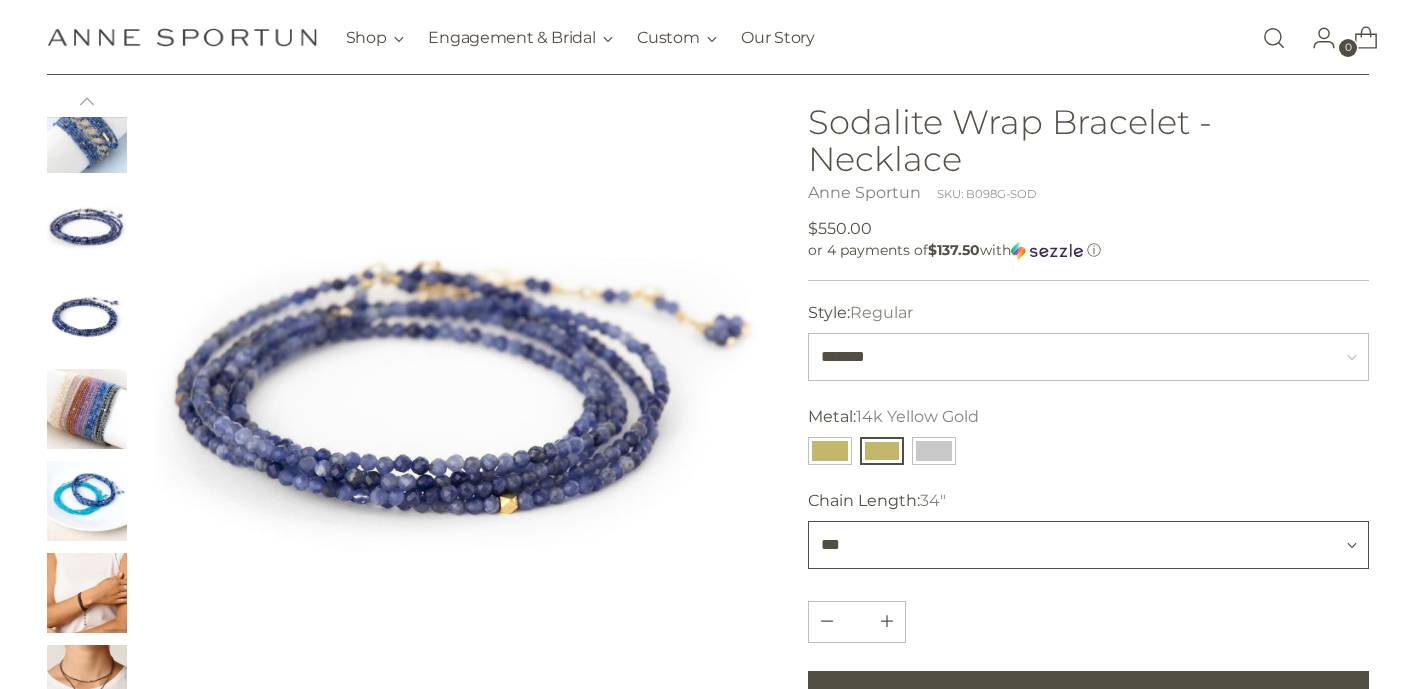 click on "*** *** ***" at bounding box center [1088, 545] 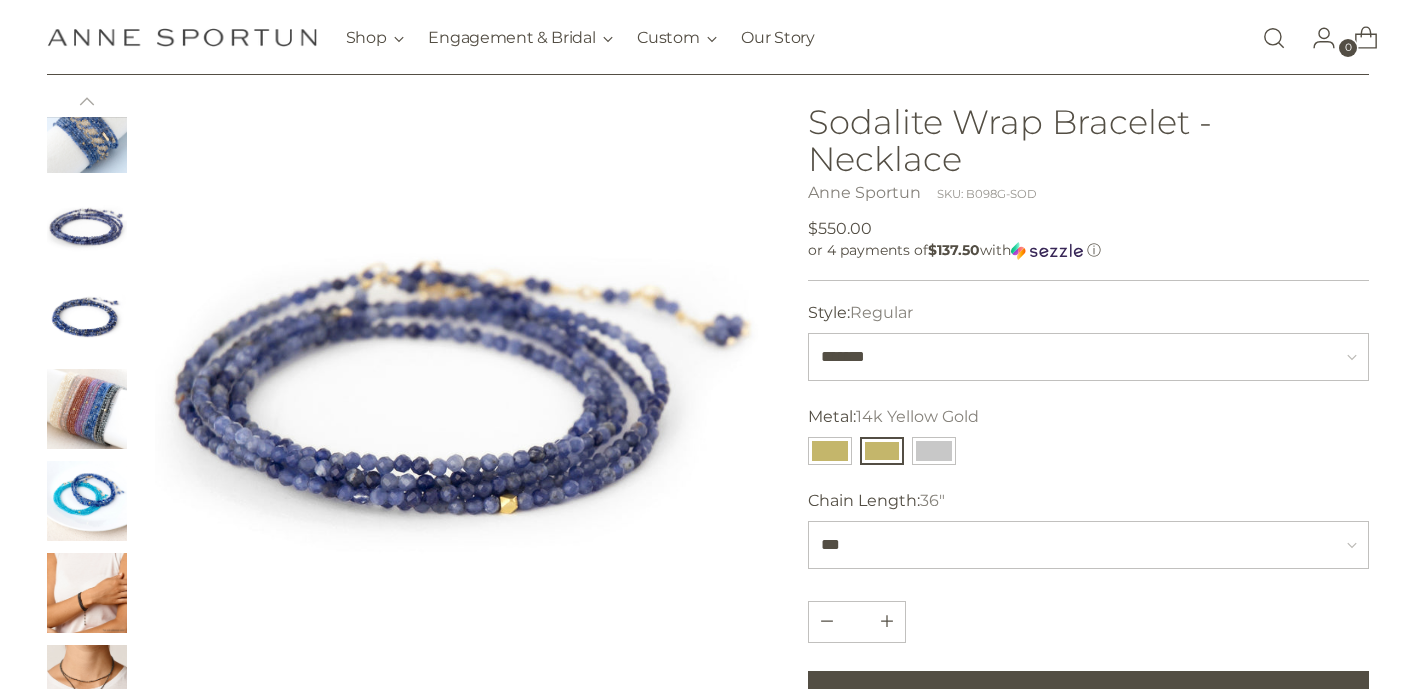 click at bounding box center [458, 390] 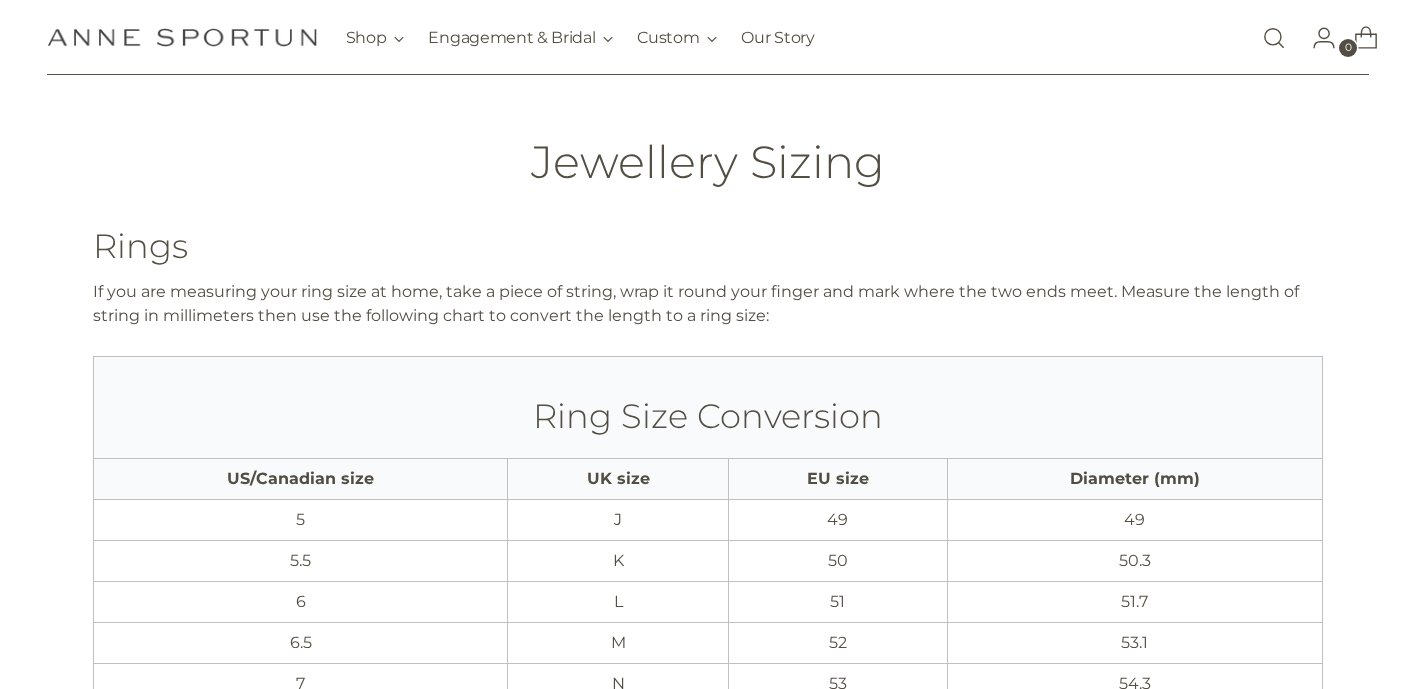 scroll, scrollTop: 0, scrollLeft: 0, axis: both 